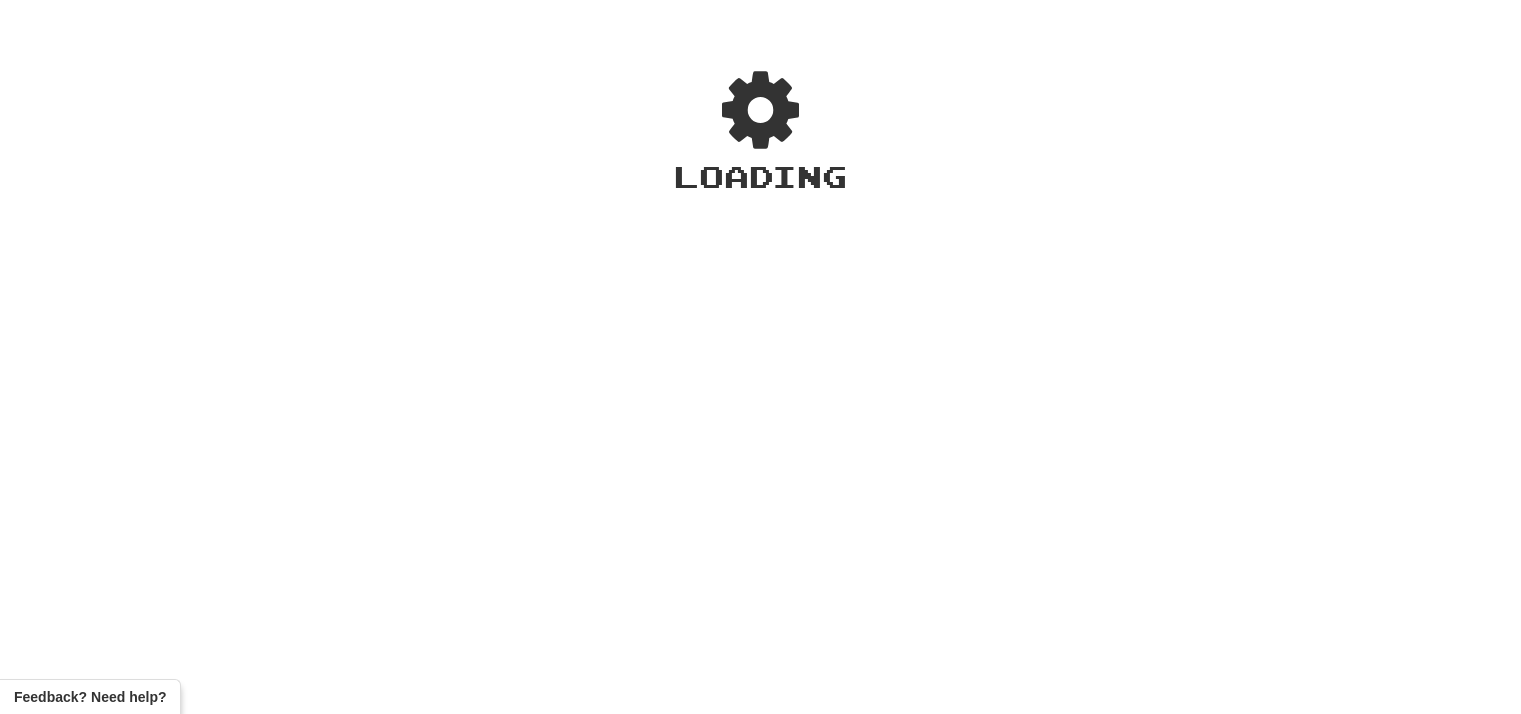 scroll, scrollTop: 0, scrollLeft: 0, axis: both 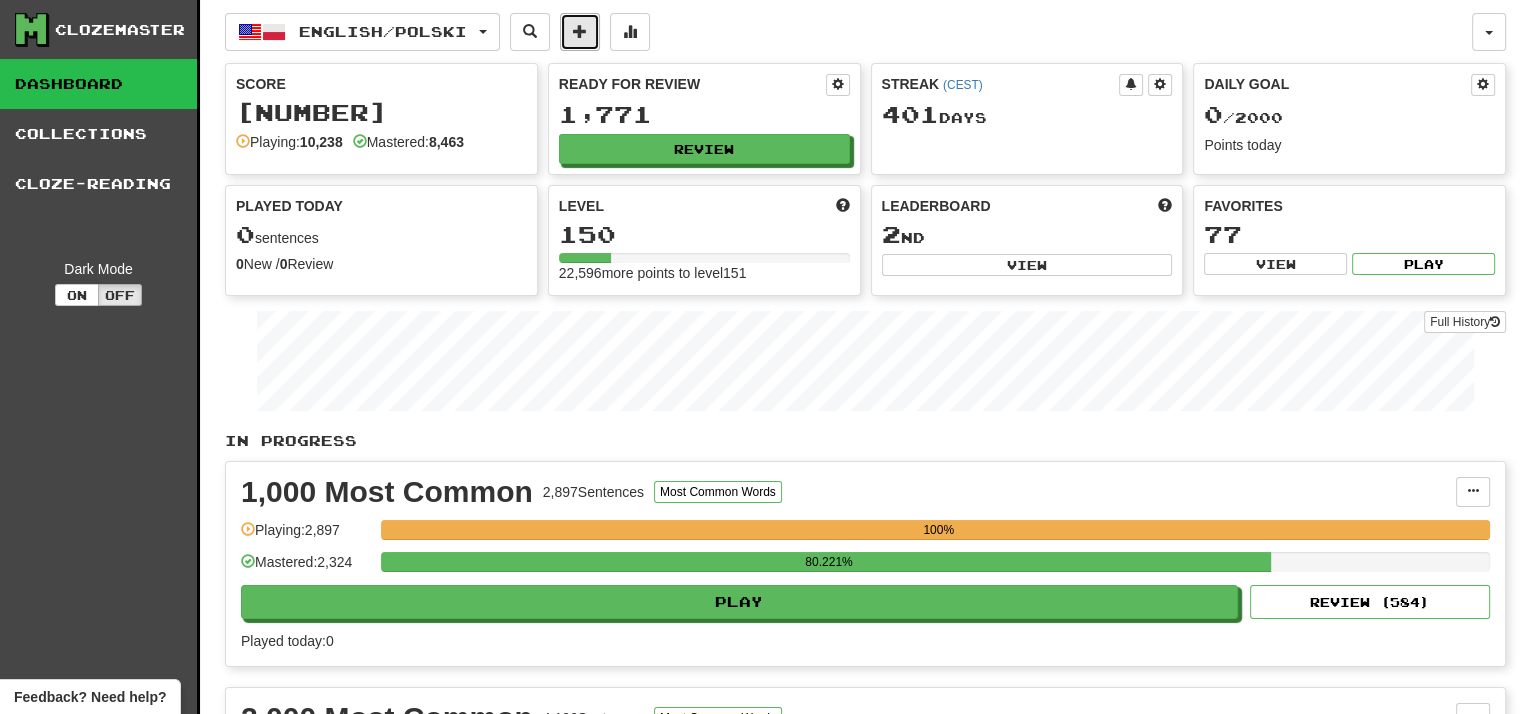 click at bounding box center [580, 32] 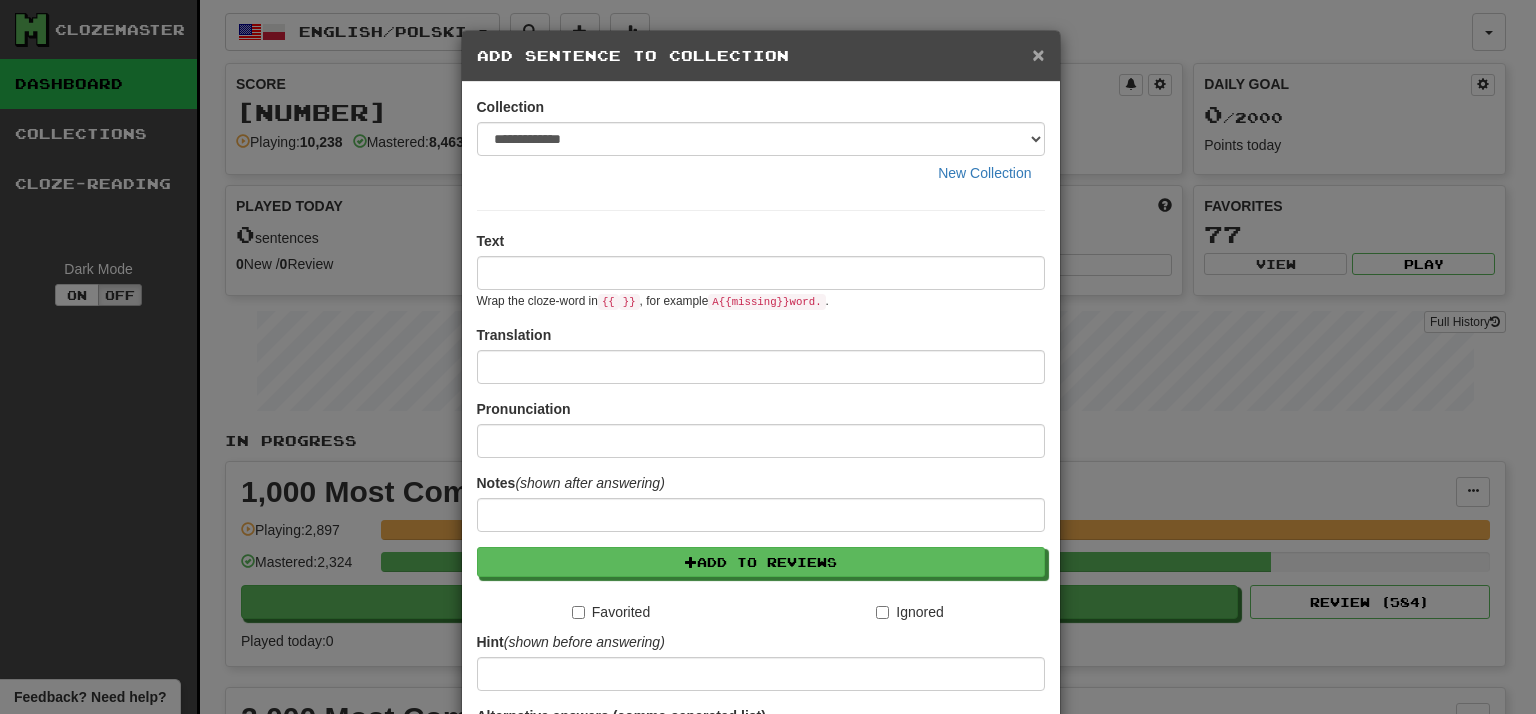 click on "×" at bounding box center [1038, 54] 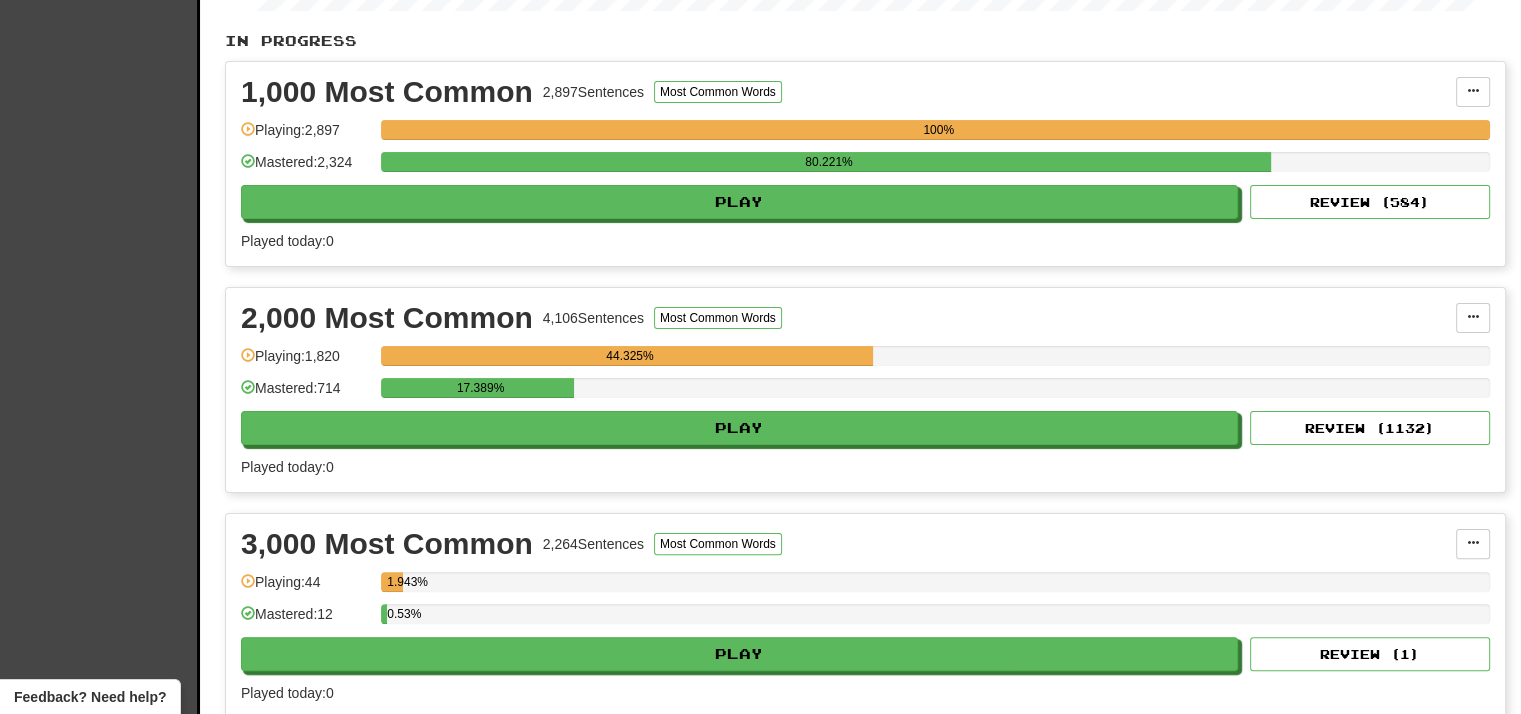 scroll, scrollTop: 600, scrollLeft: 0, axis: vertical 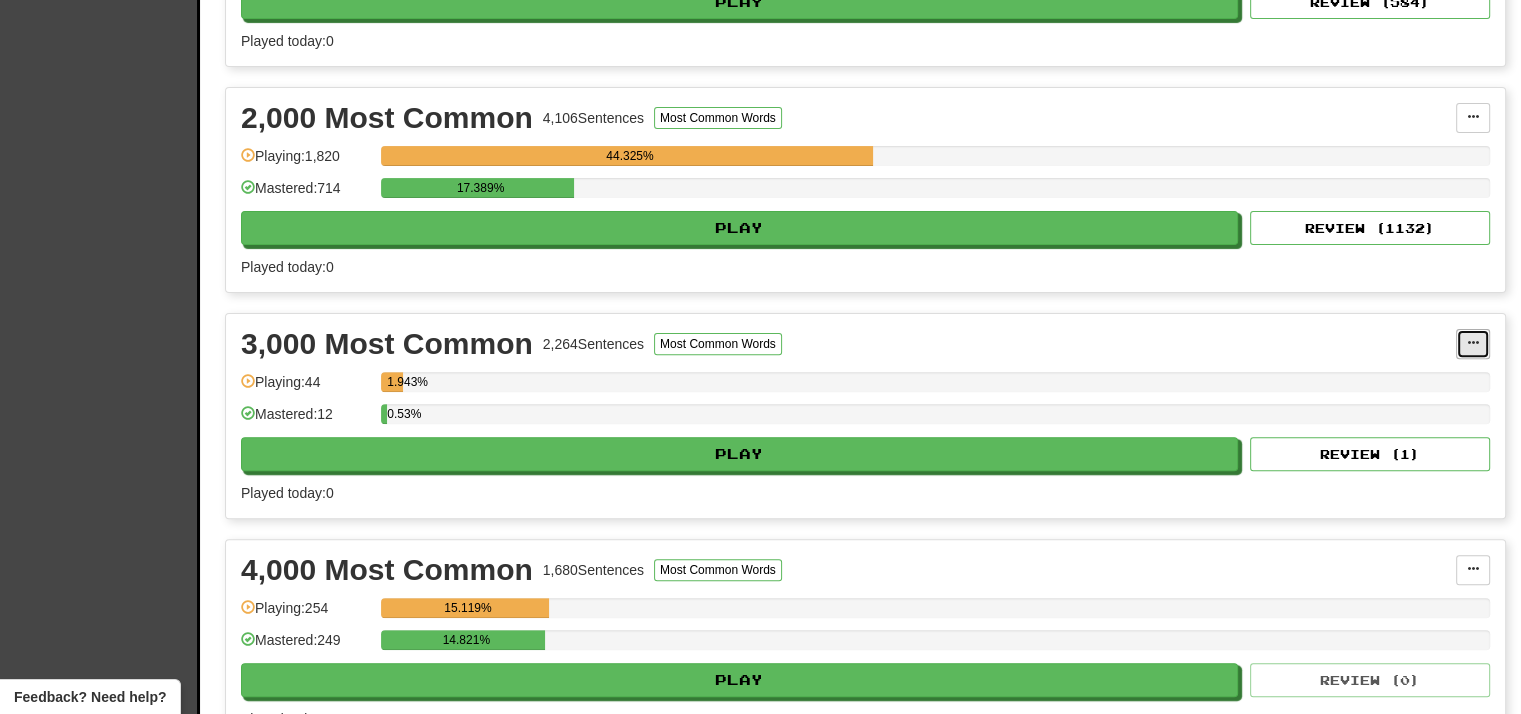 click at bounding box center (1473, 343) 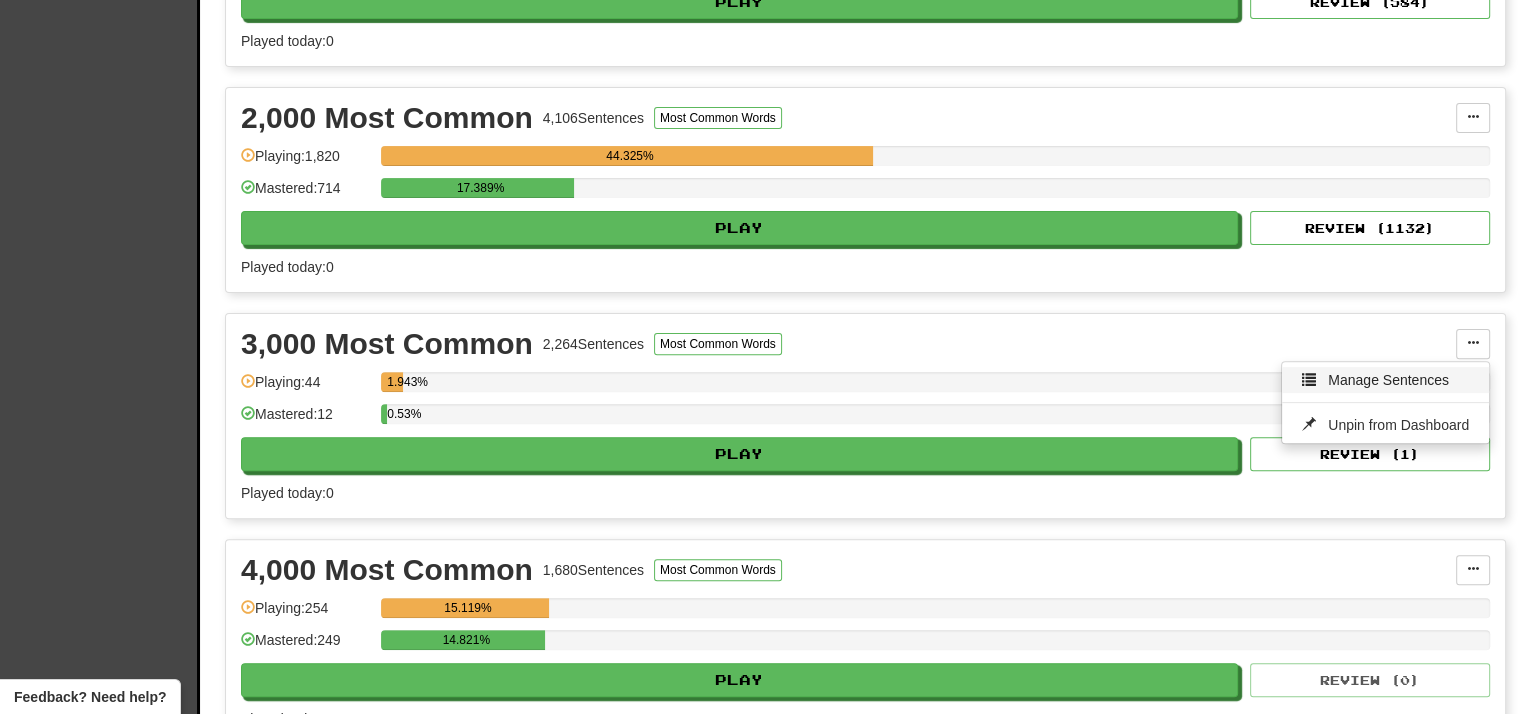 click on "Manage Sentences" at bounding box center (1385, 380) 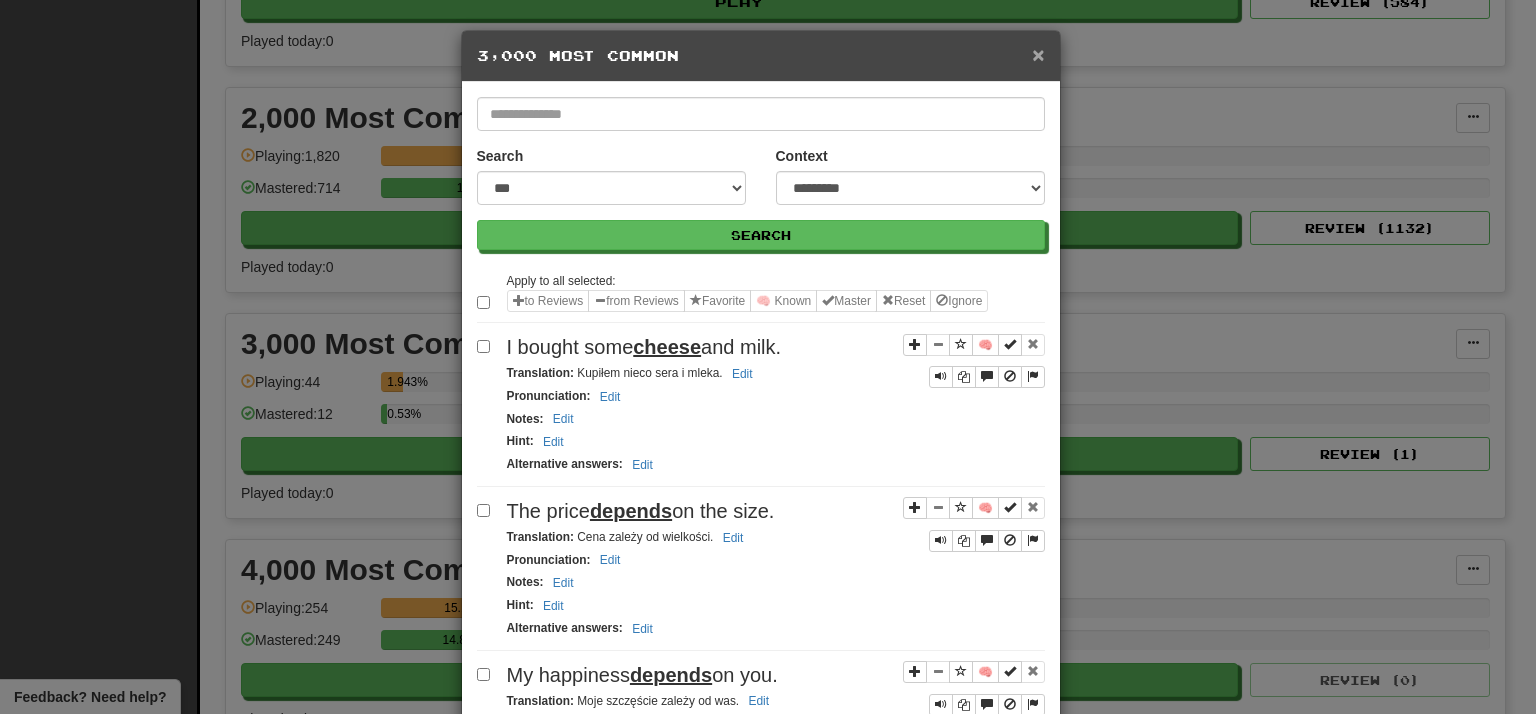 click on "×" at bounding box center [1038, 54] 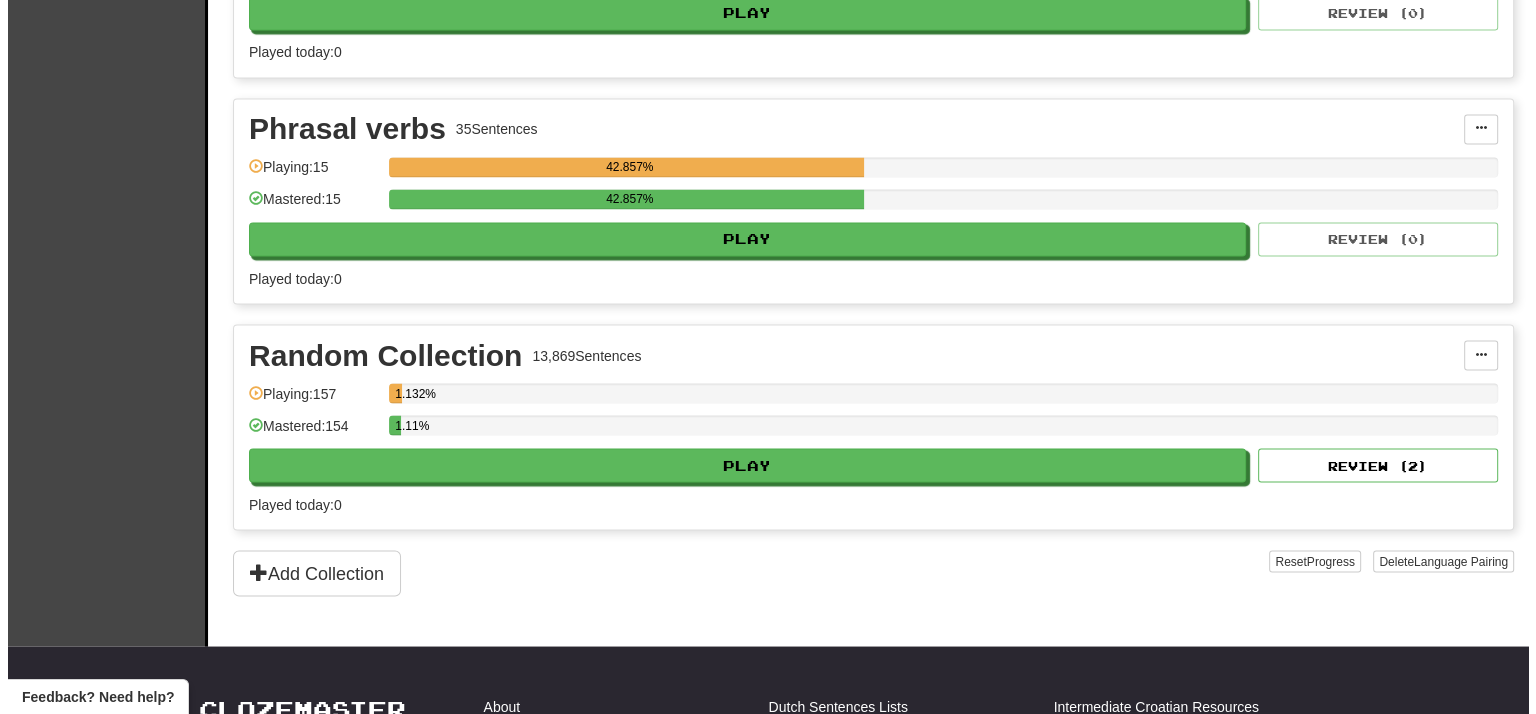 scroll, scrollTop: 3584, scrollLeft: 0, axis: vertical 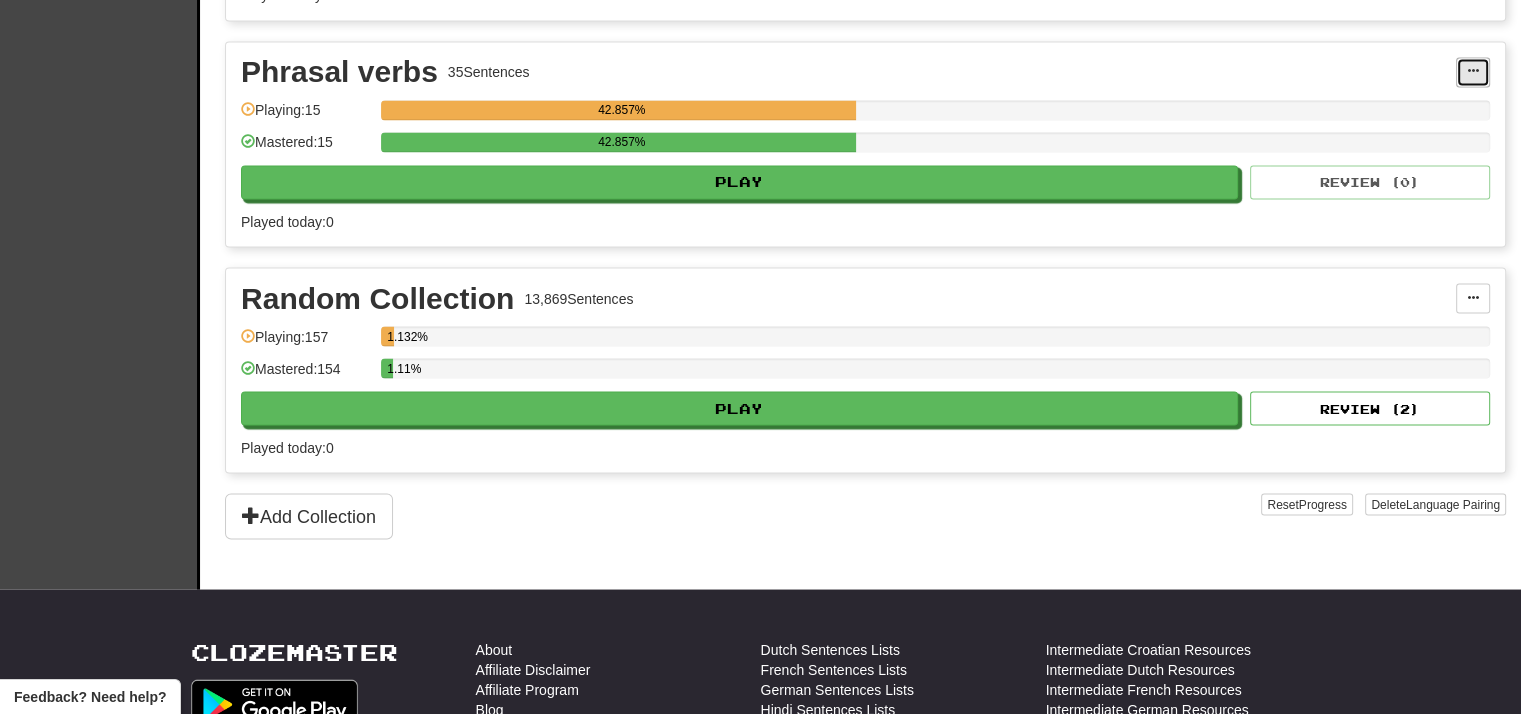 click at bounding box center (1473, 72) 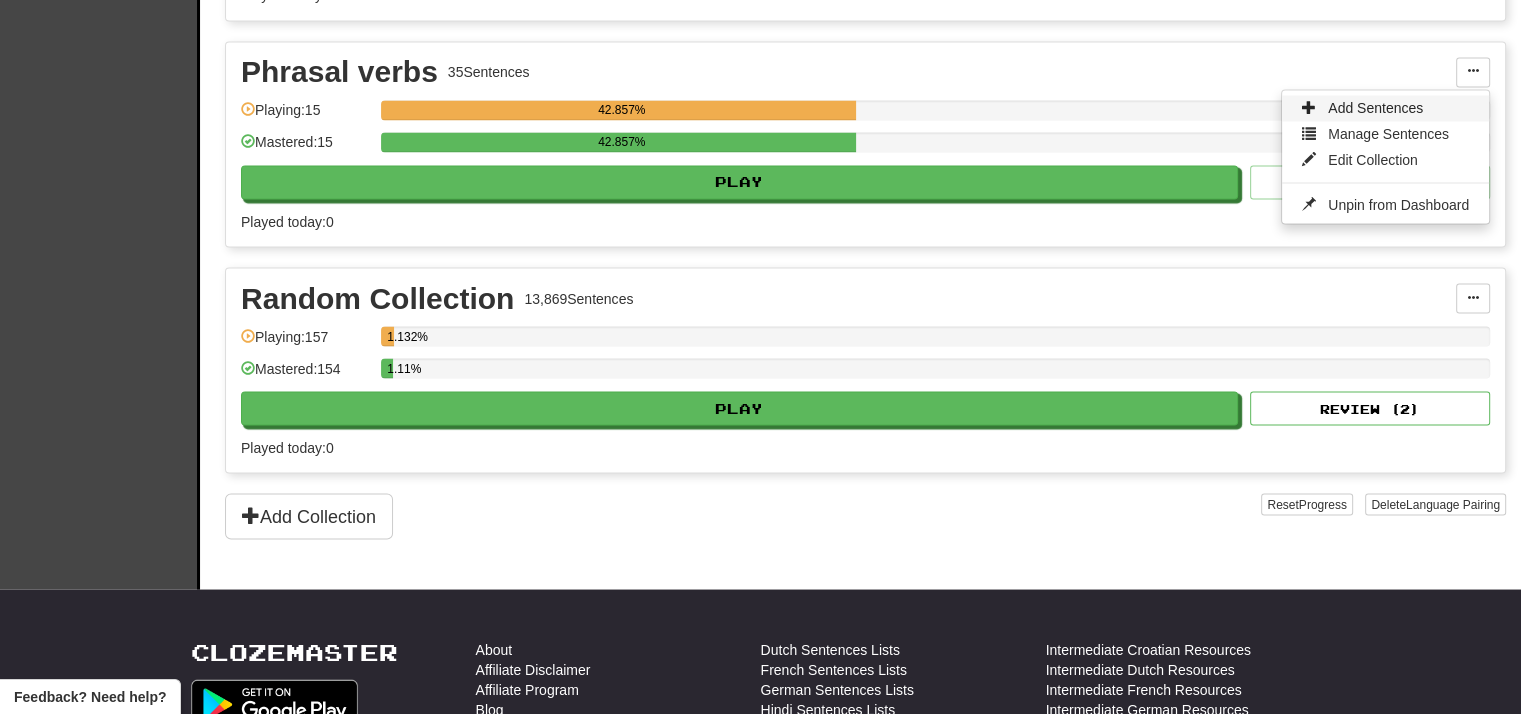 click on "Add Sentences" at bounding box center (1385, 108) 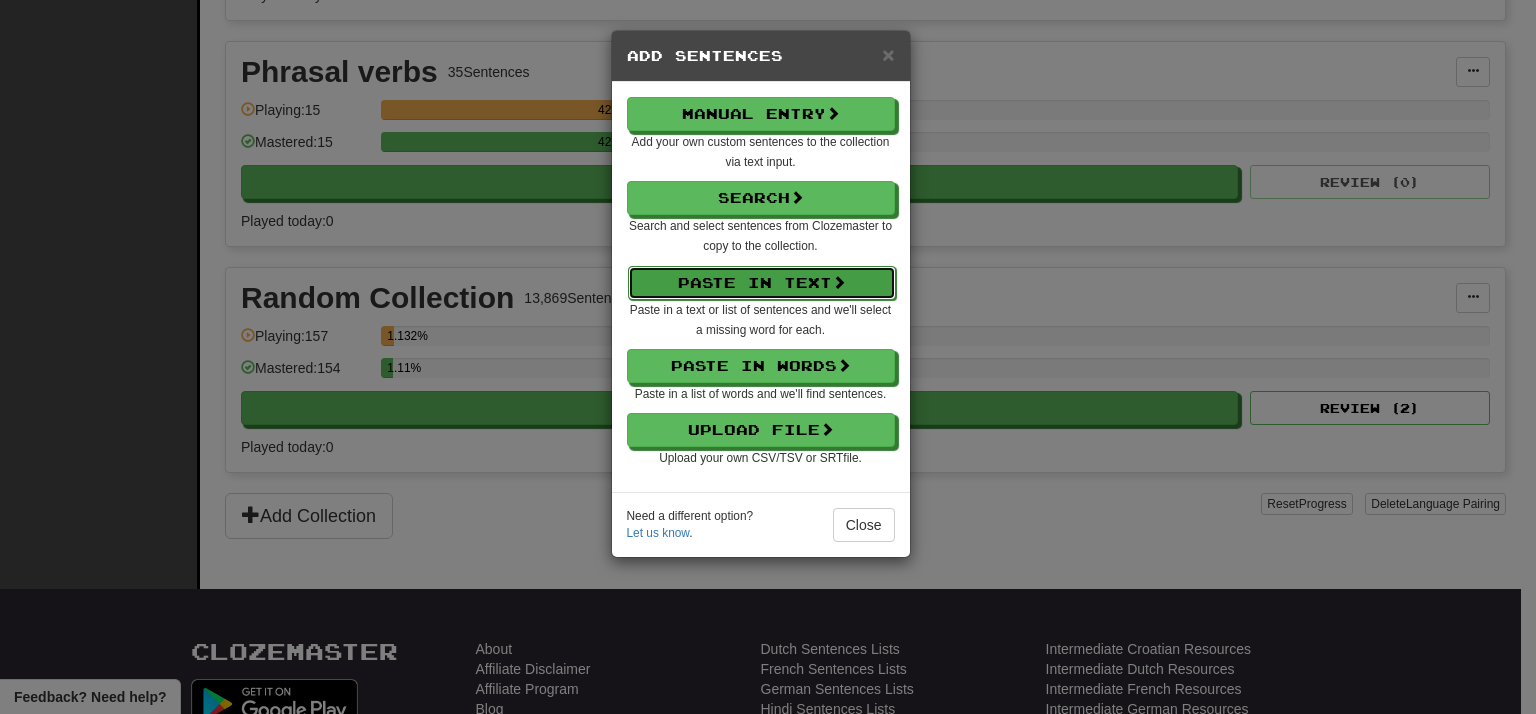 click on "Paste in Text" at bounding box center (762, 283) 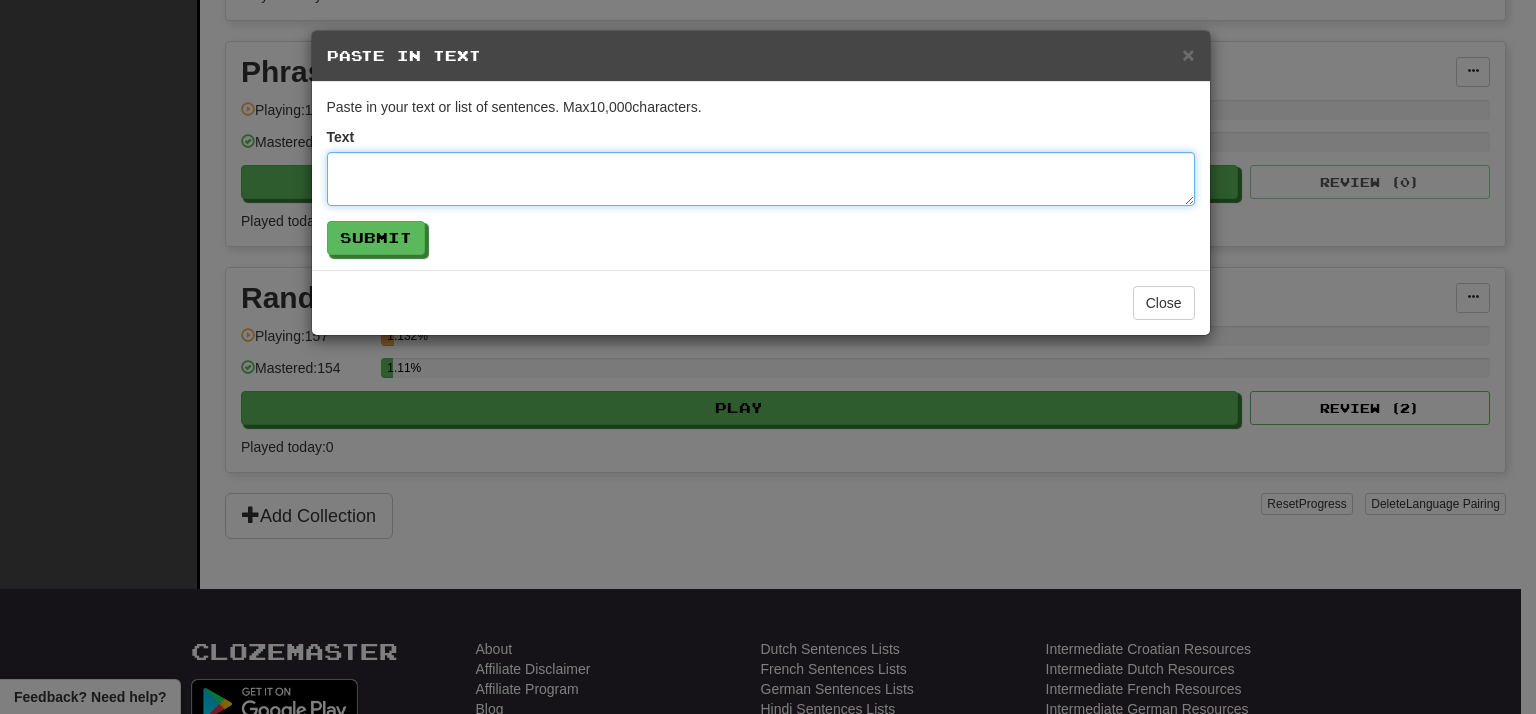 click at bounding box center (761, 179) 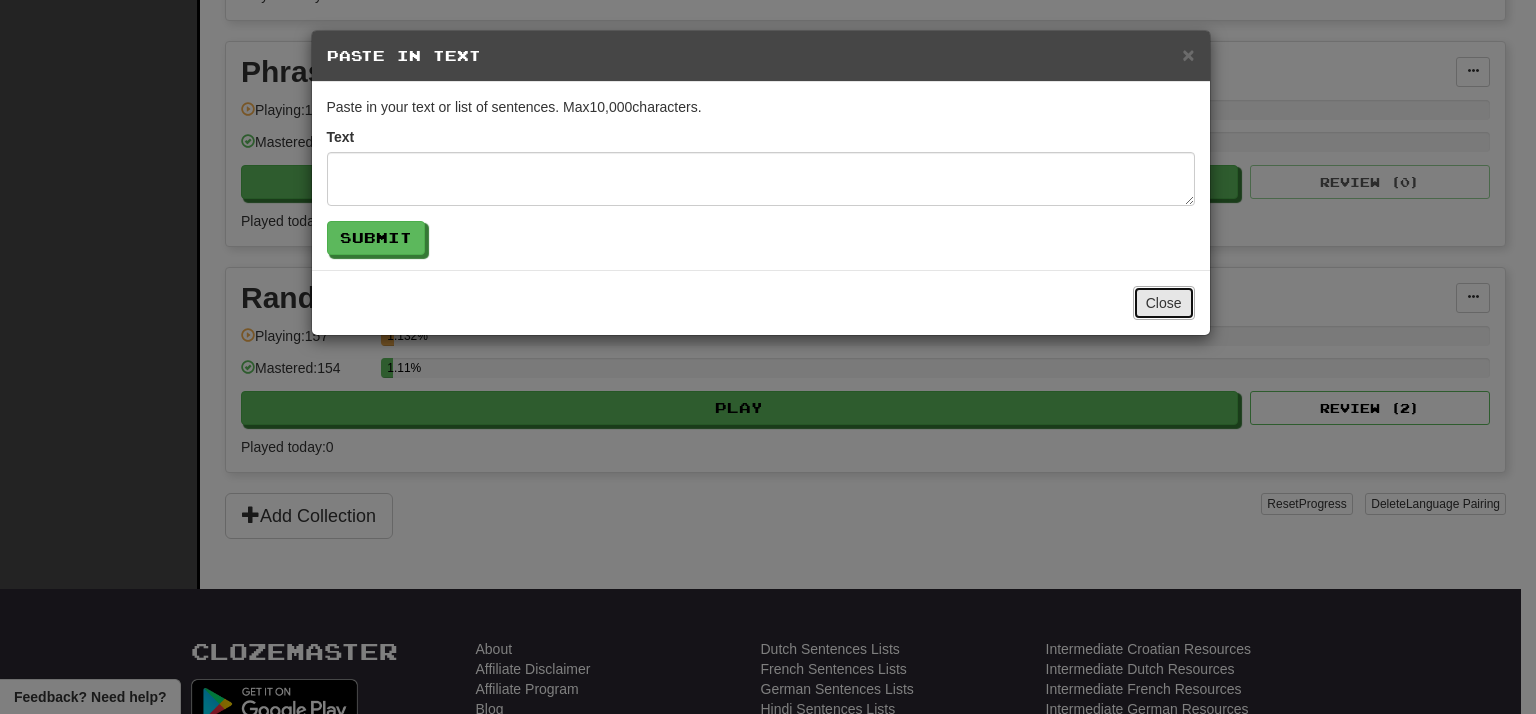 click on "Close" at bounding box center [1164, 303] 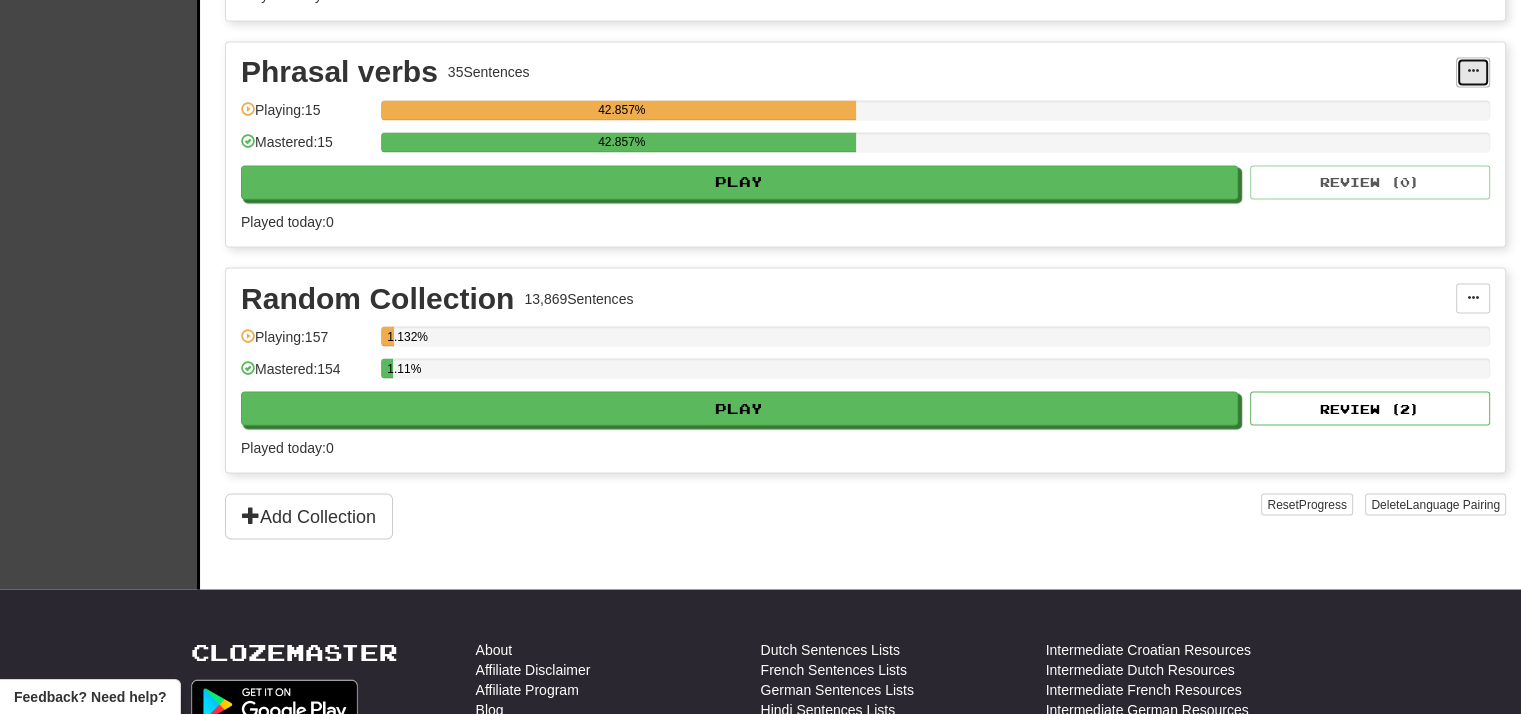 click at bounding box center [1473, 71] 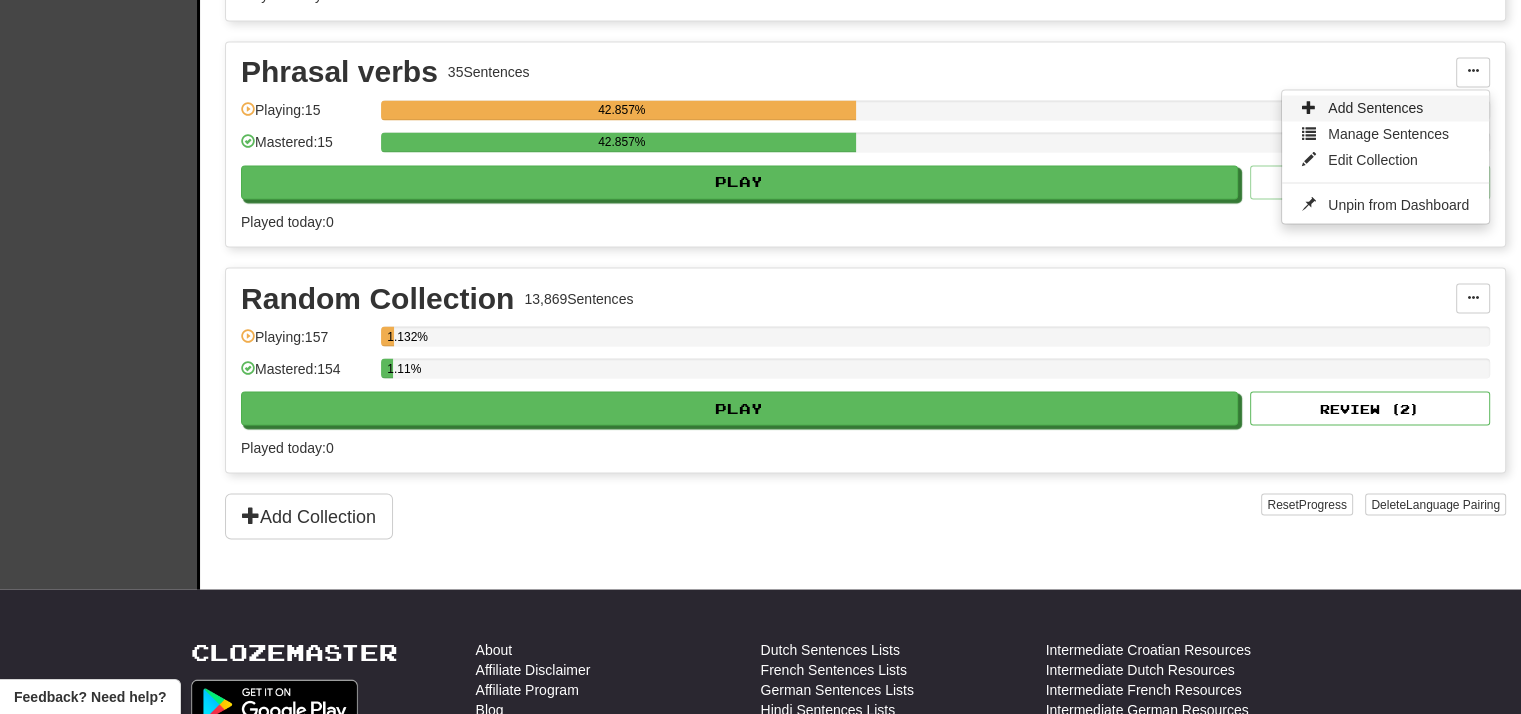 click on "Add Sentences" at bounding box center (1375, 108) 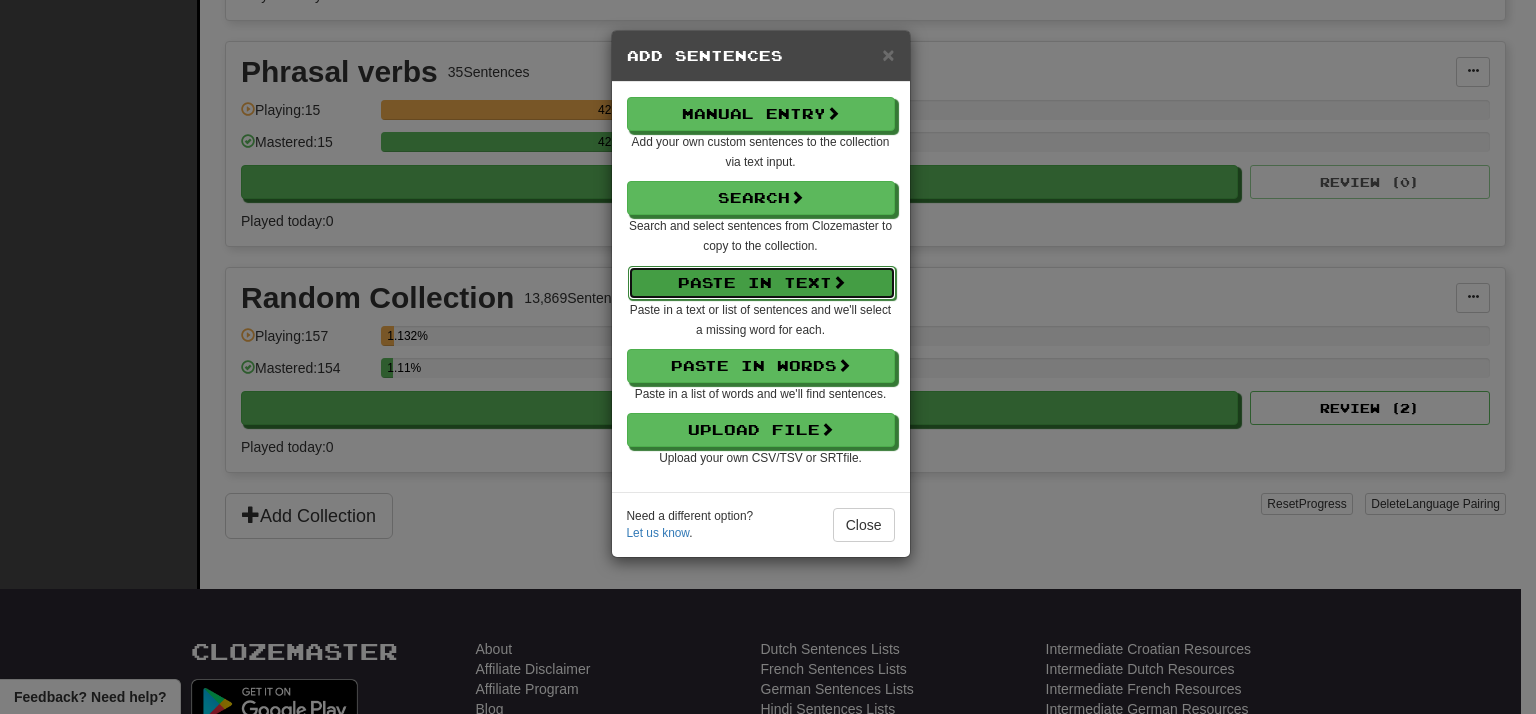 click on "Paste in Text" at bounding box center (762, 283) 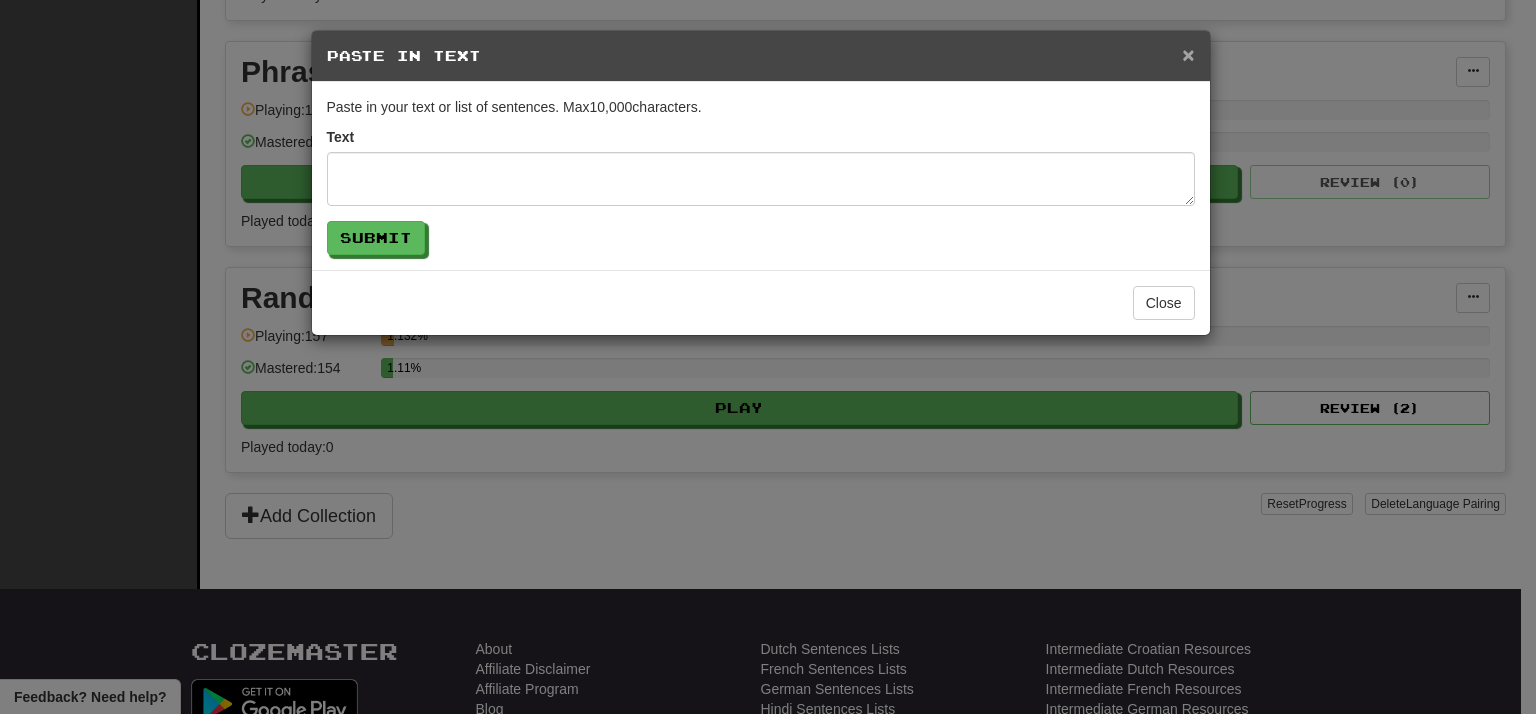 click on "×" at bounding box center (1188, 54) 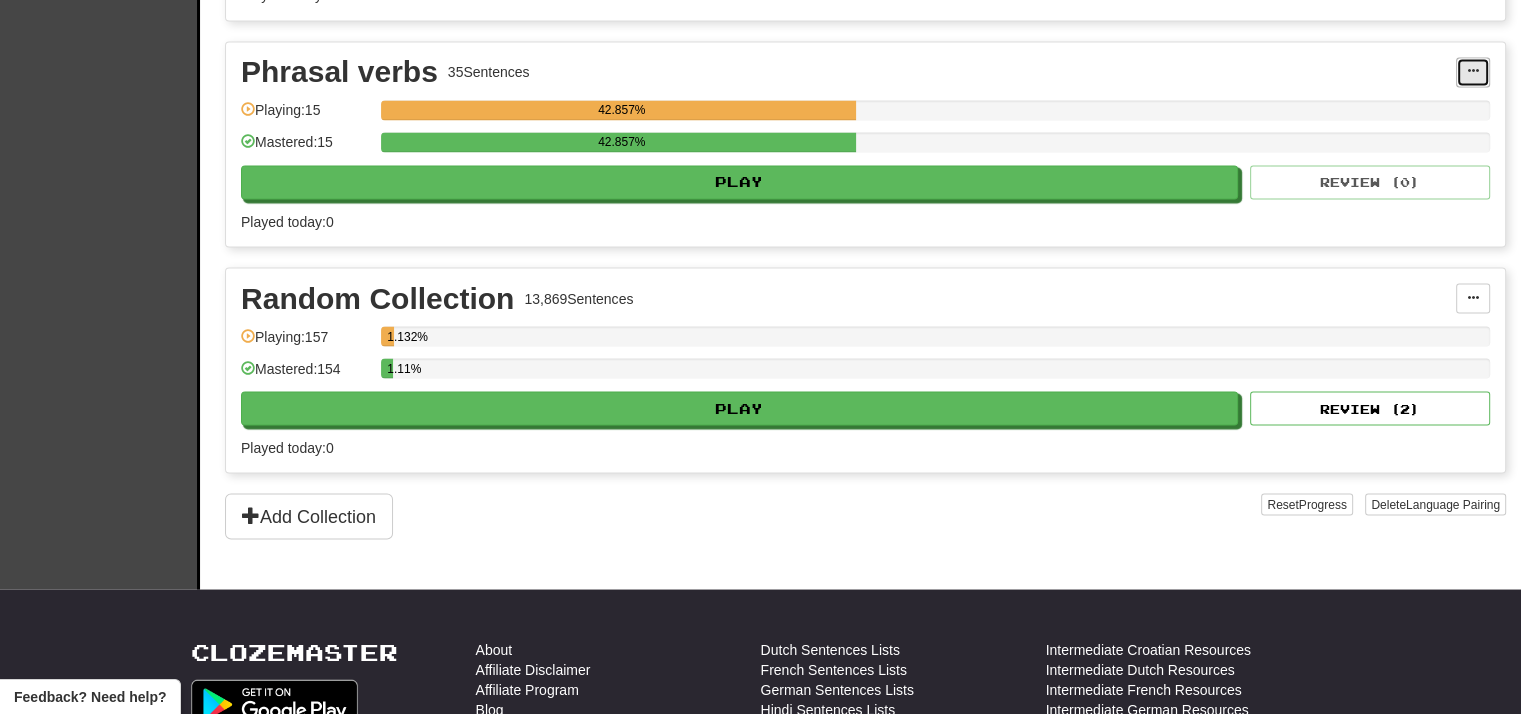 click at bounding box center [1473, 72] 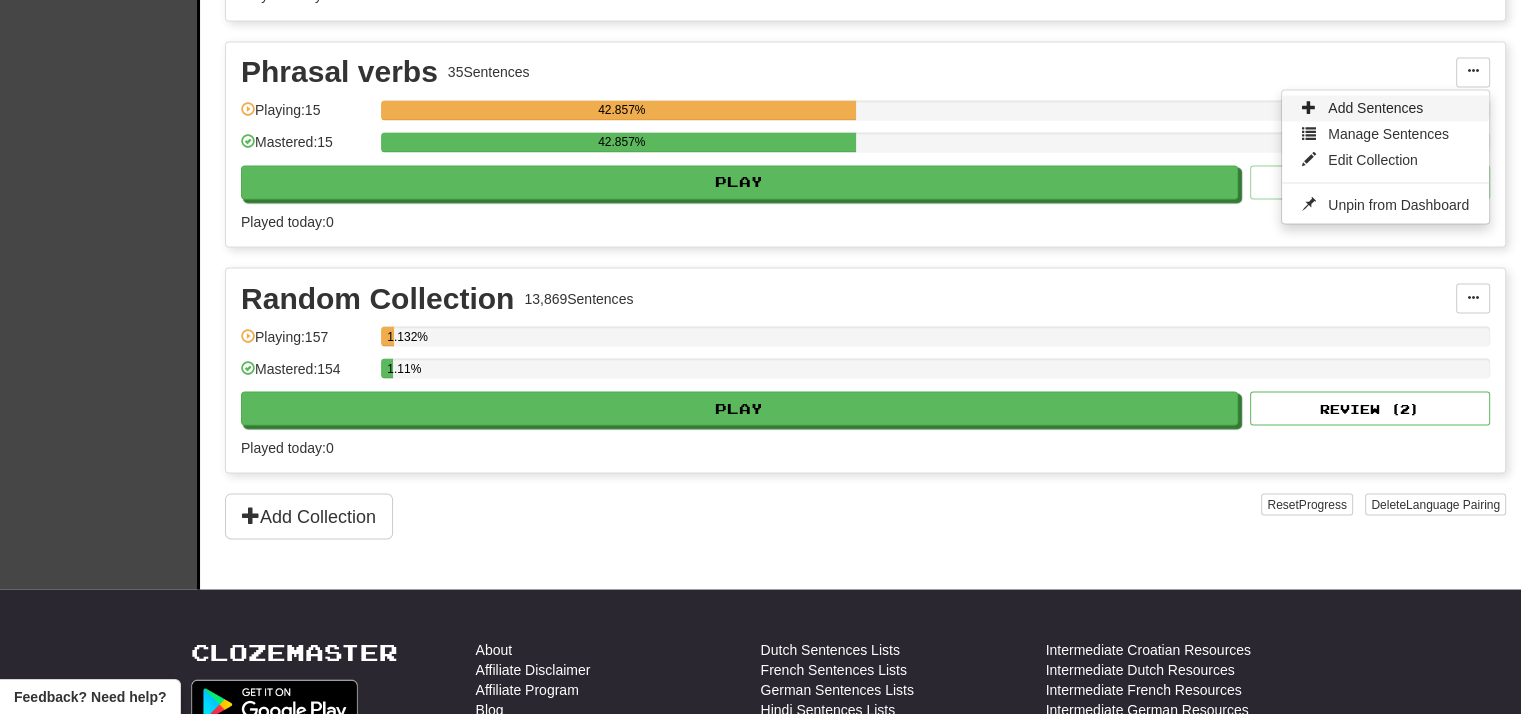 click on "Add Sentences" at bounding box center (1375, 108) 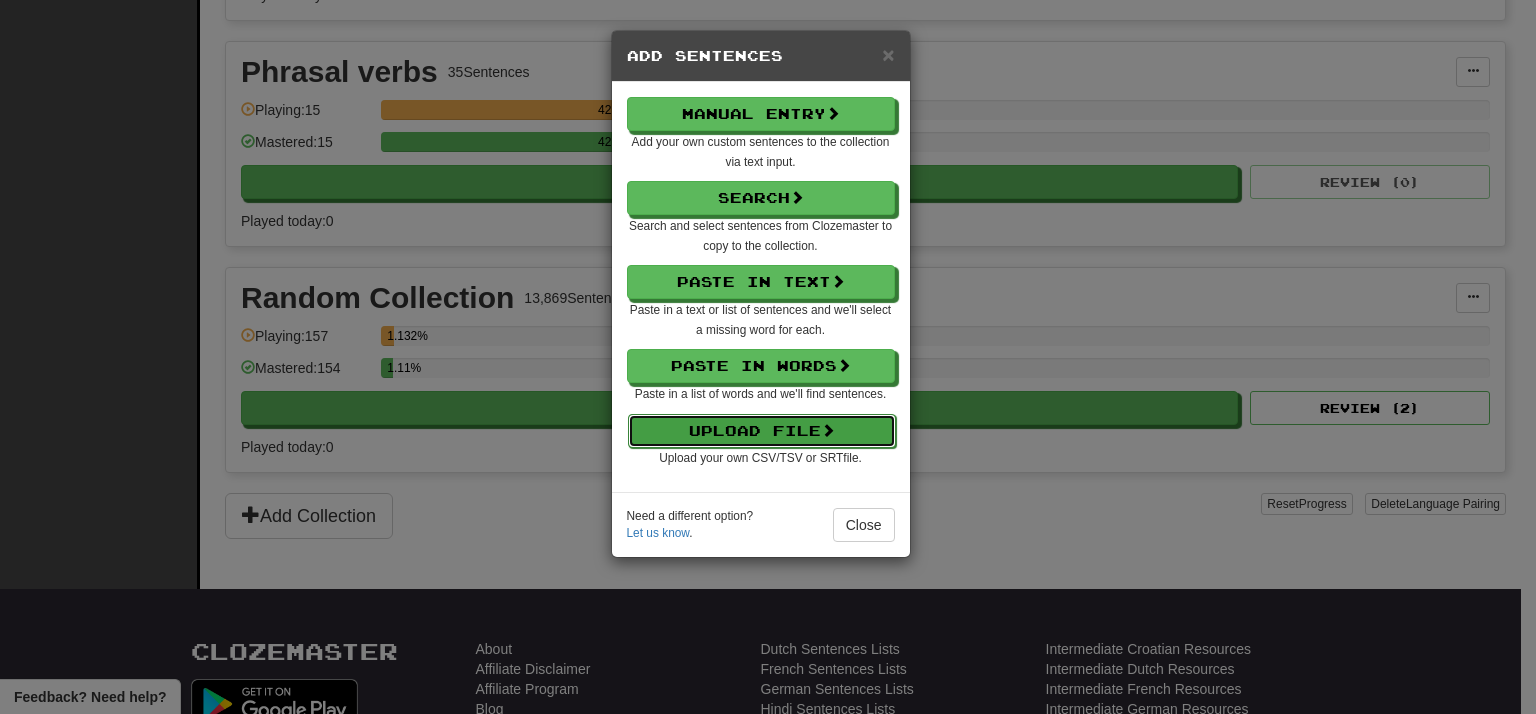 click on "Upload File" at bounding box center [762, 431] 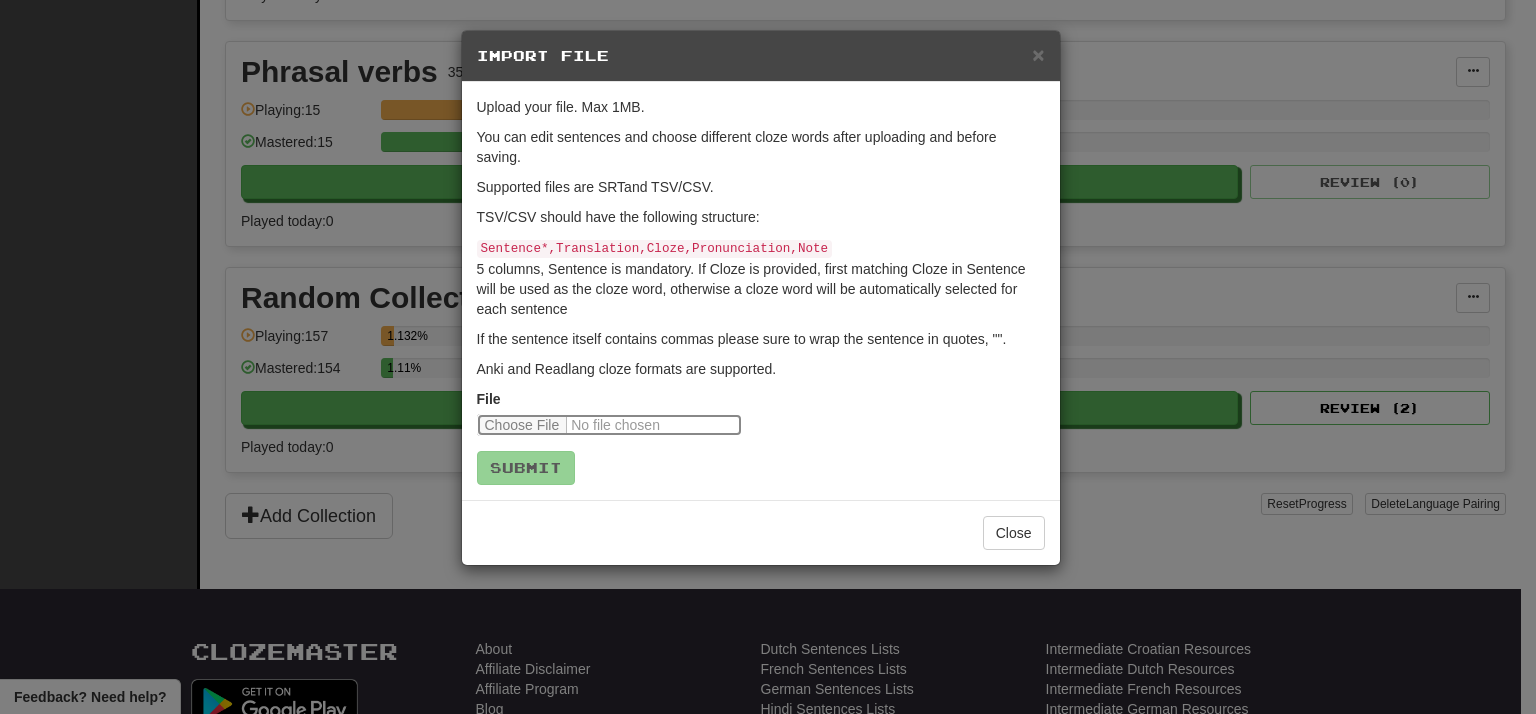 click at bounding box center [609, 425] 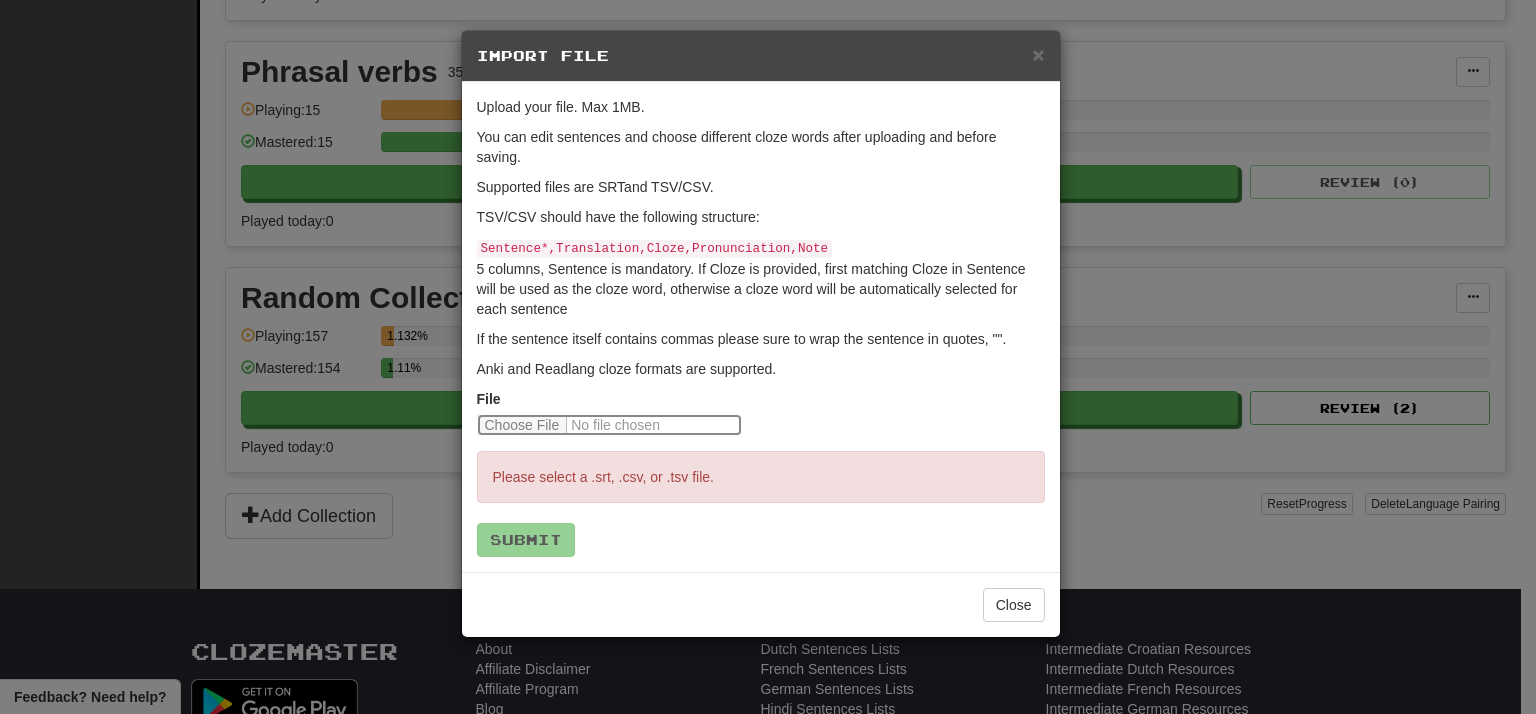 click at bounding box center (609, 425) 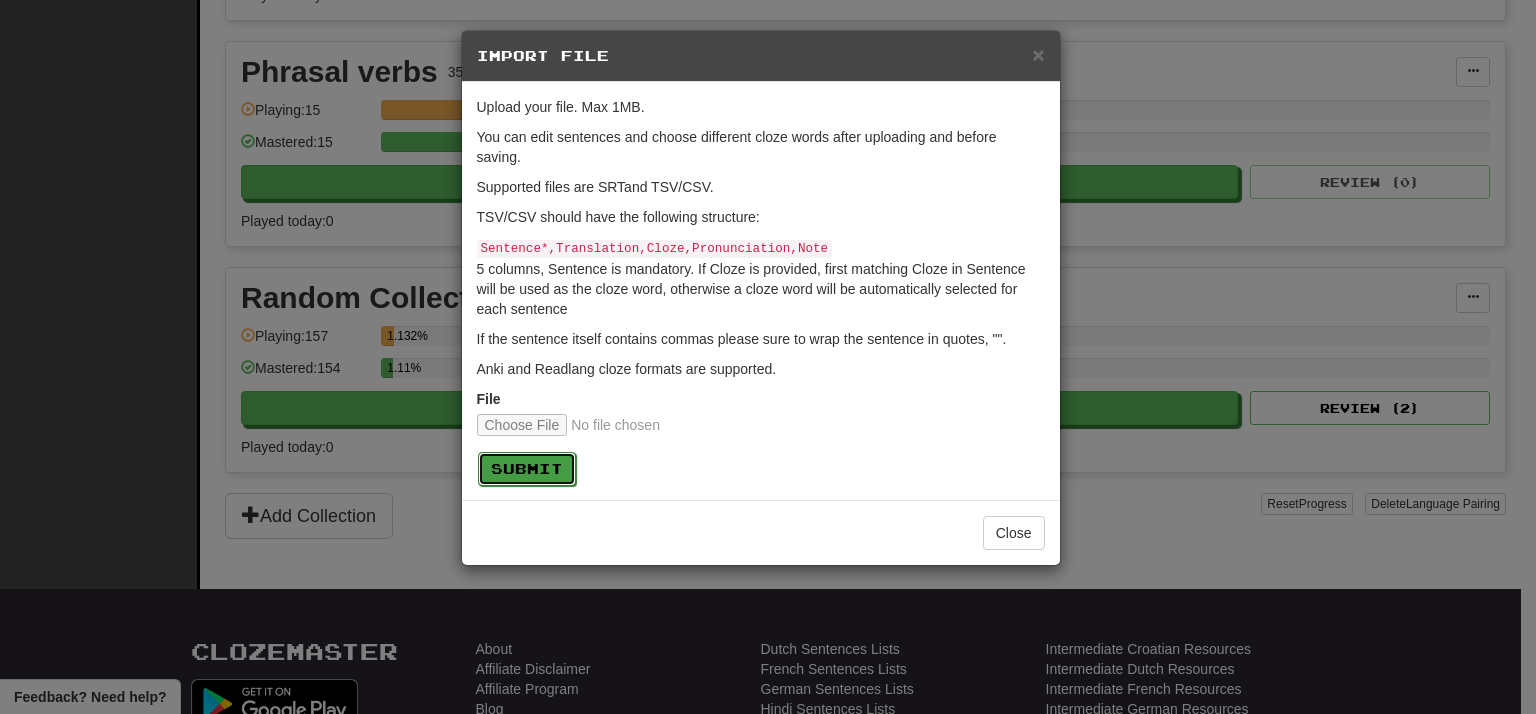 click on "Submit" at bounding box center (527, 469) 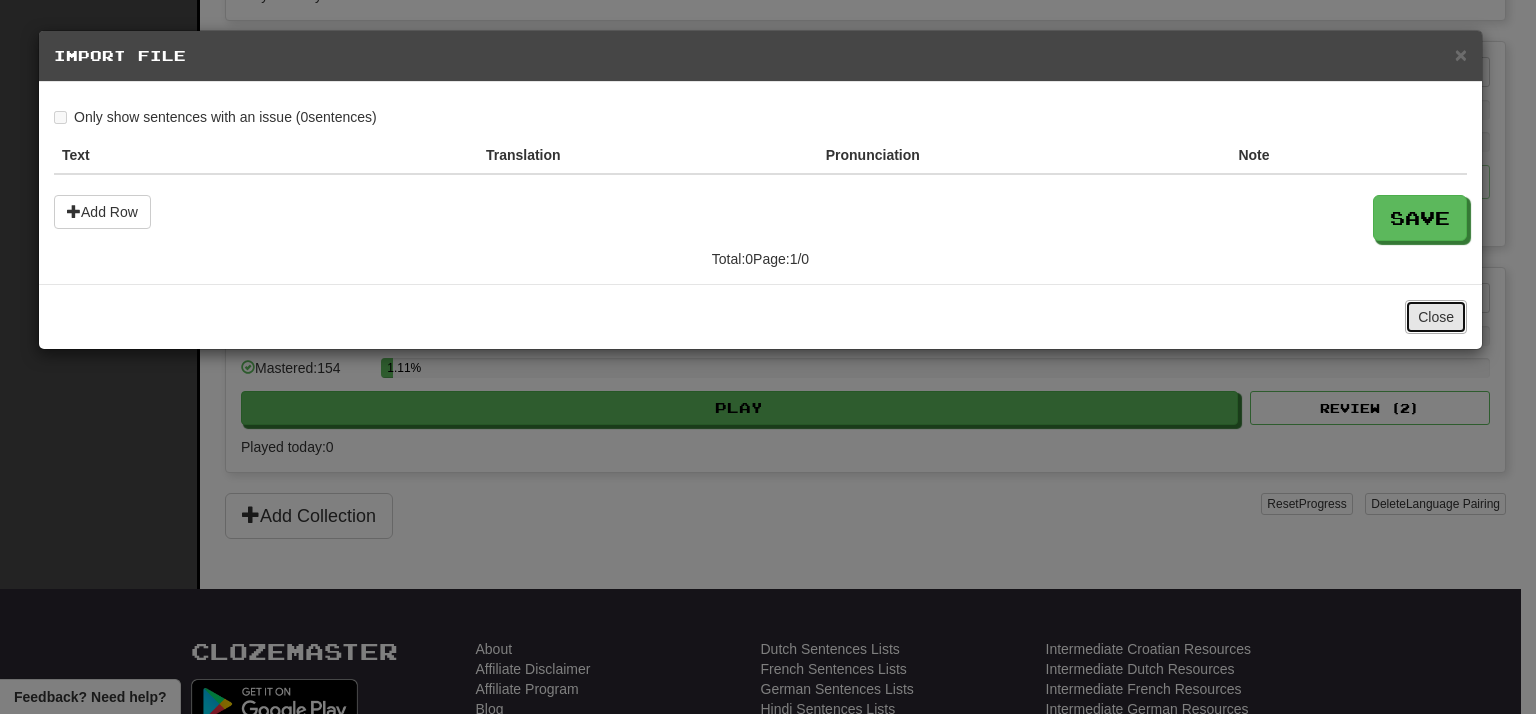 click on "Close" at bounding box center (1436, 317) 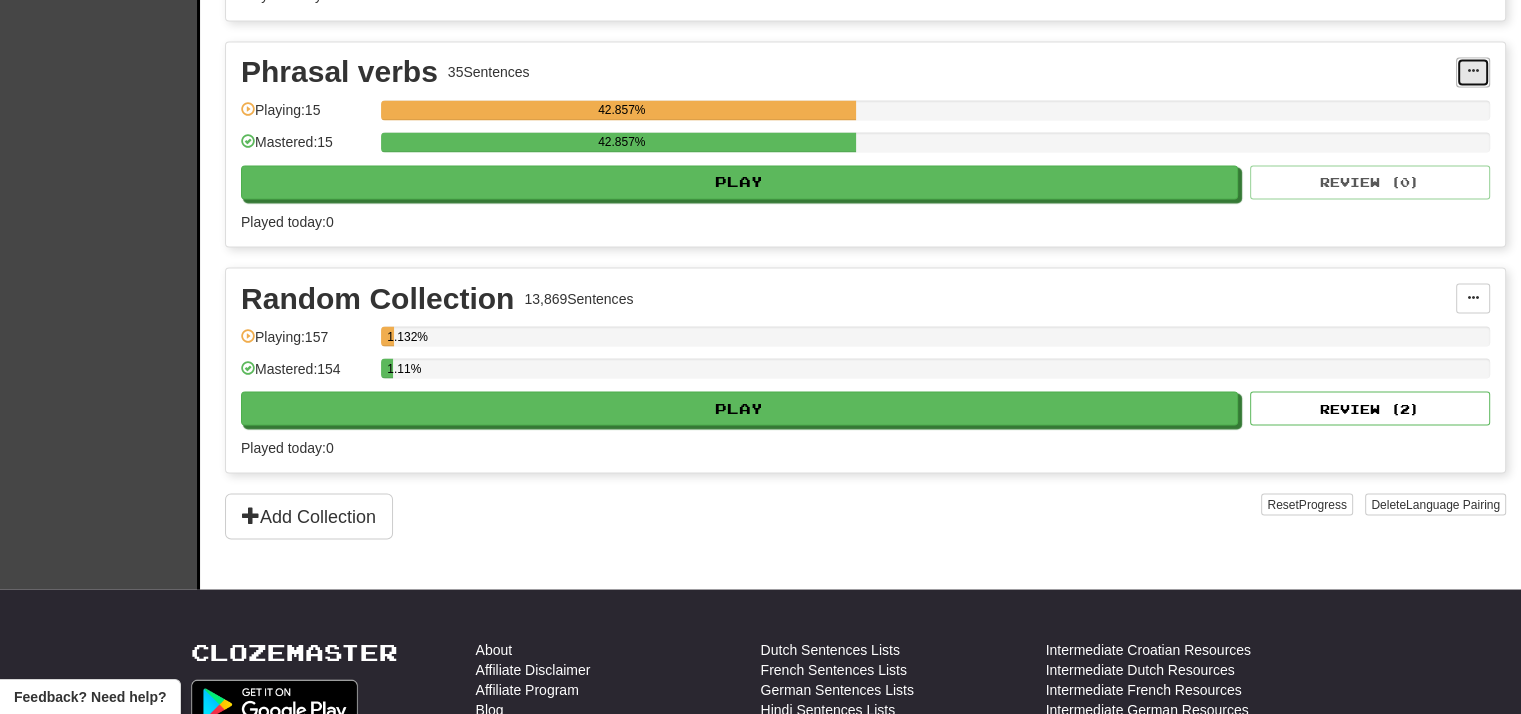 click at bounding box center [1473, 72] 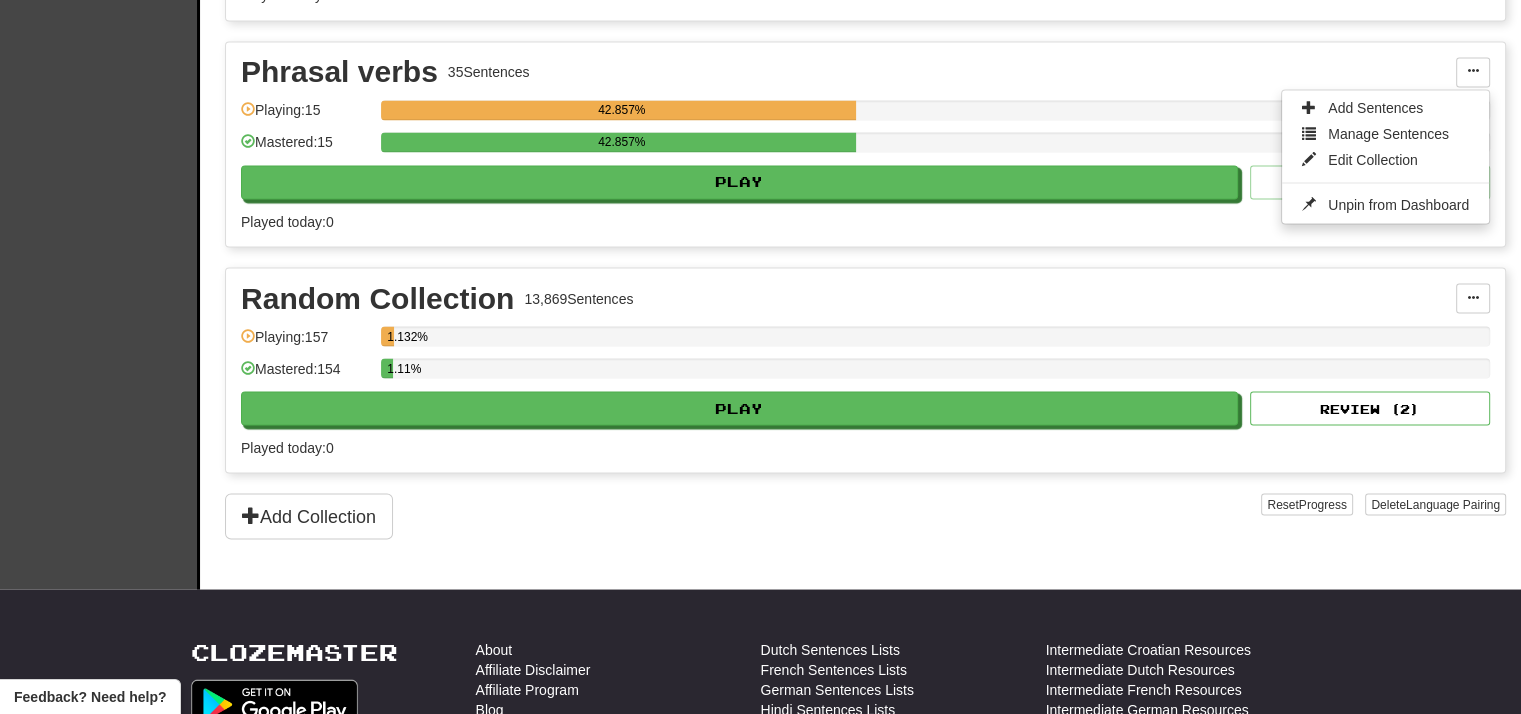 click on "Add Sentences Manage Sentences Edit Collection Unpin from Dashboard" at bounding box center [1385, 156] 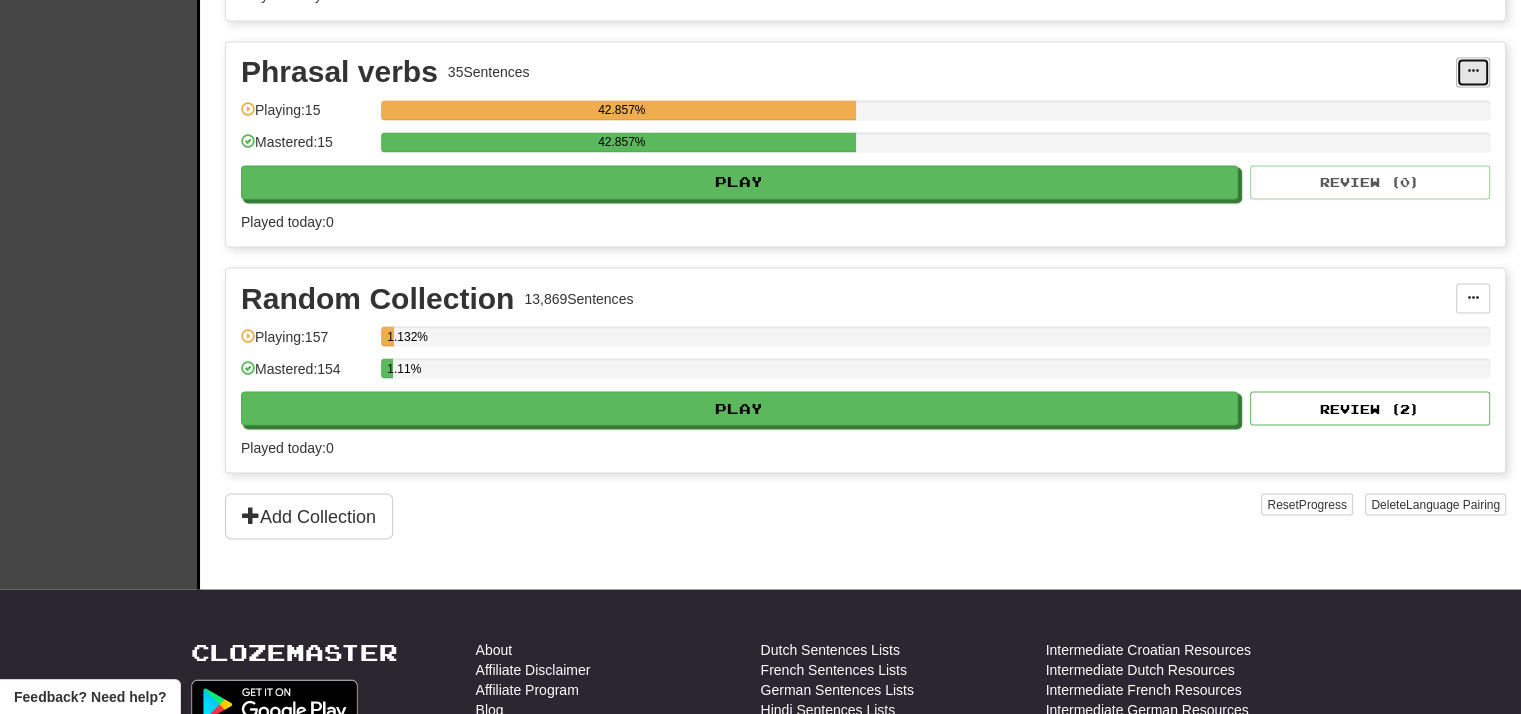 click at bounding box center [1473, 72] 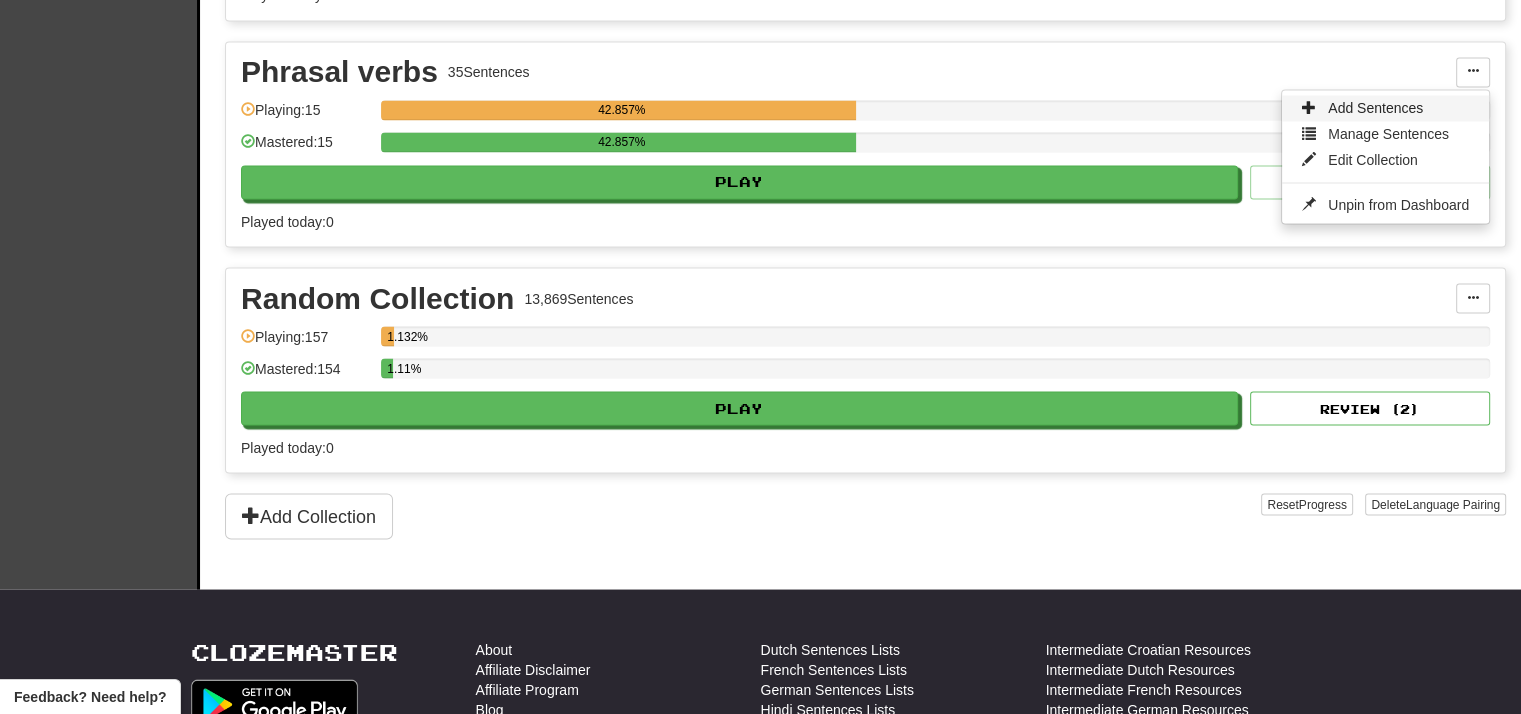 click on "Add Sentences" at bounding box center [1385, 108] 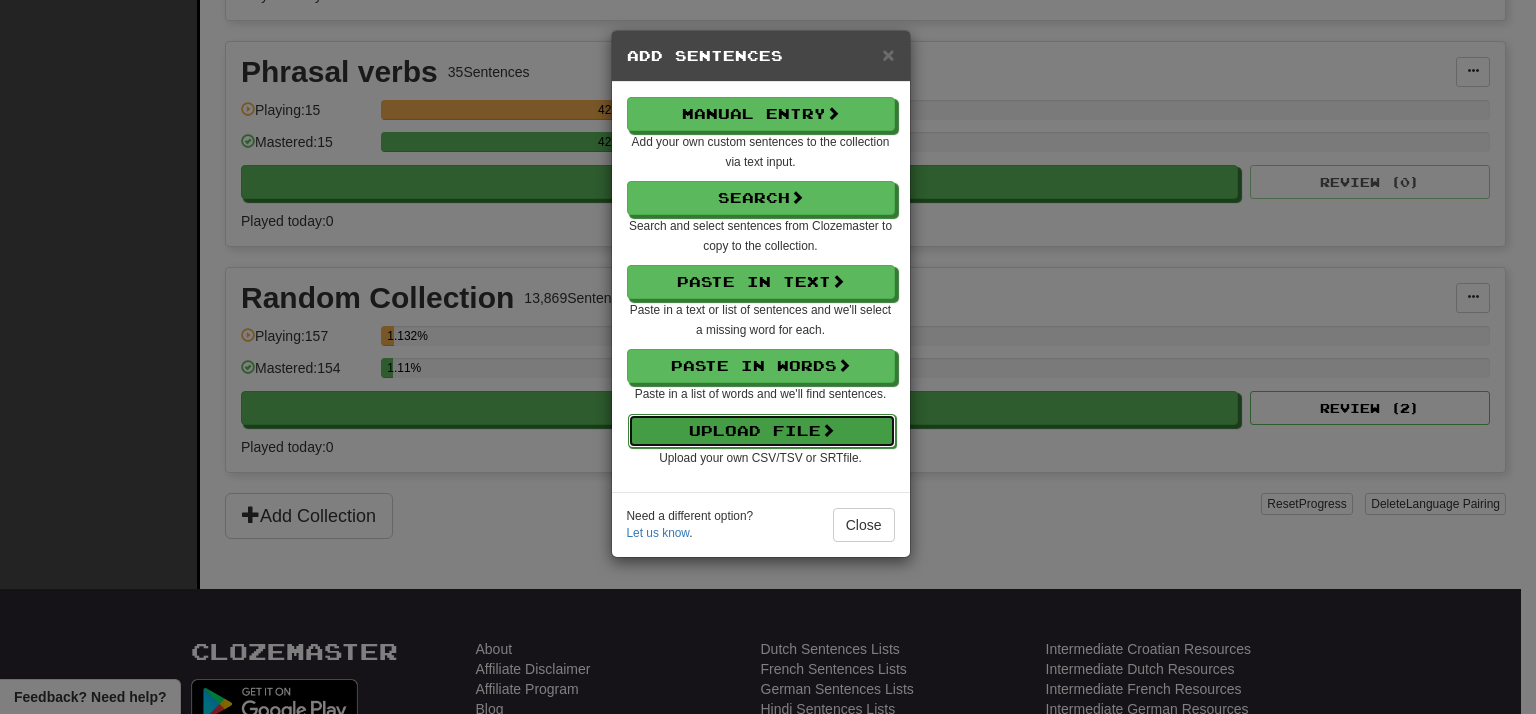 click on "Upload File" at bounding box center [762, 431] 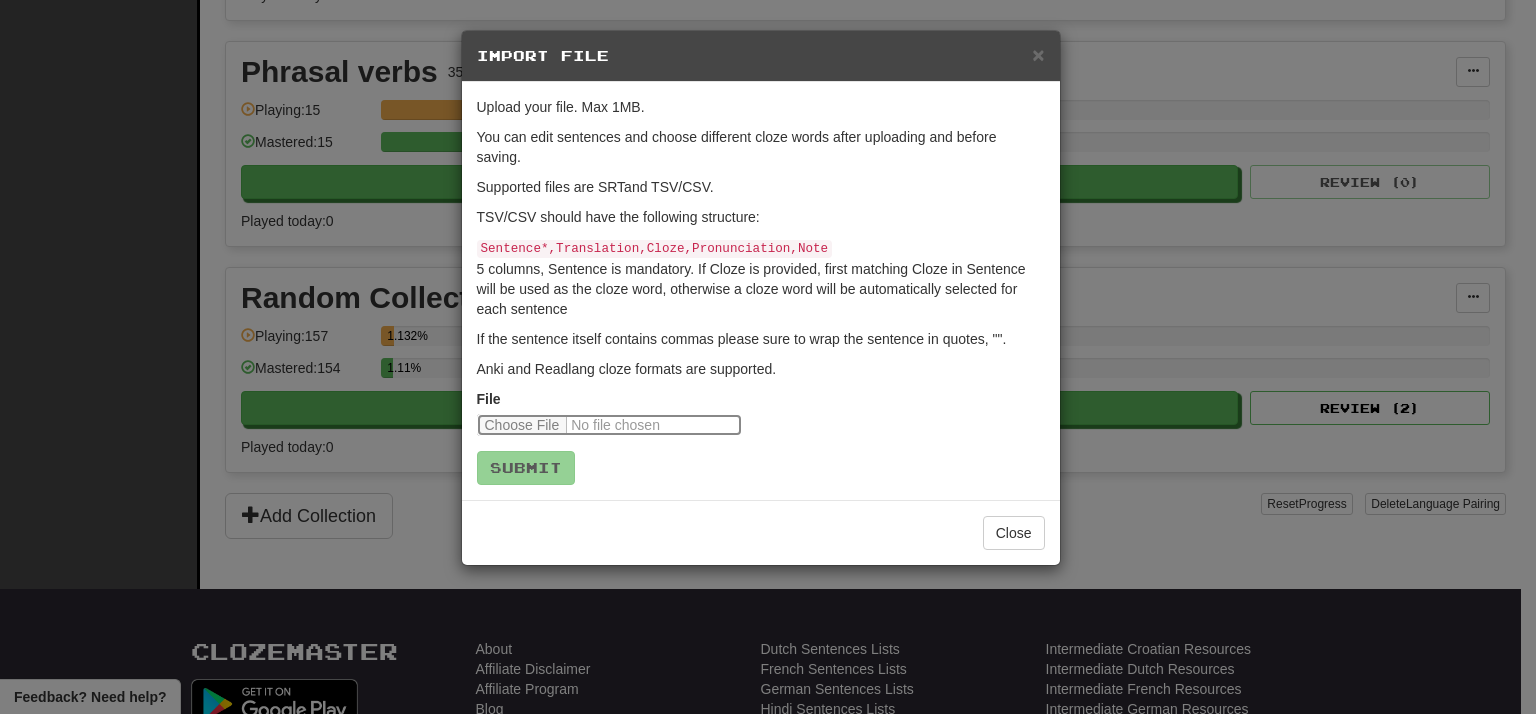 click at bounding box center [609, 425] 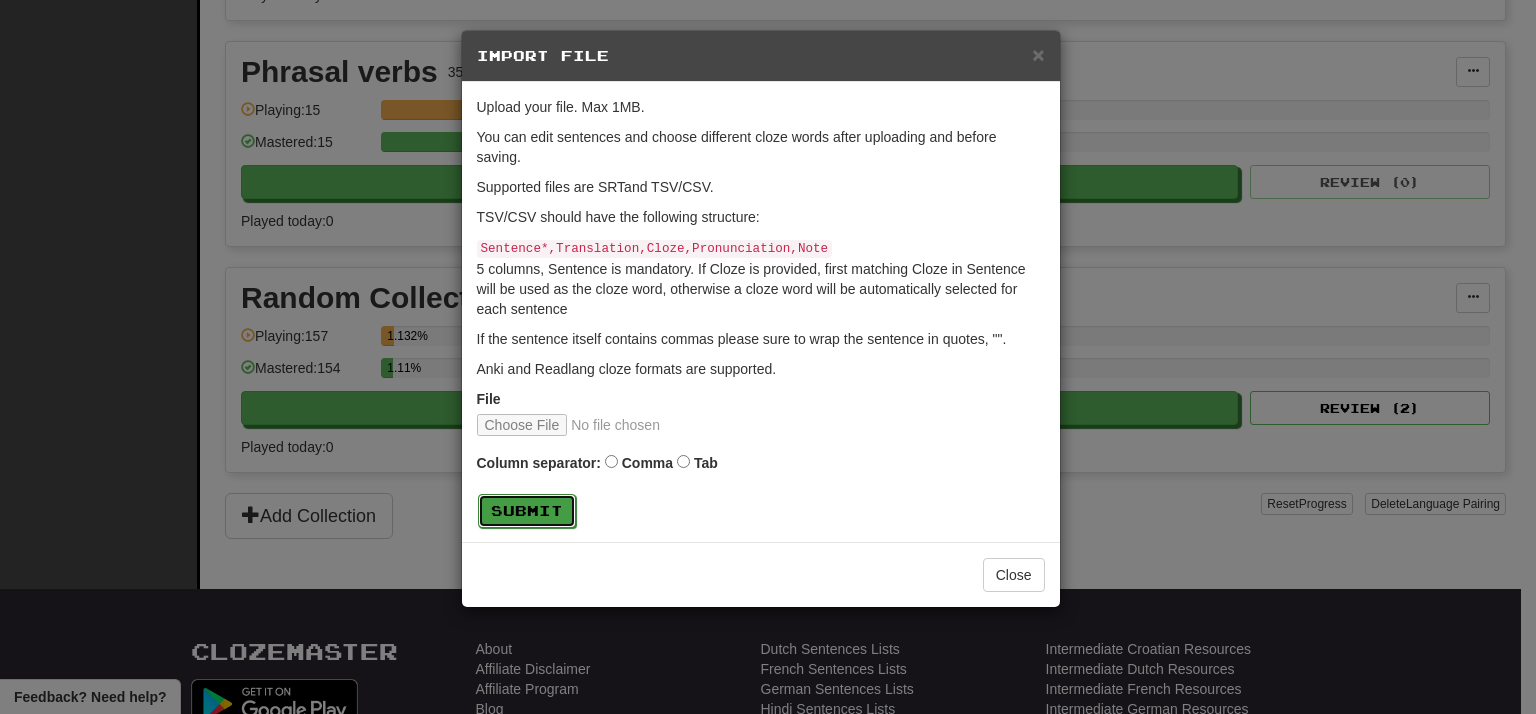 click on "Submit" at bounding box center [527, 511] 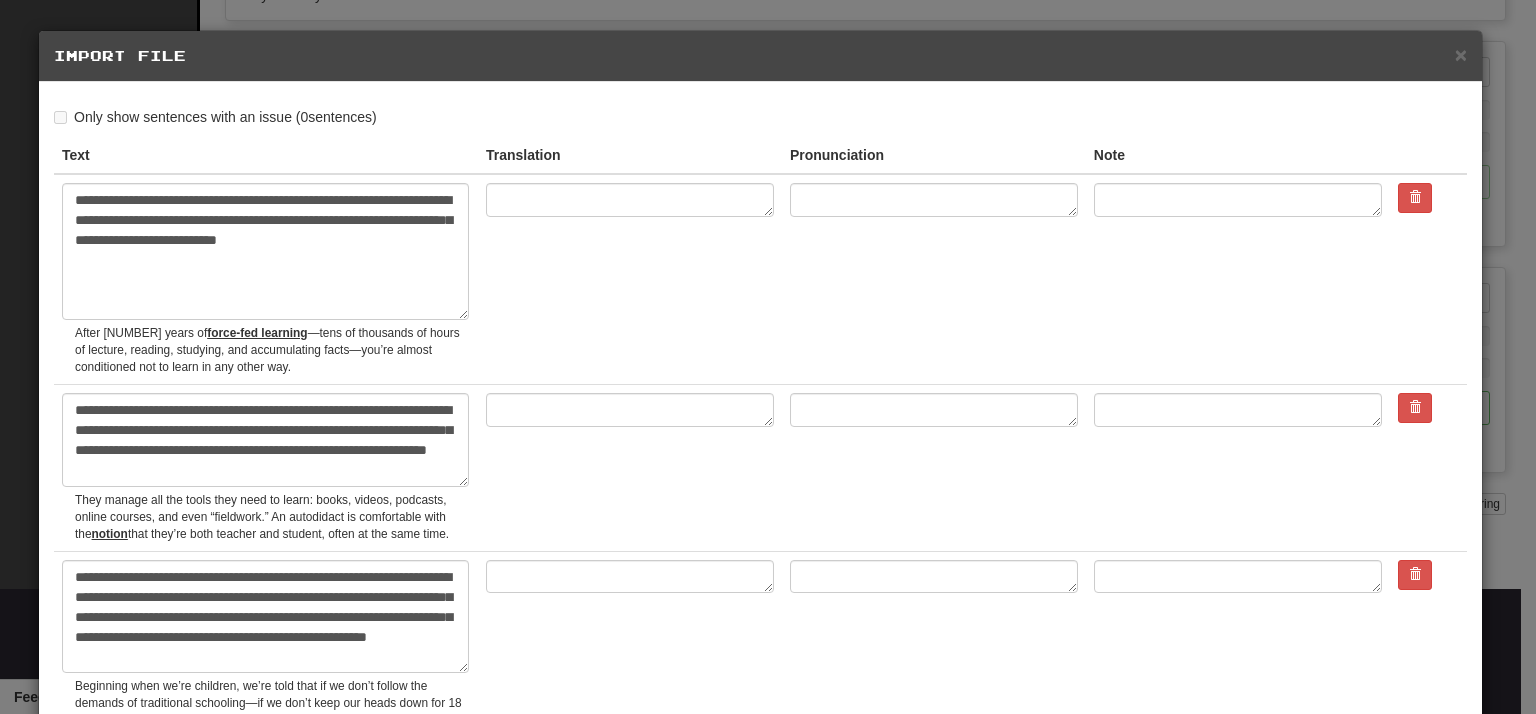 drag, startPoint x: 457, startPoint y: 249, endPoint x: 460, endPoint y: 313, distance: 64.070274 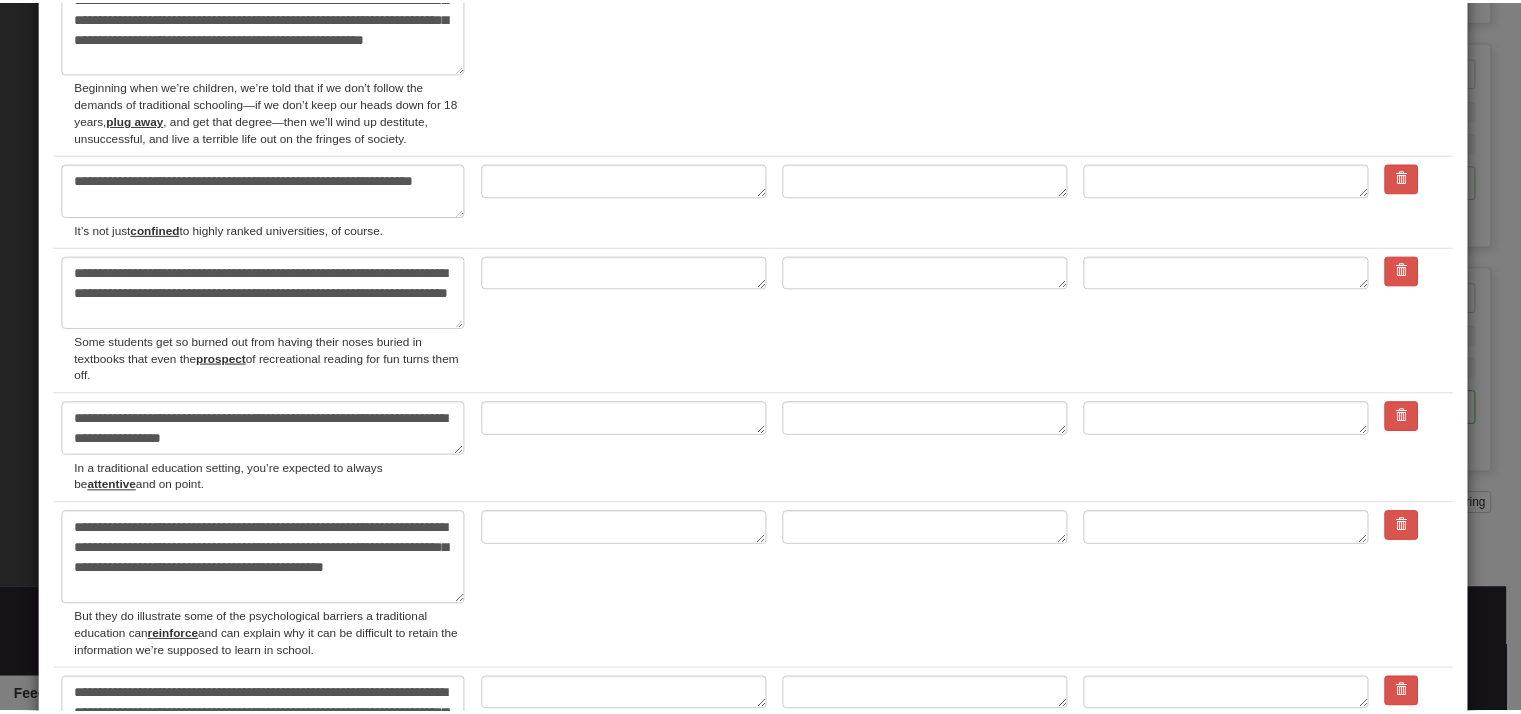 scroll, scrollTop: 0, scrollLeft: 0, axis: both 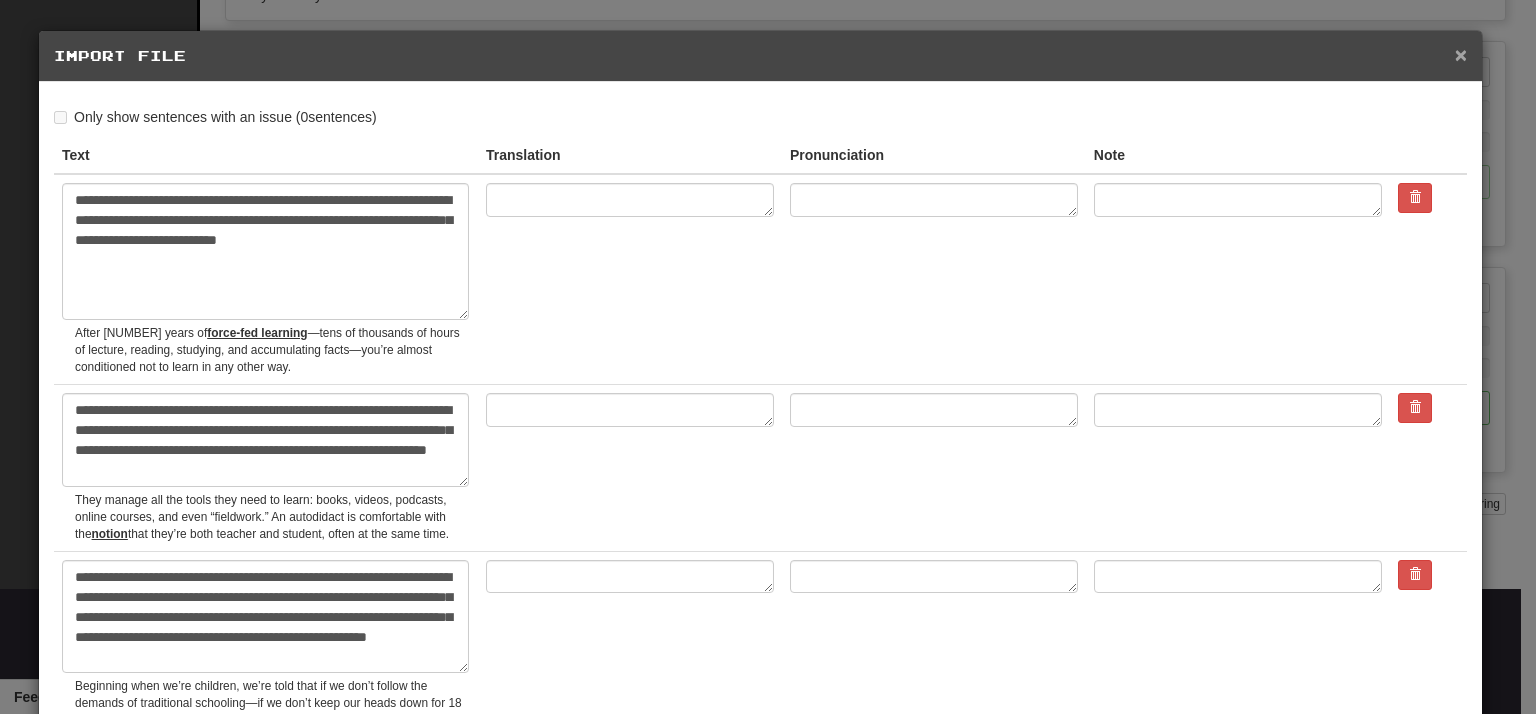 click on "×" at bounding box center [1461, 54] 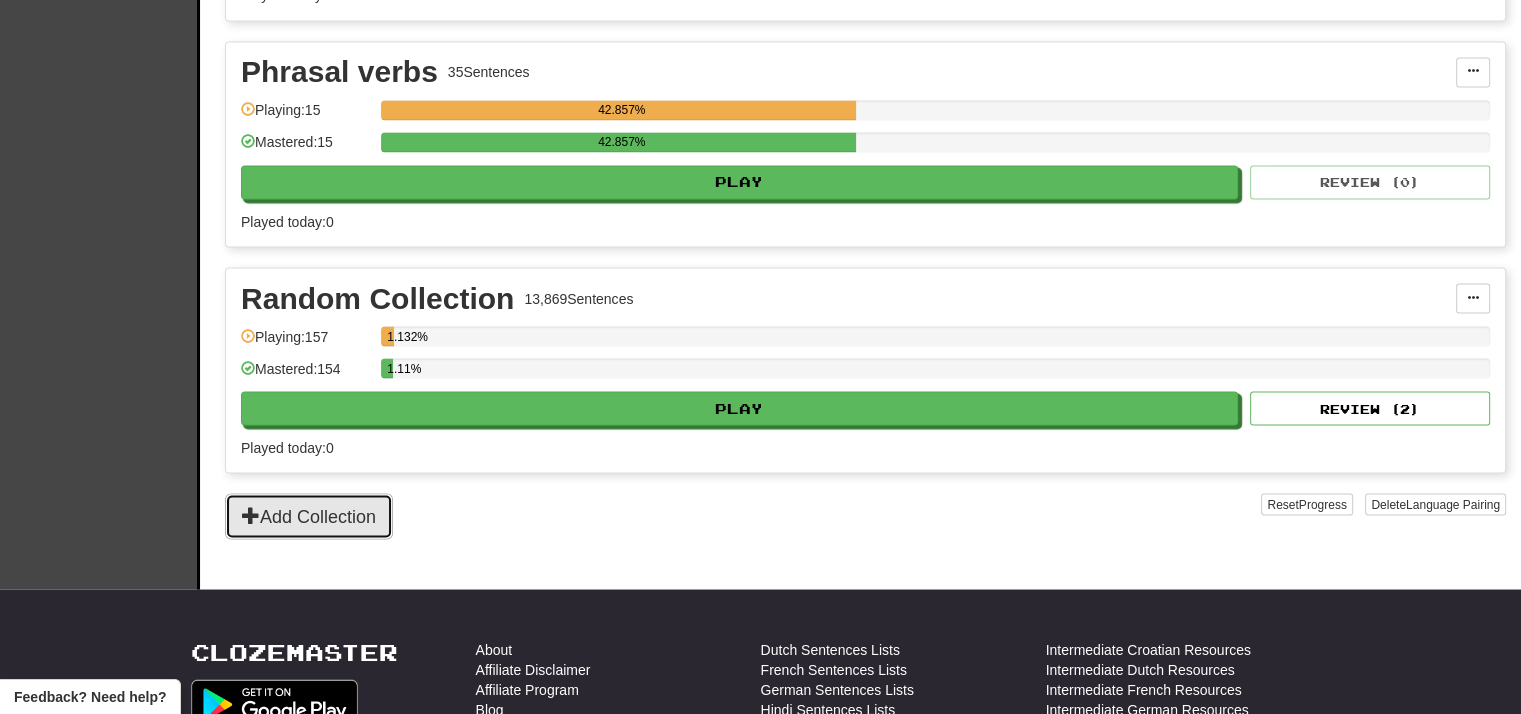 click on "Add Collection" at bounding box center [309, 516] 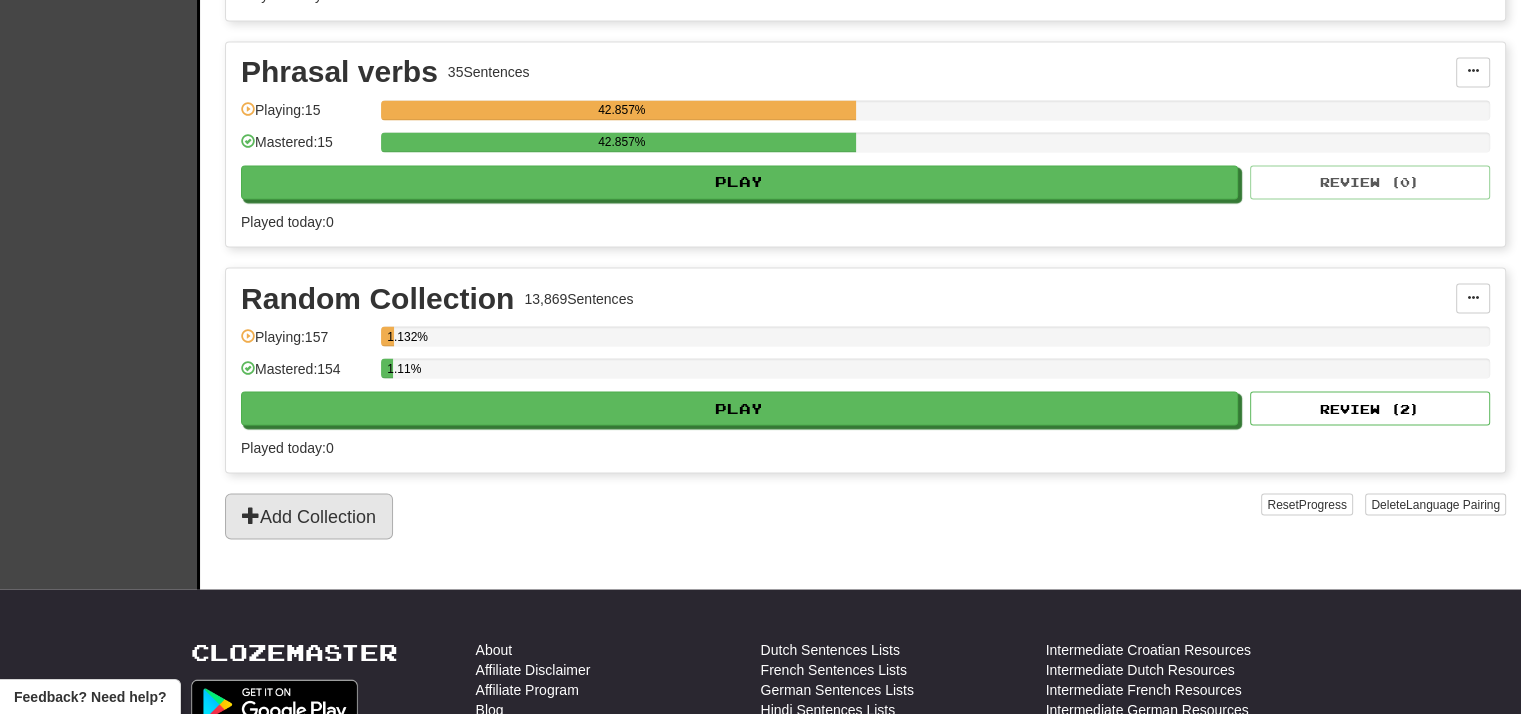 scroll, scrollTop: 0, scrollLeft: 0, axis: both 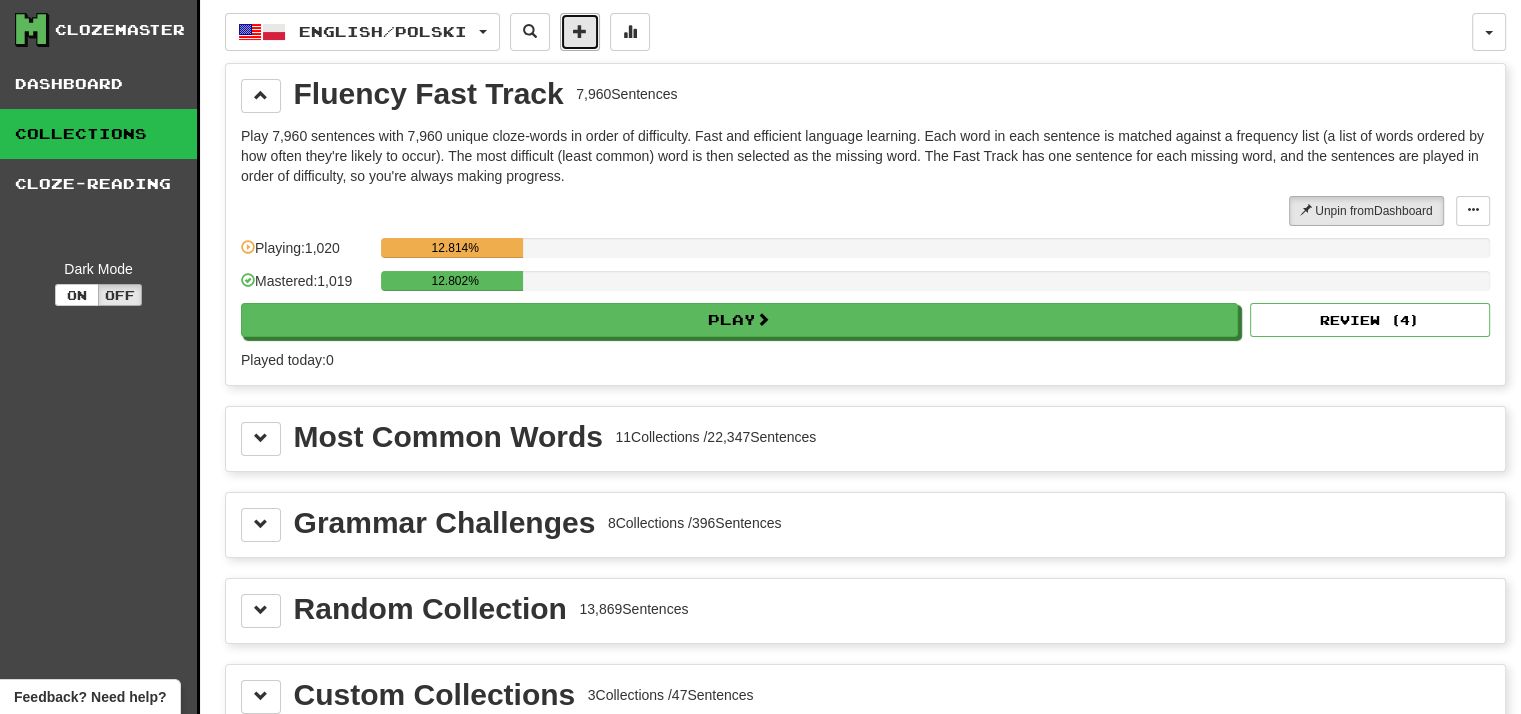 click at bounding box center [580, 32] 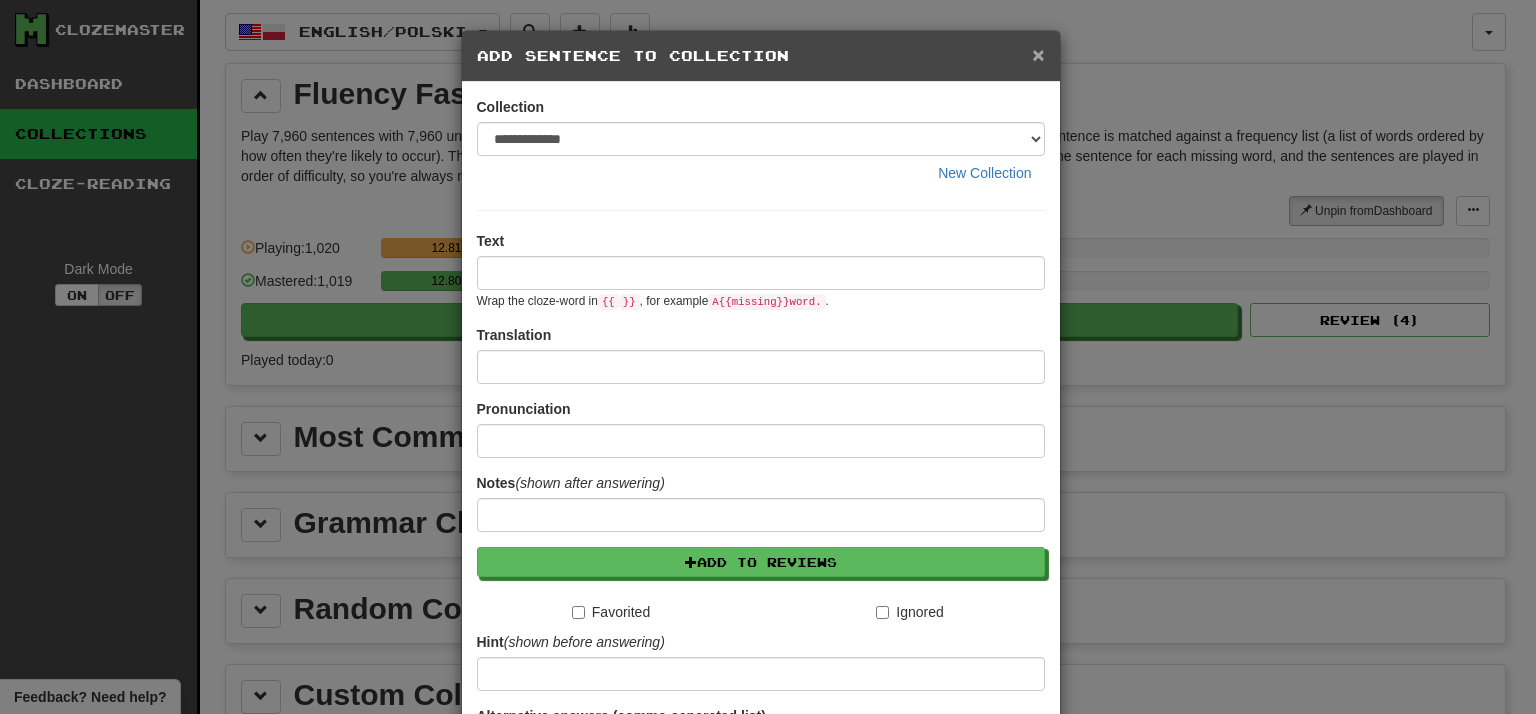 click on "×" at bounding box center [1038, 54] 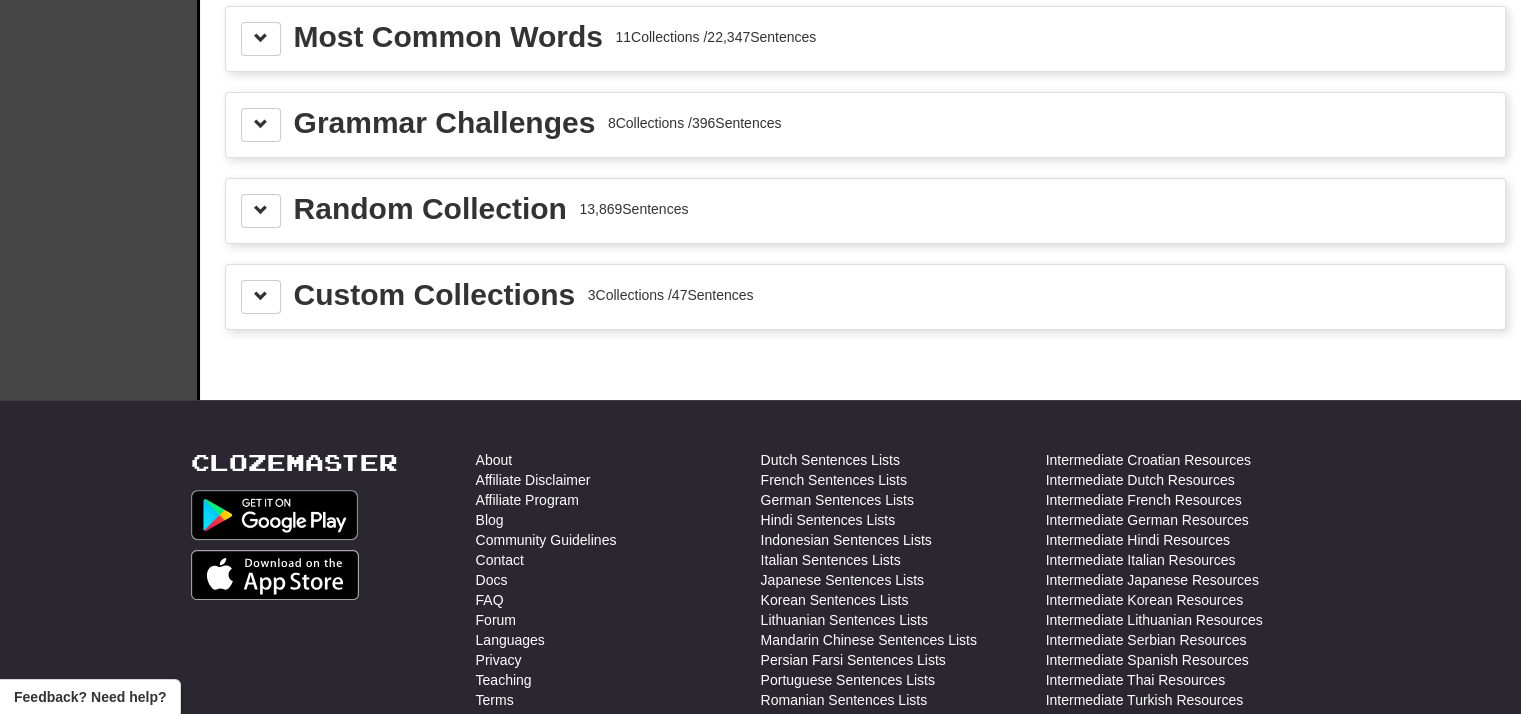 scroll, scrollTop: 0, scrollLeft: 0, axis: both 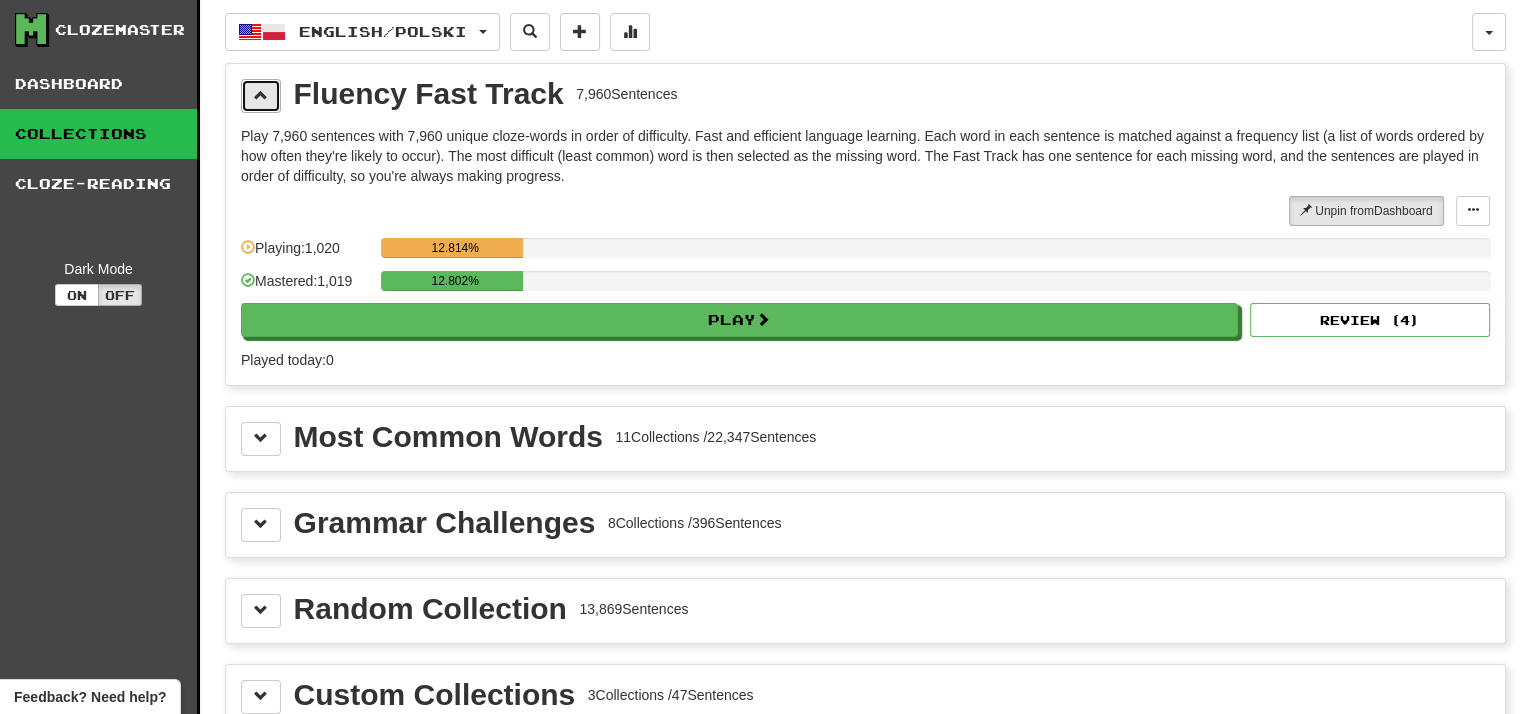 click at bounding box center (261, 95) 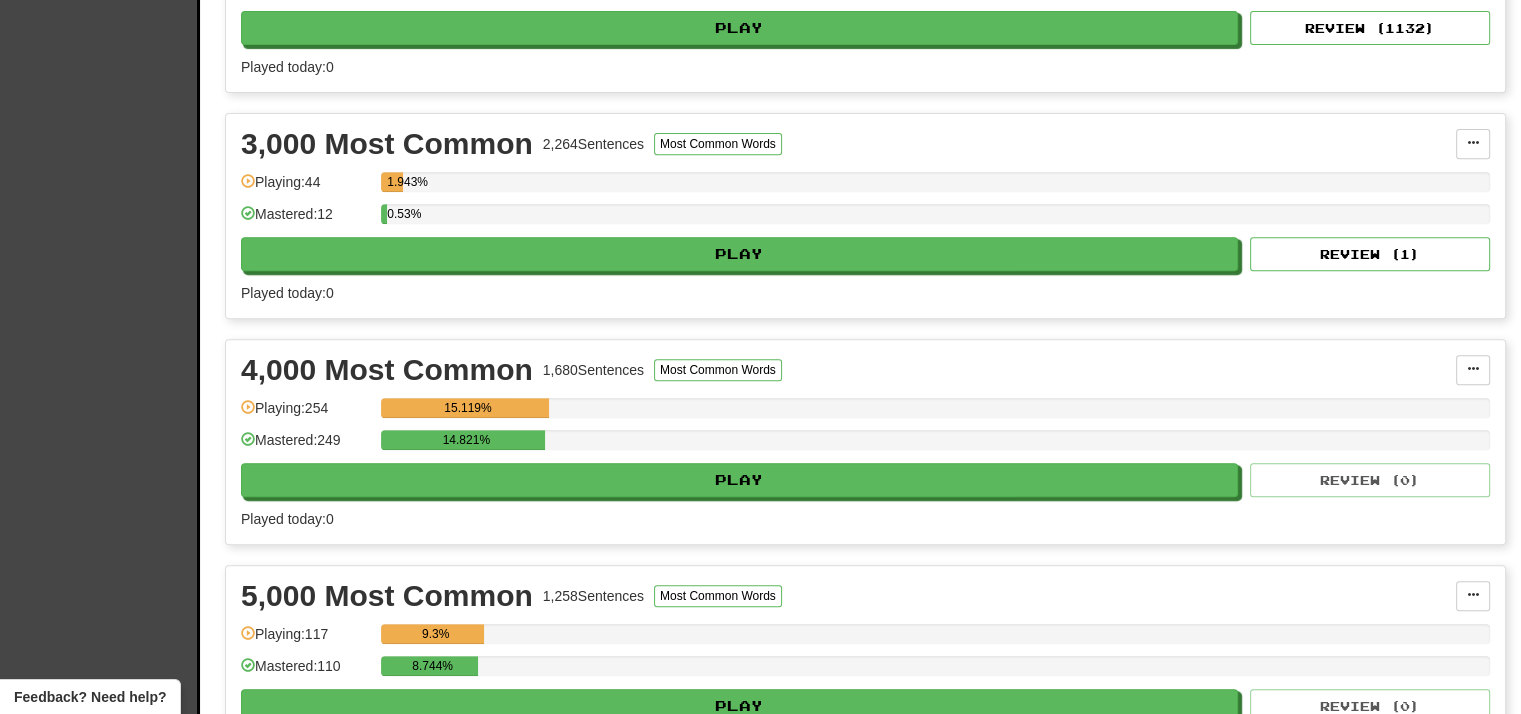 scroll, scrollTop: 900, scrollLeft: 0, axis: vertical 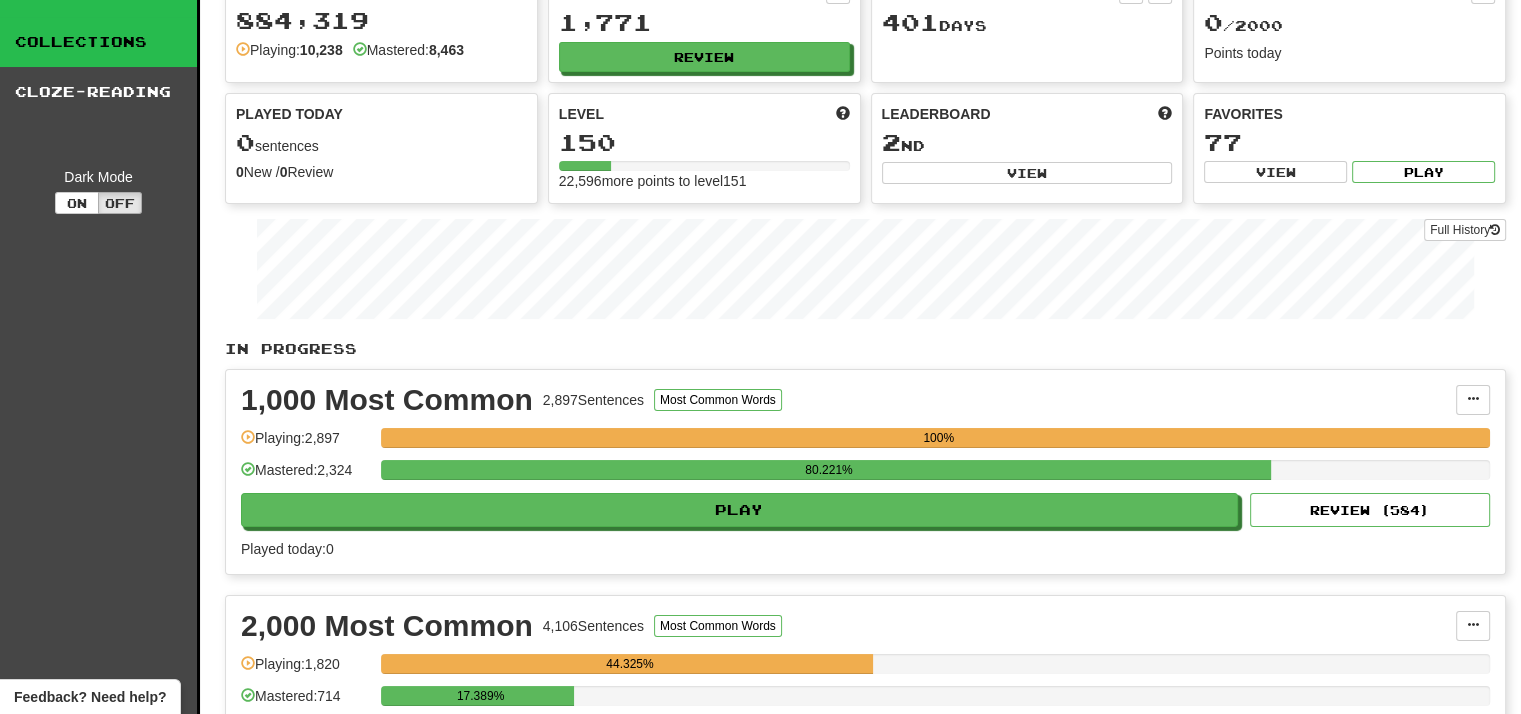 click on "Collections" at bounding box center [98, 42] 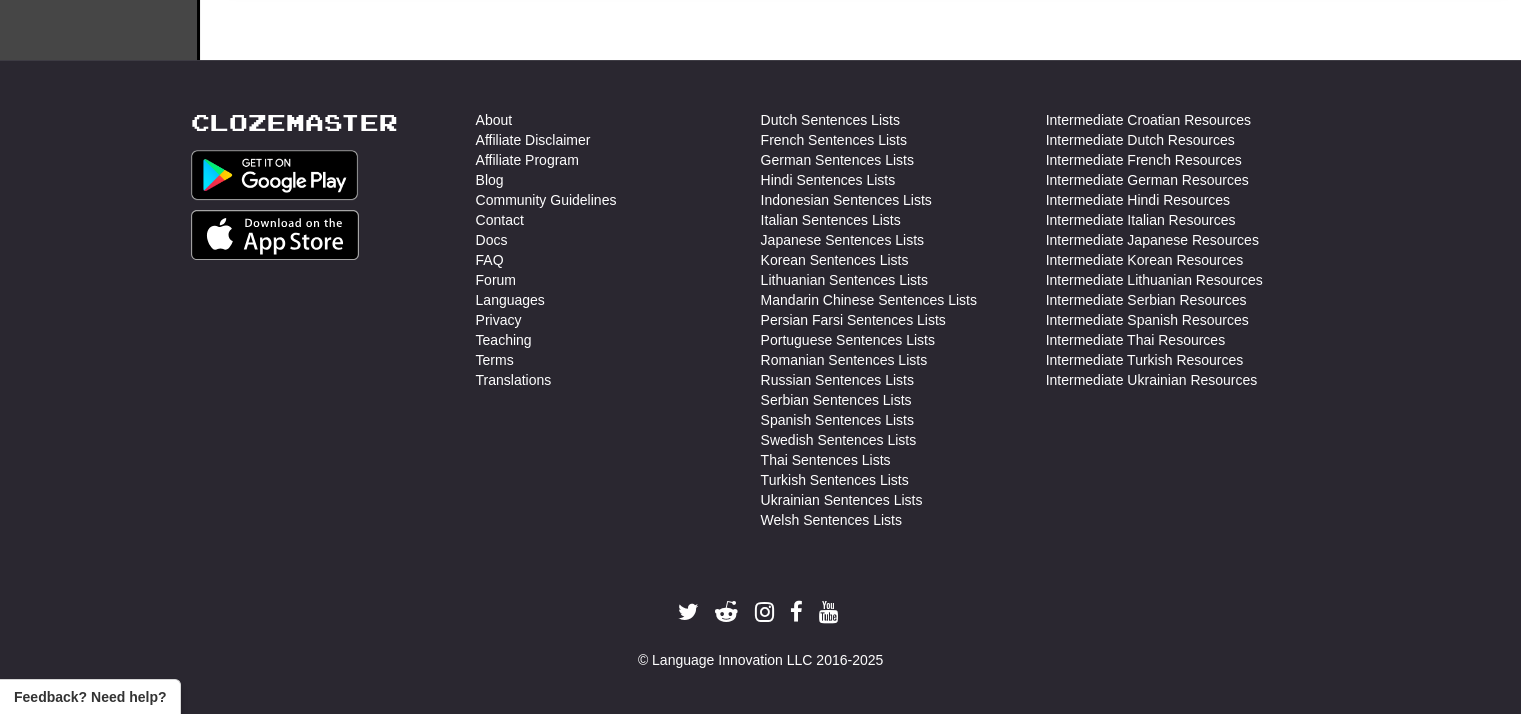 scroll, scrollTop: 340, scrollLeft: 0, axis: vertical 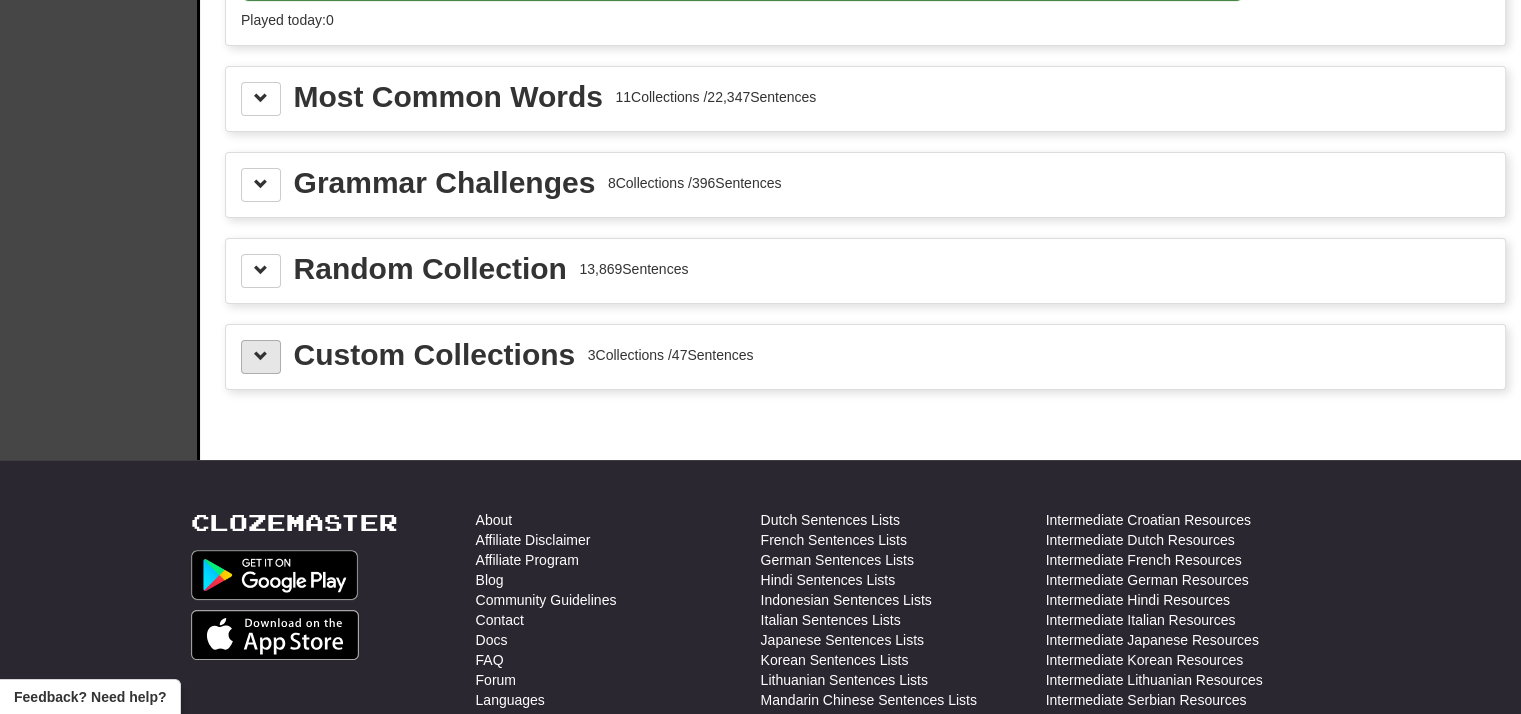 drag, startPoint x: 230, startPoint y: 352, endPoint x: 252, endPoint y: 352, distance: 22 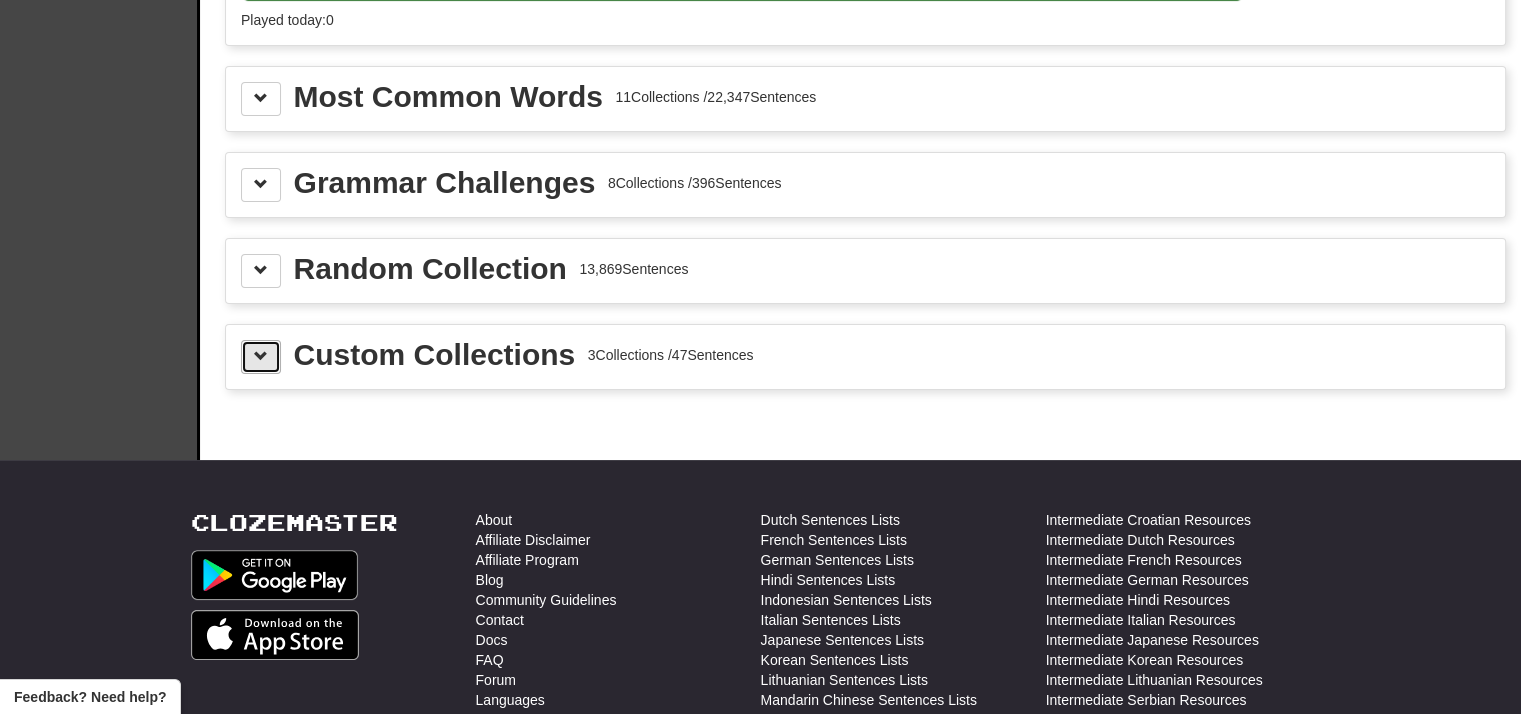 click at bounding box center [261, 356] 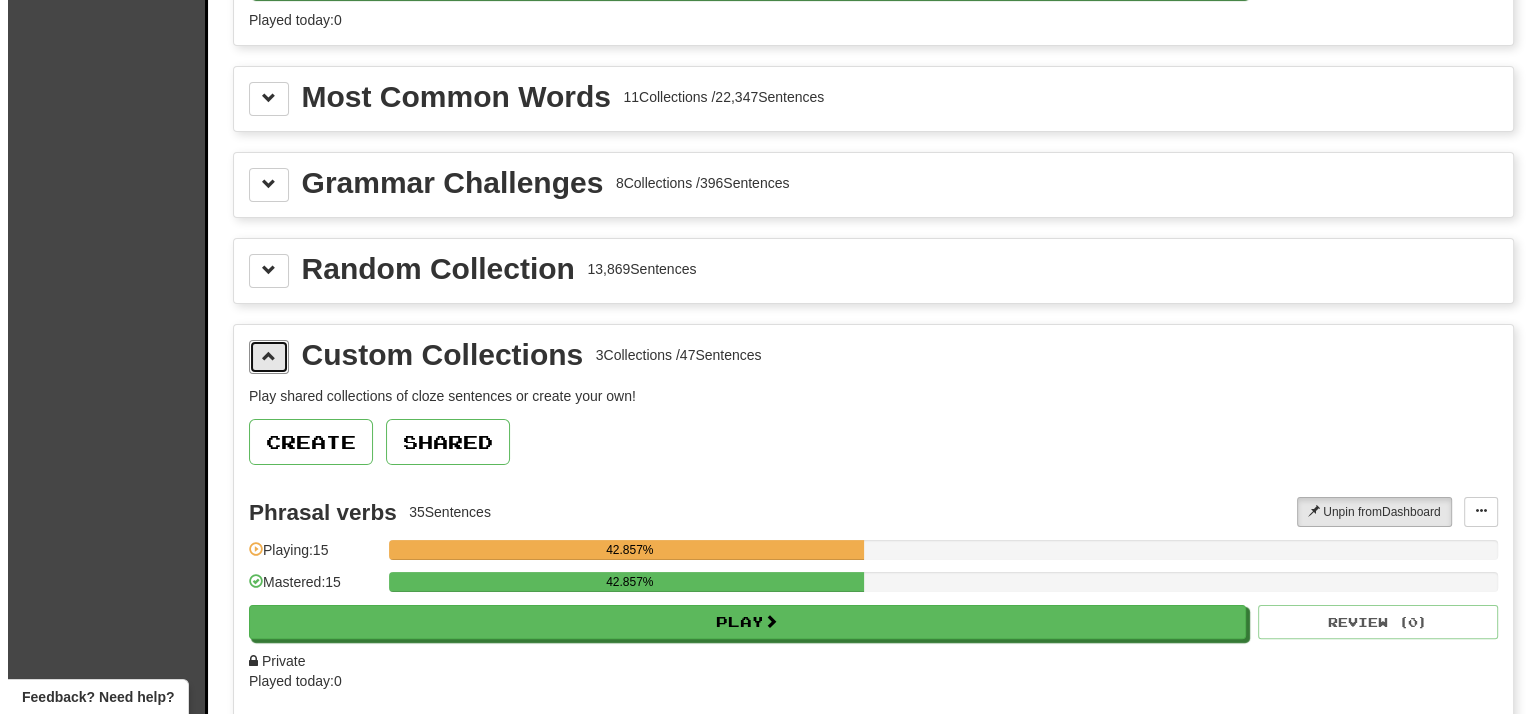scroll, scrollTop: 540, scrollLeft: 0, axis: vertical 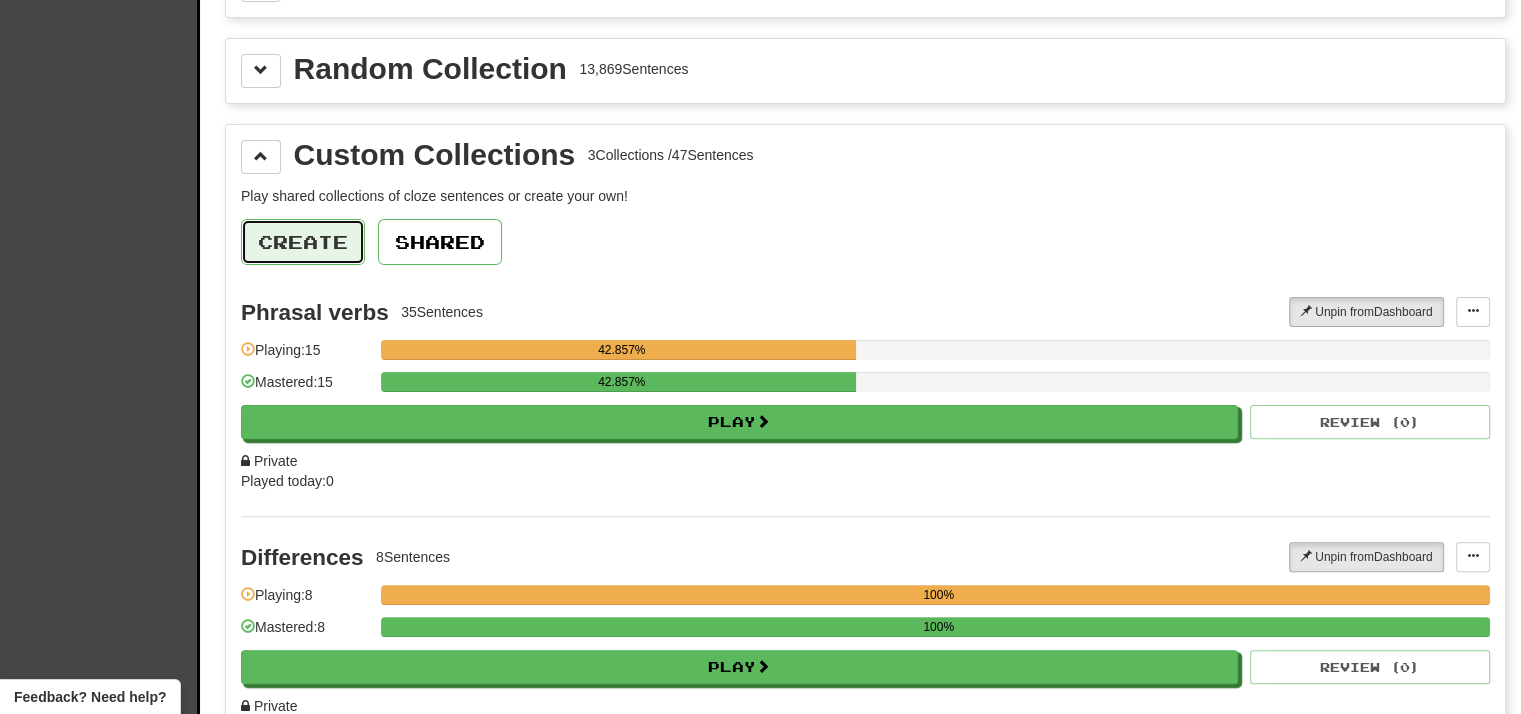 click on "Create" at bounding box center (303, 242) 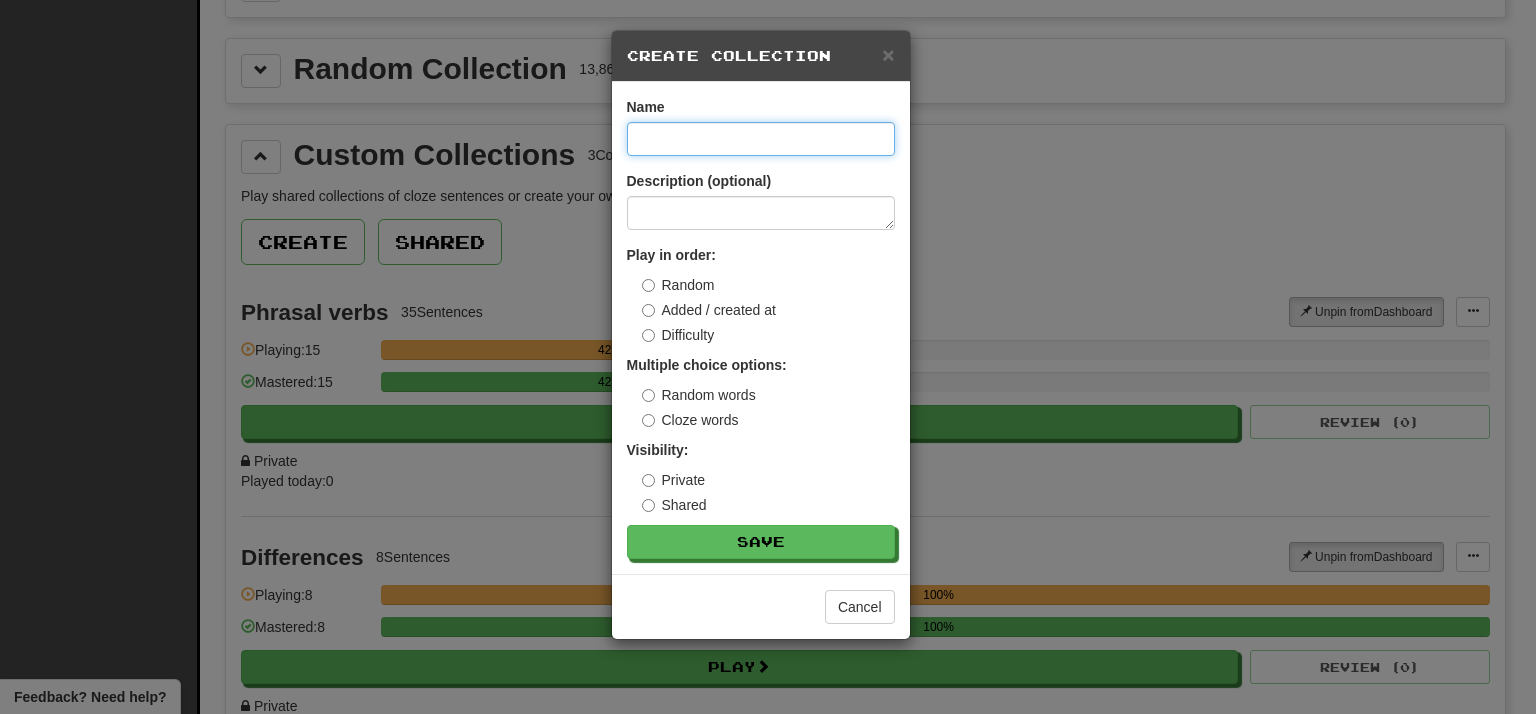 click at bounding box center [761, 139] 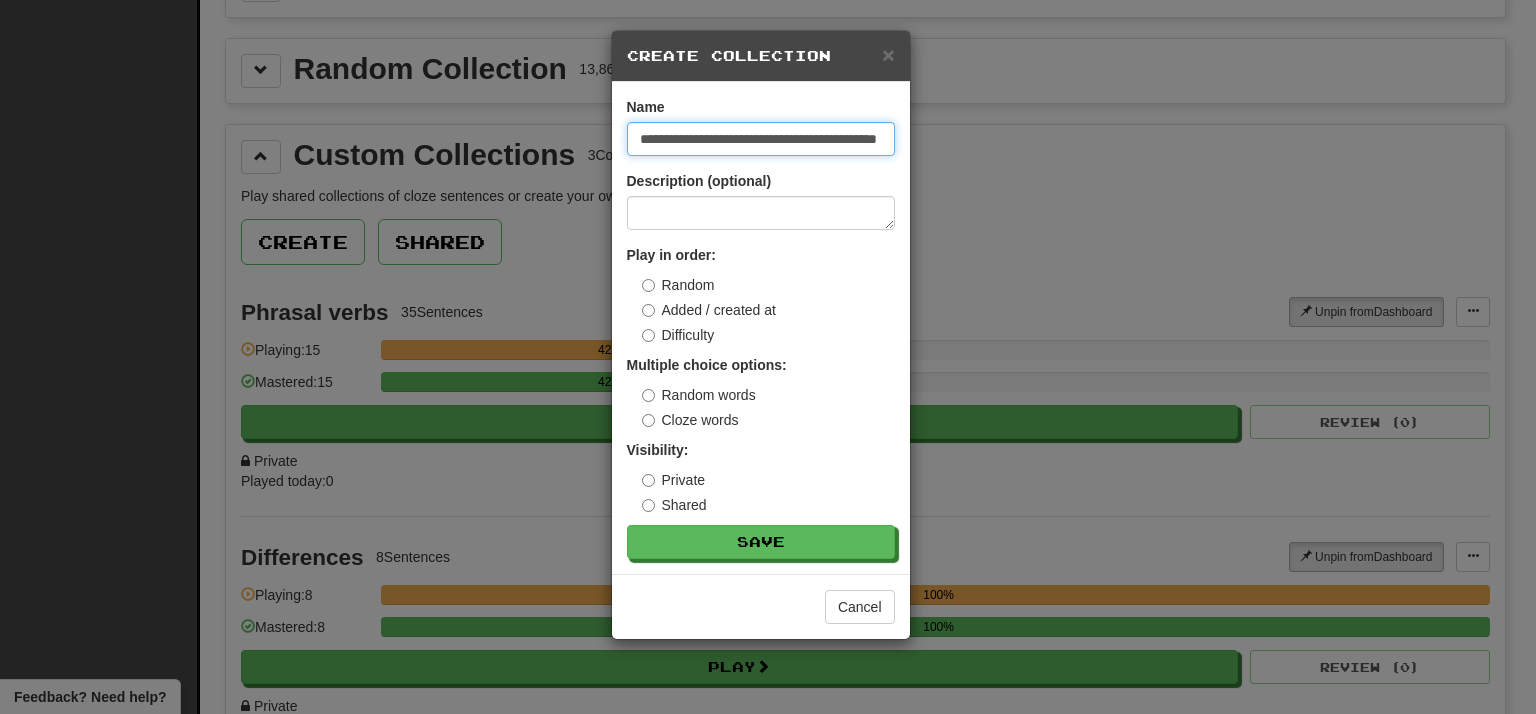 scroll, scrollTop: 0, scrollLeft: 60, axis: horizontal 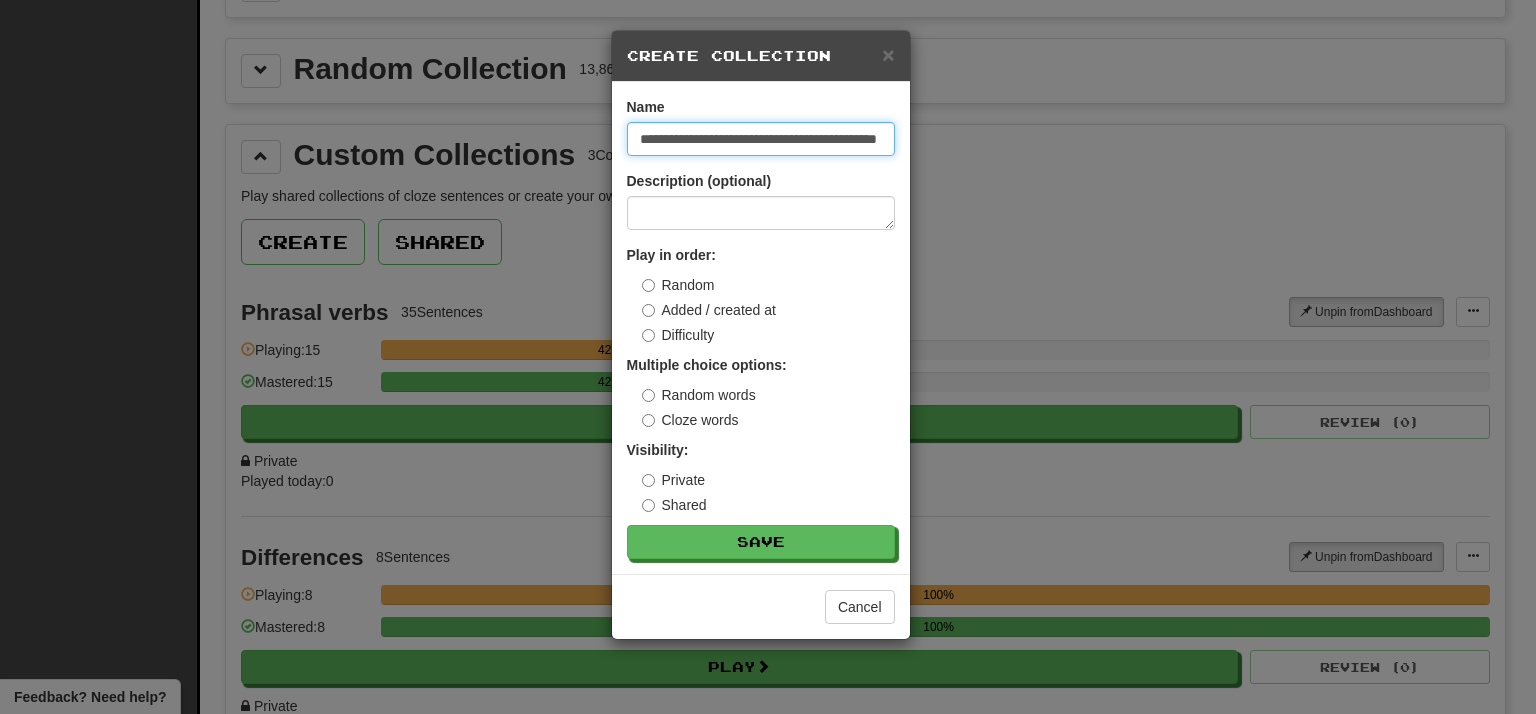 type on "**********" 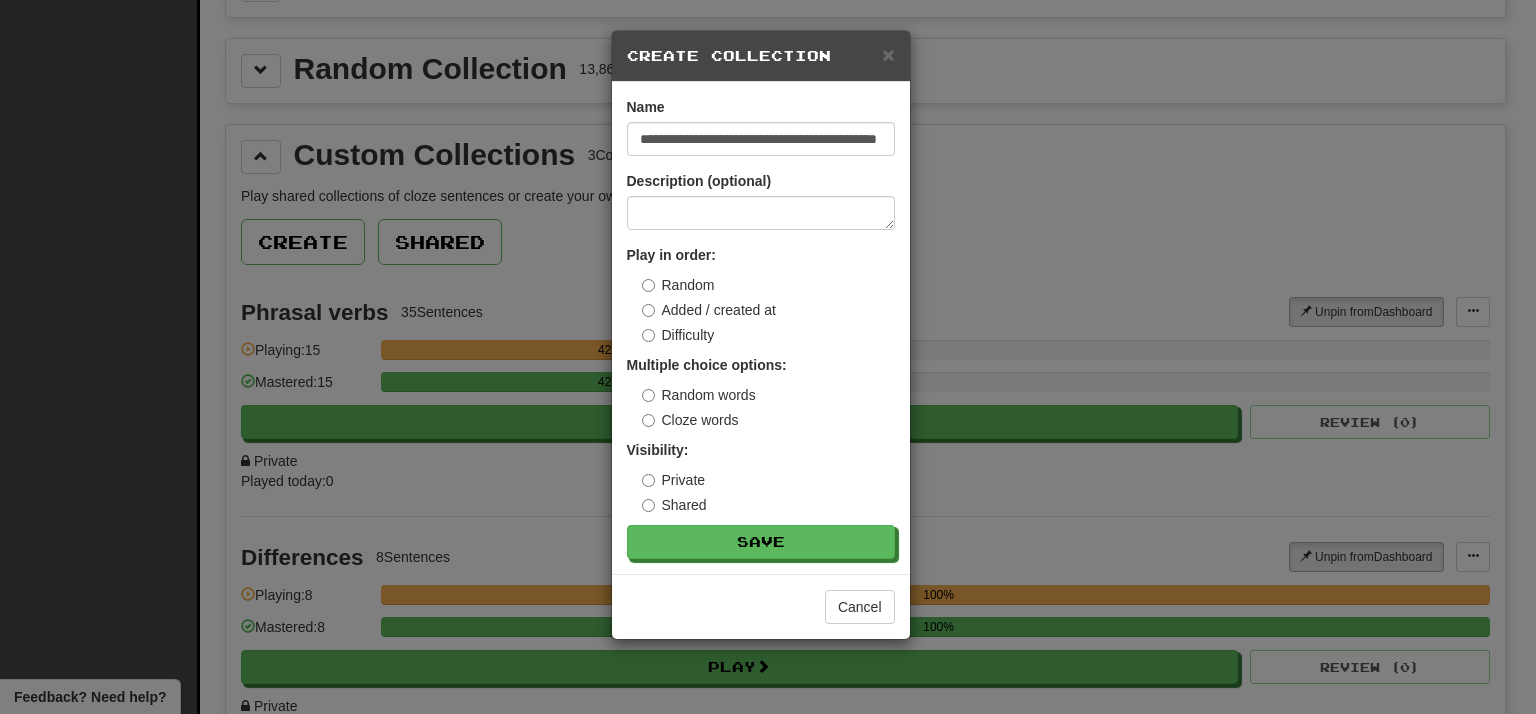click on "**********" at bounding box center [761, 328] 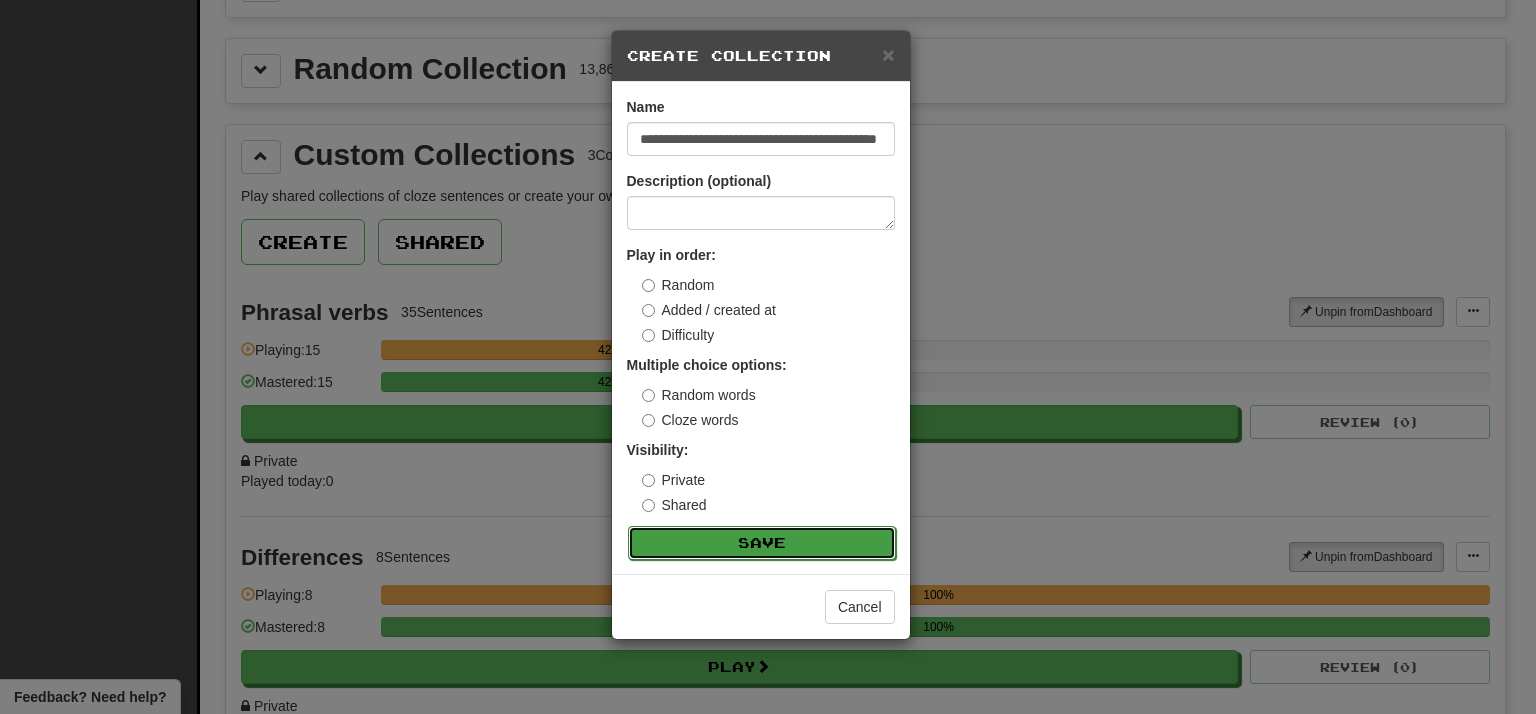 click on "Save" at bounding box center [762, 543] 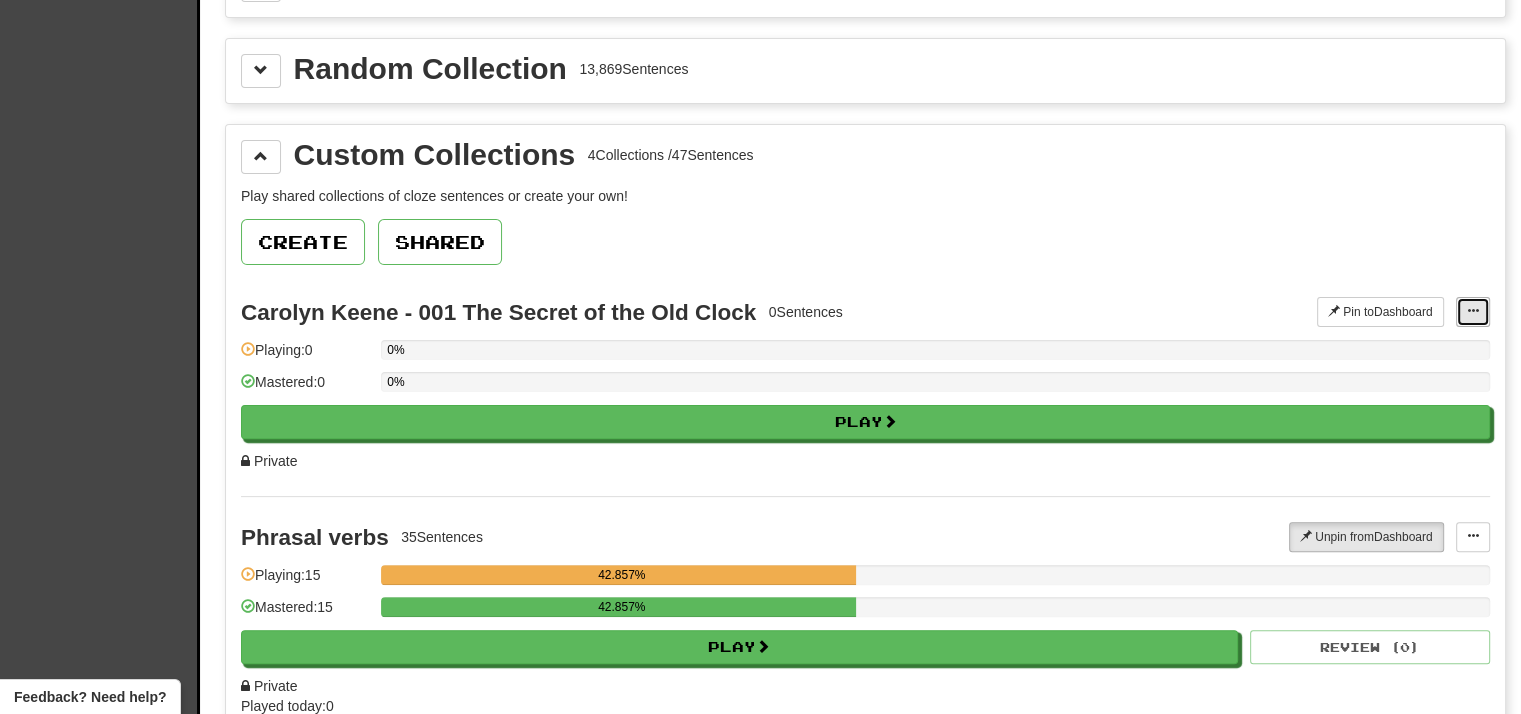 click at bounding box center (1473, 312) 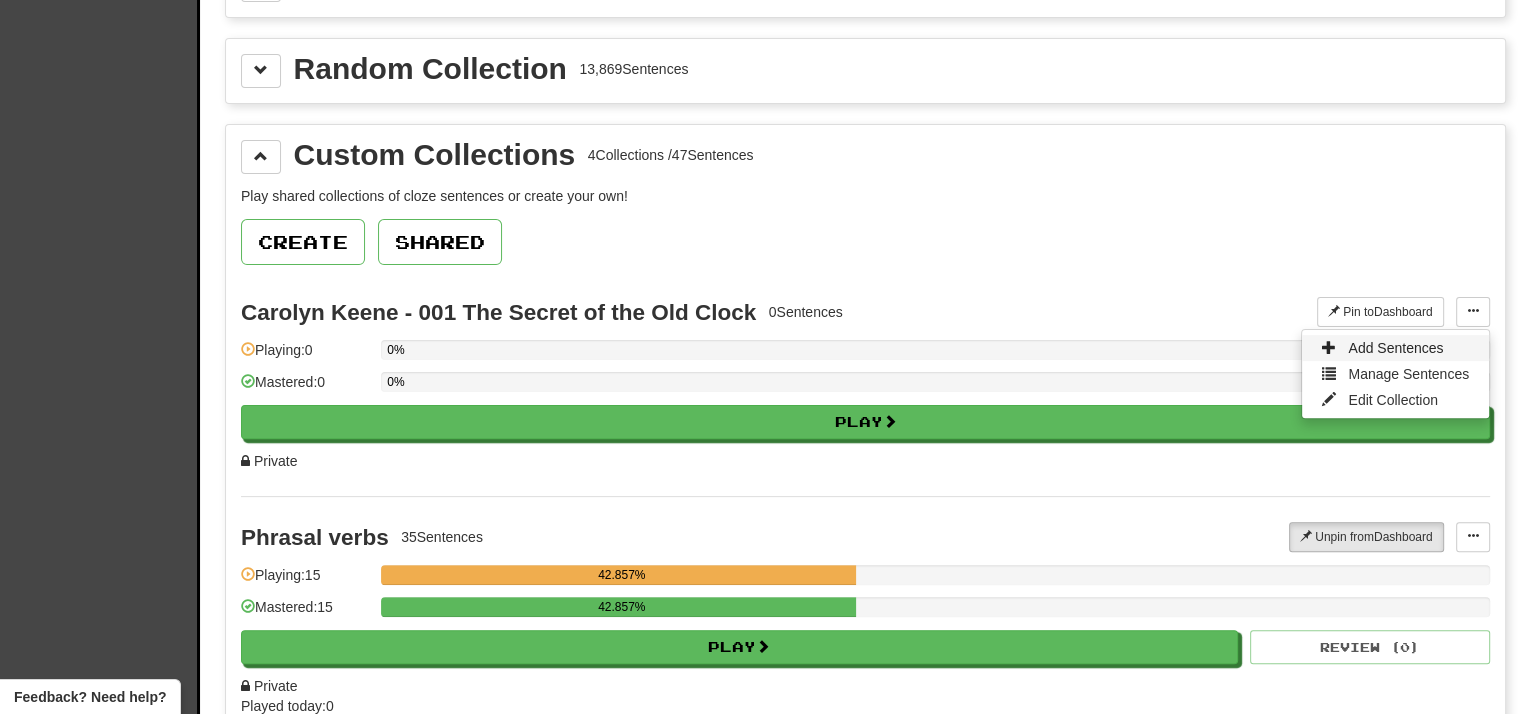 click on "Add Sentences" at bounding box center (1395, 348) 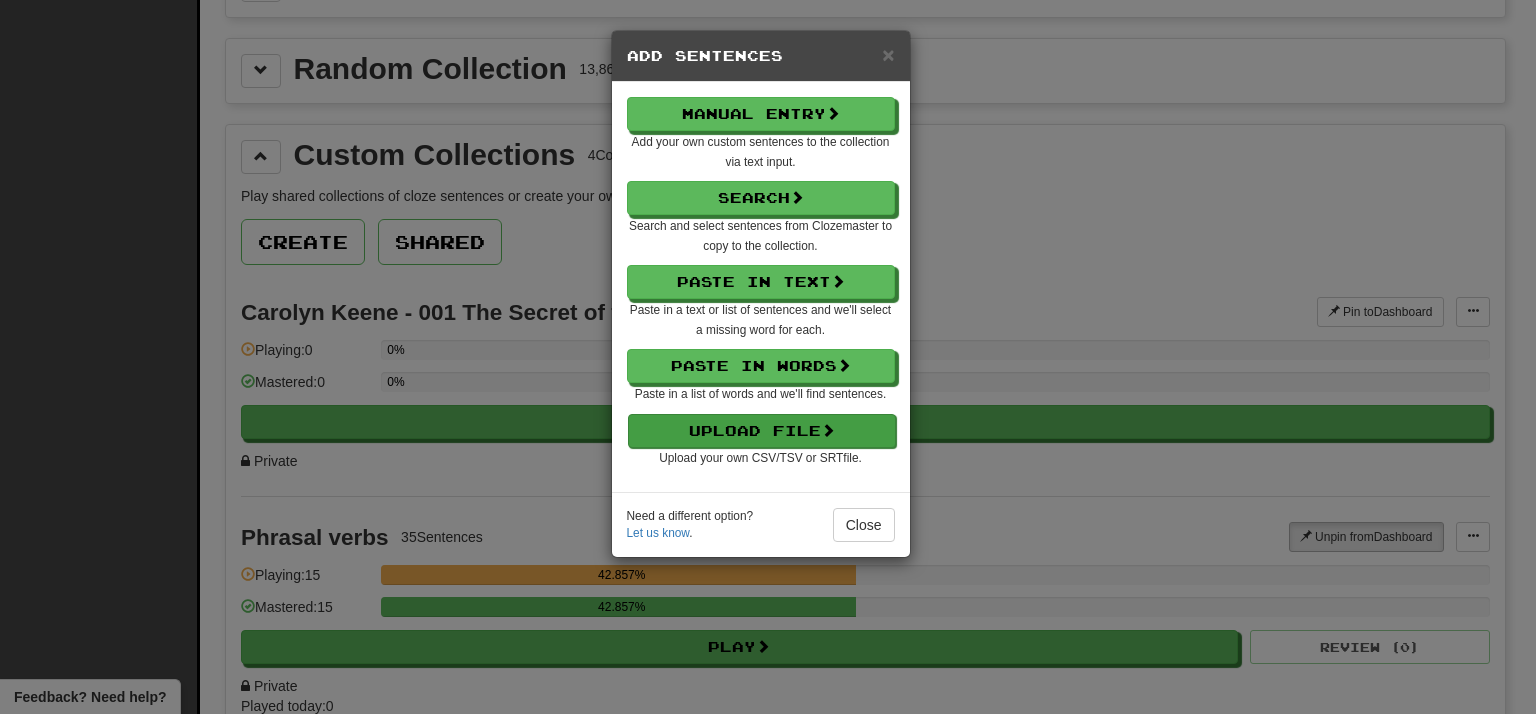 click on "Upload File  Upload your own CSV/TSV or SRT  file." at bounding box center (761, 440) 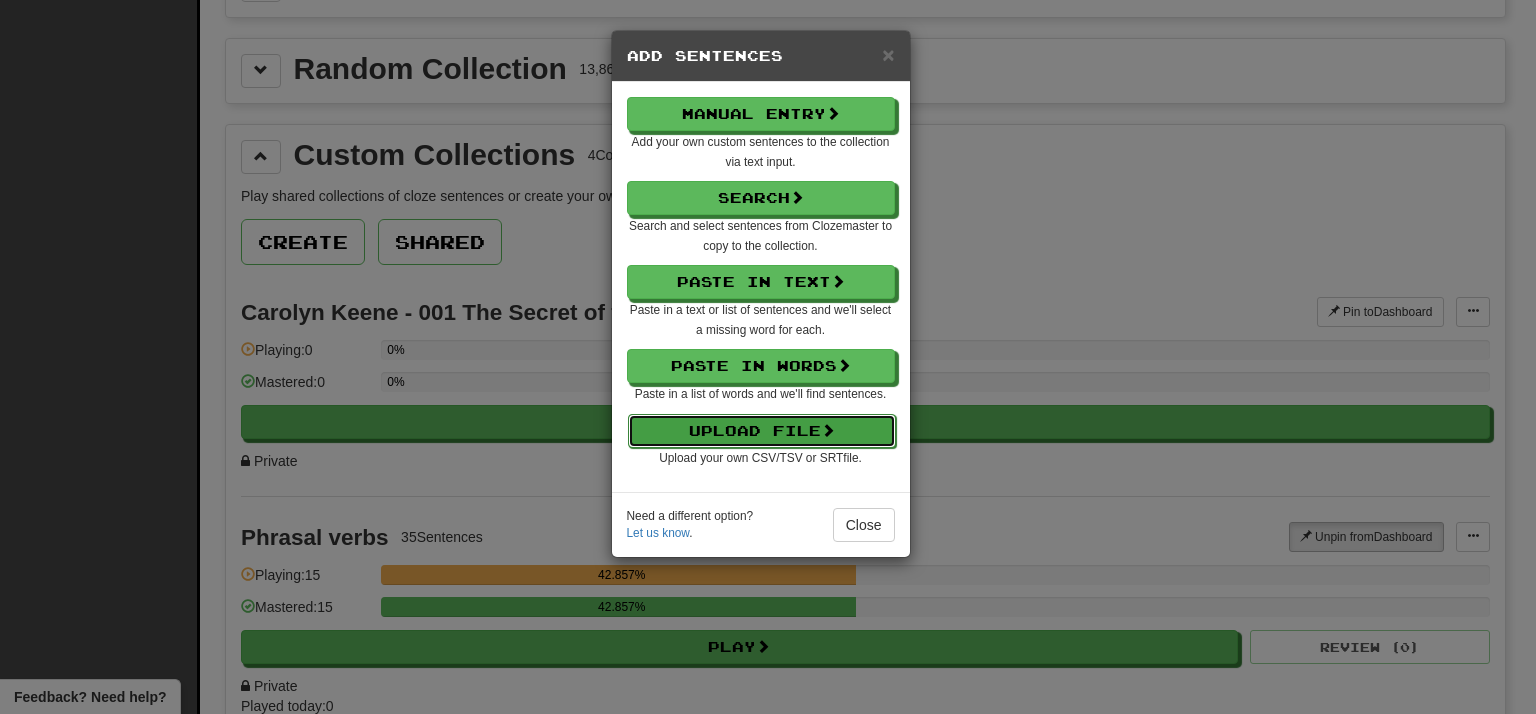 click on "Upload File" at bounding box center [762, 431] 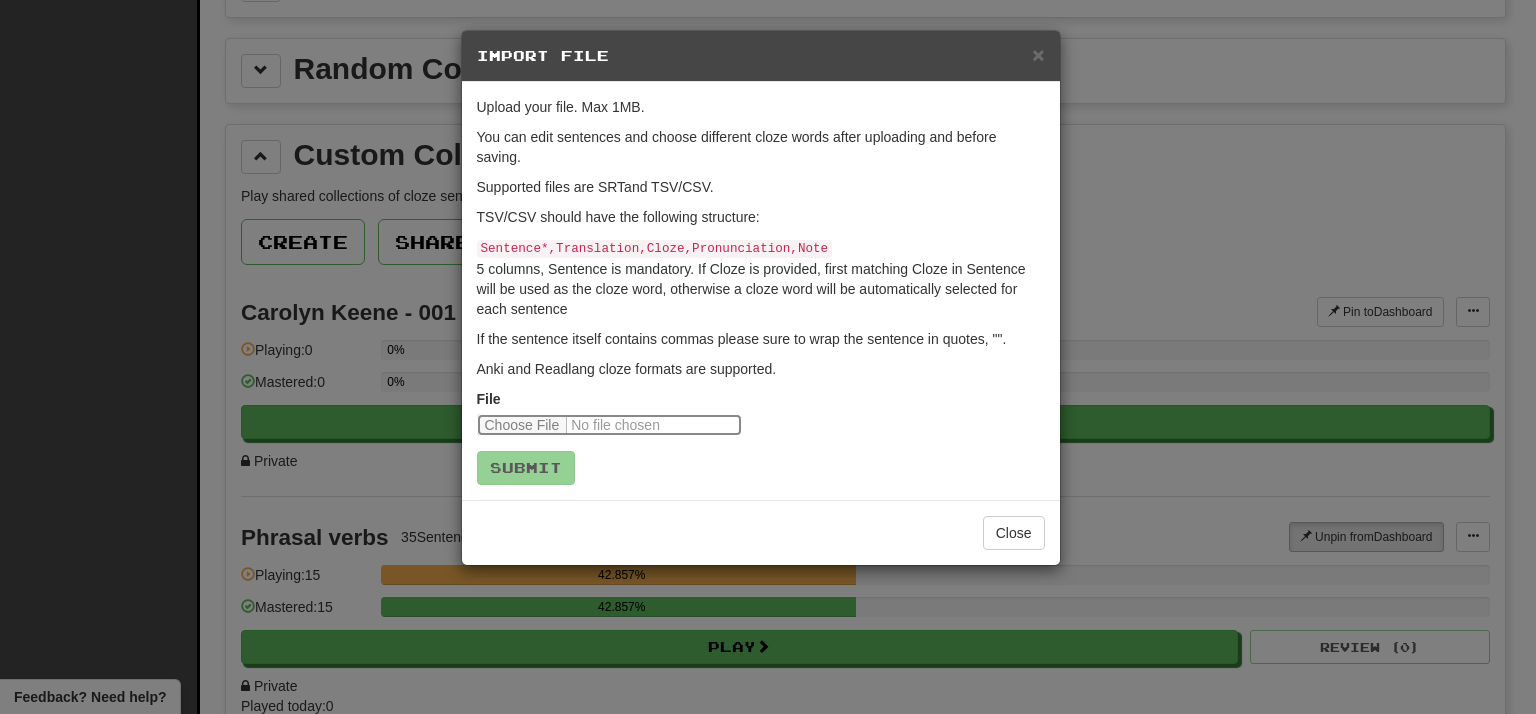 click at bounding box center [609, 425] 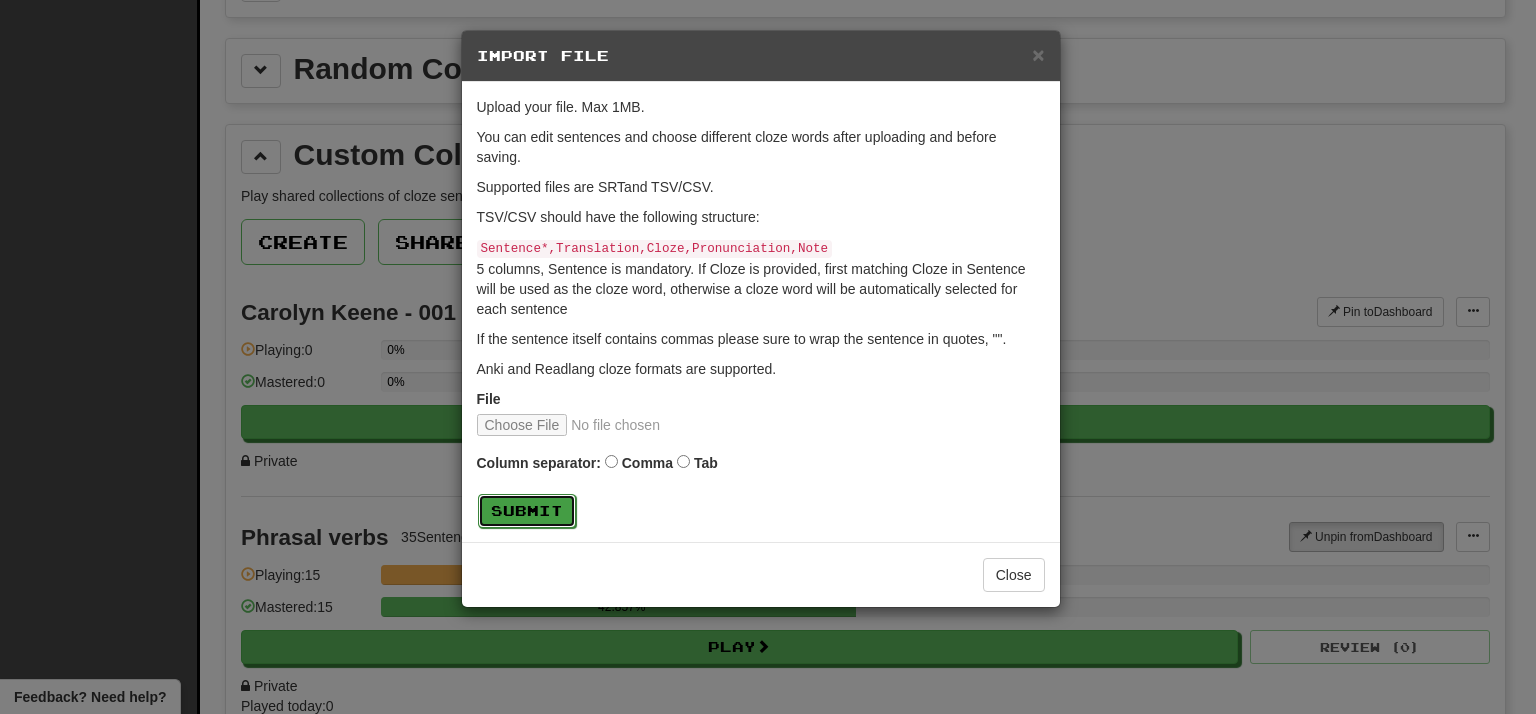 click on "Submit" at bounding box center [527, 511] 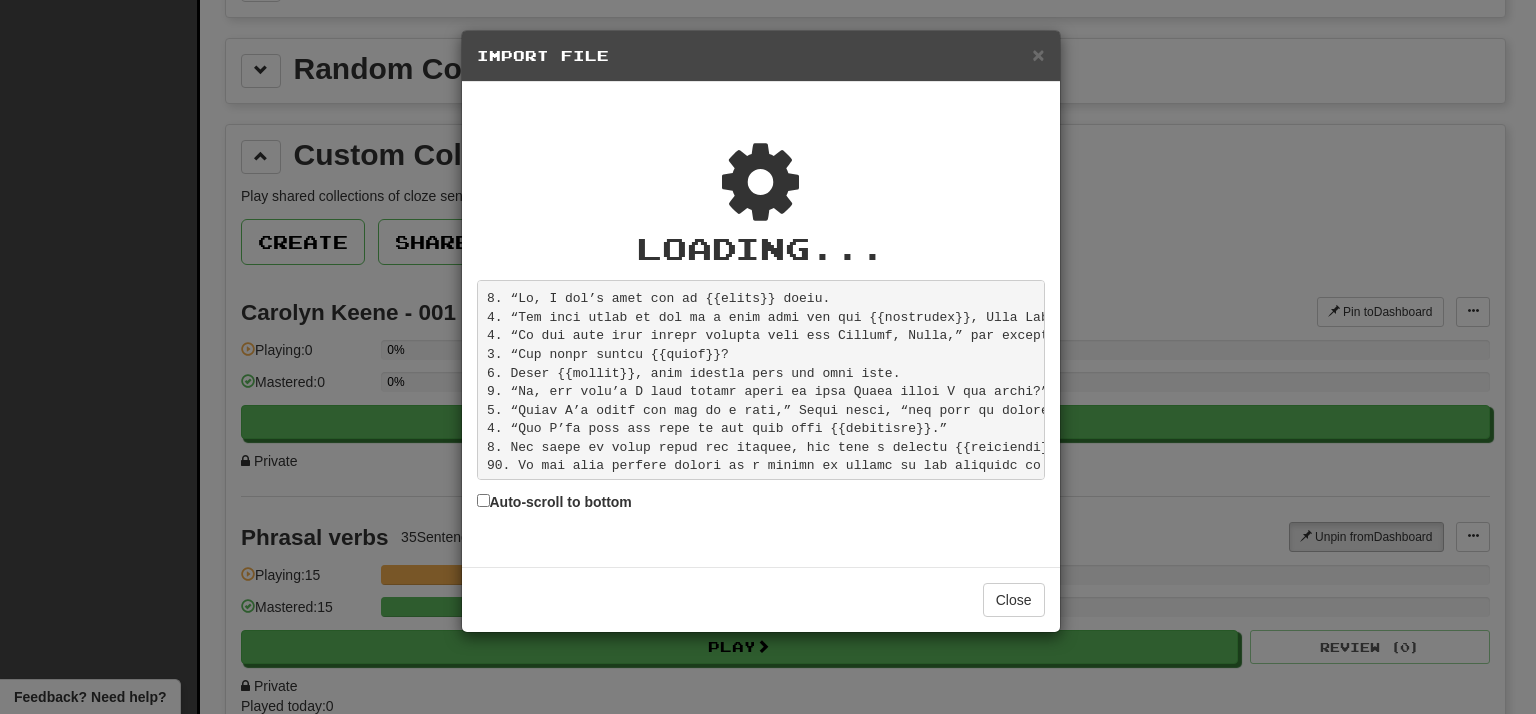 scroll, scrollTop: 5181, scrollLeft: 0, axis: vertical 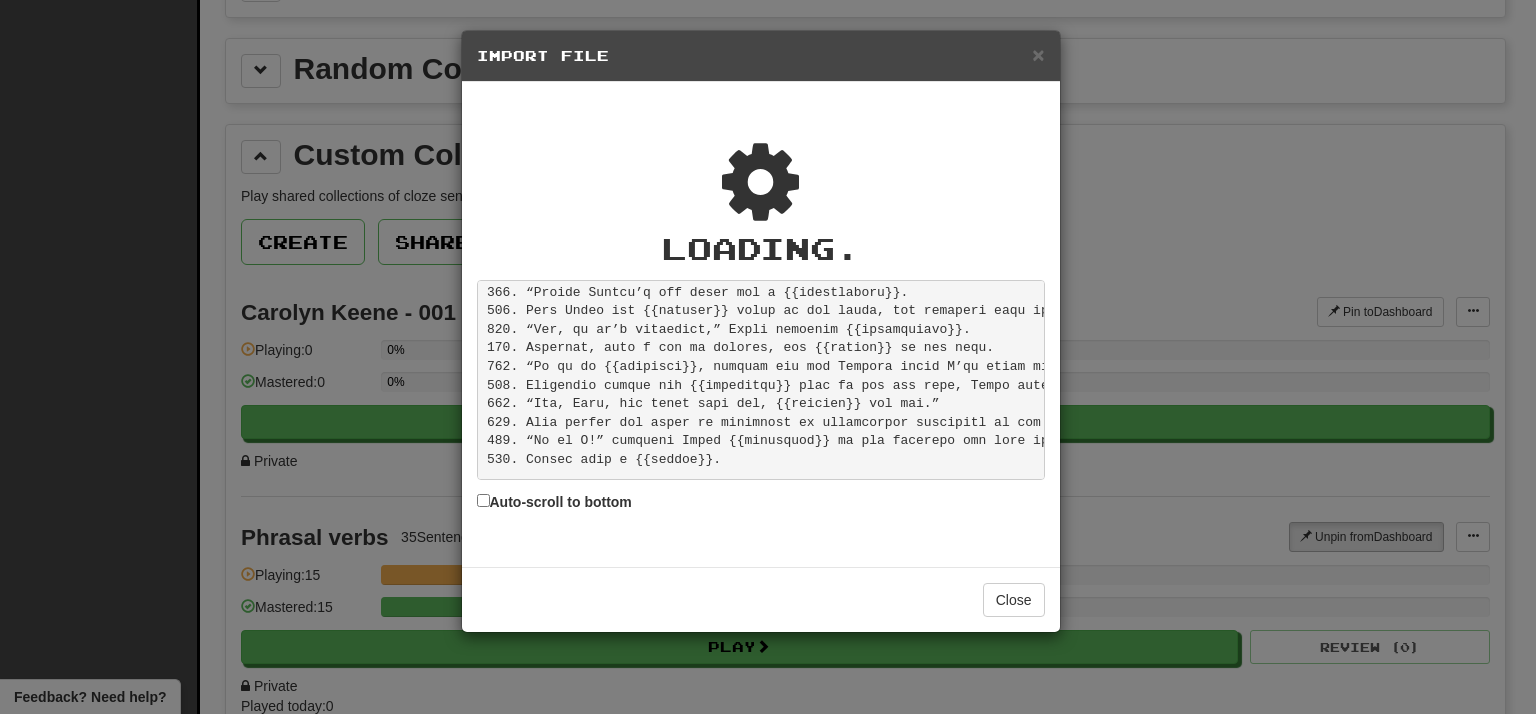 type on "*" 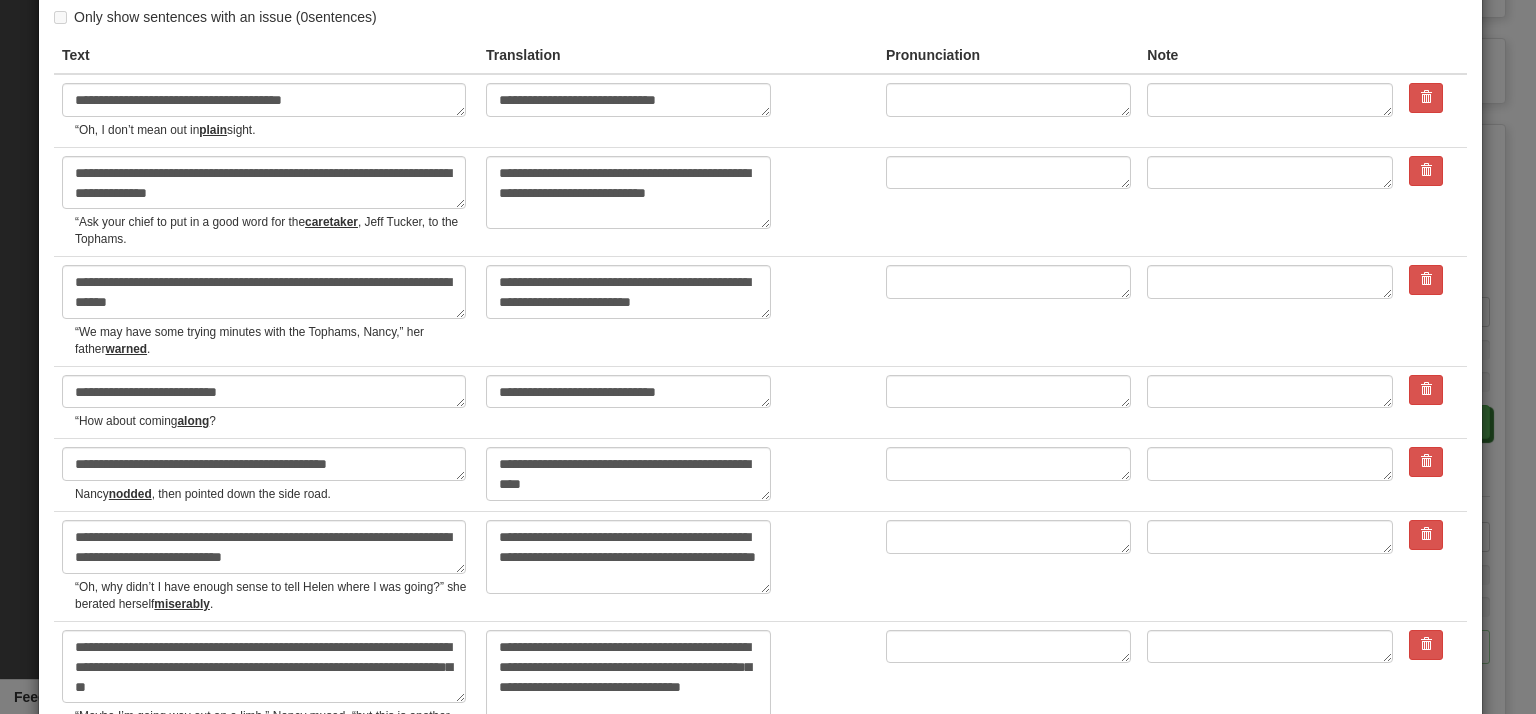 scroll, scrollTop: 0, scrollLeft: 0, axis: both 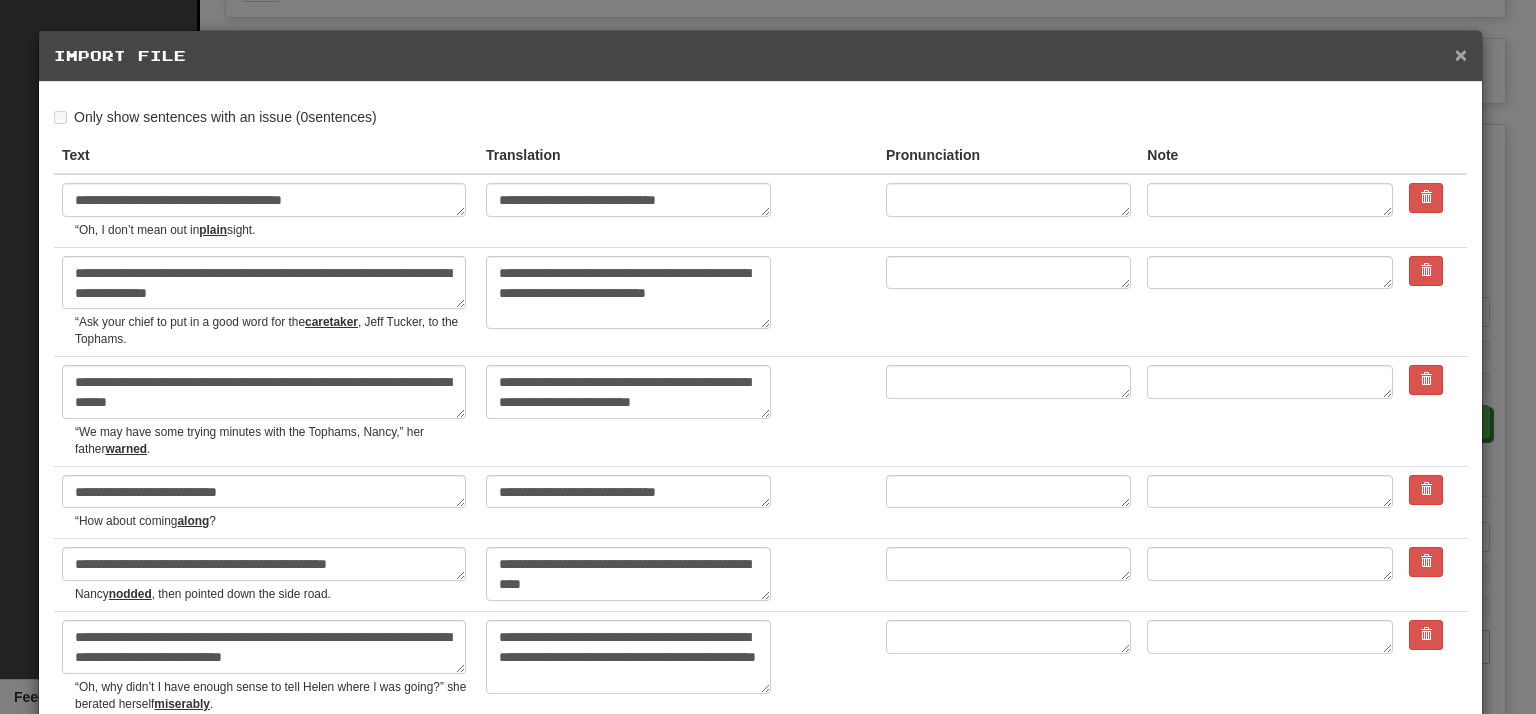 click on "×" at bounding box center [1461, 54] 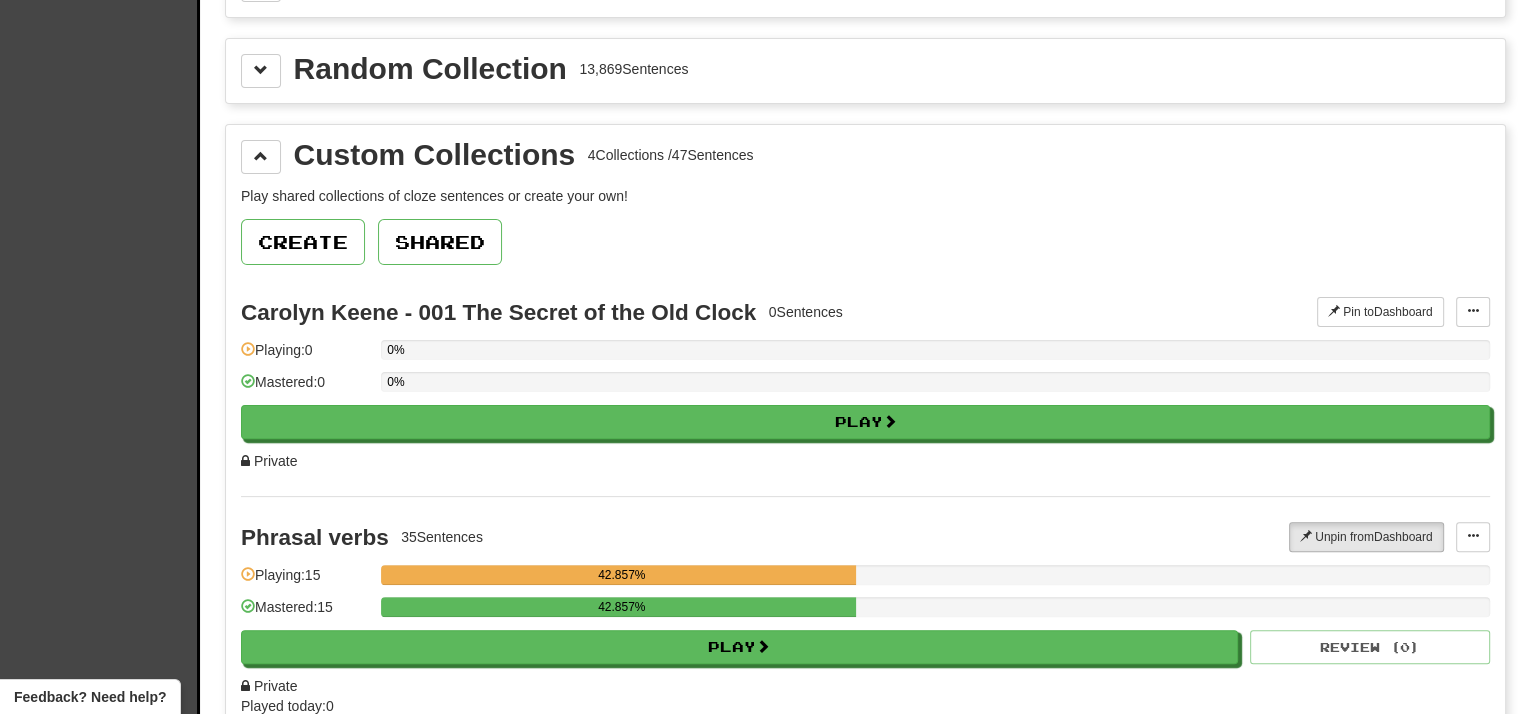 click on "Pin to  Dashboard   Pin to  Dashboard Add Sentences Manage Sentences Edit Collection" at bounding box center (1403, 312) 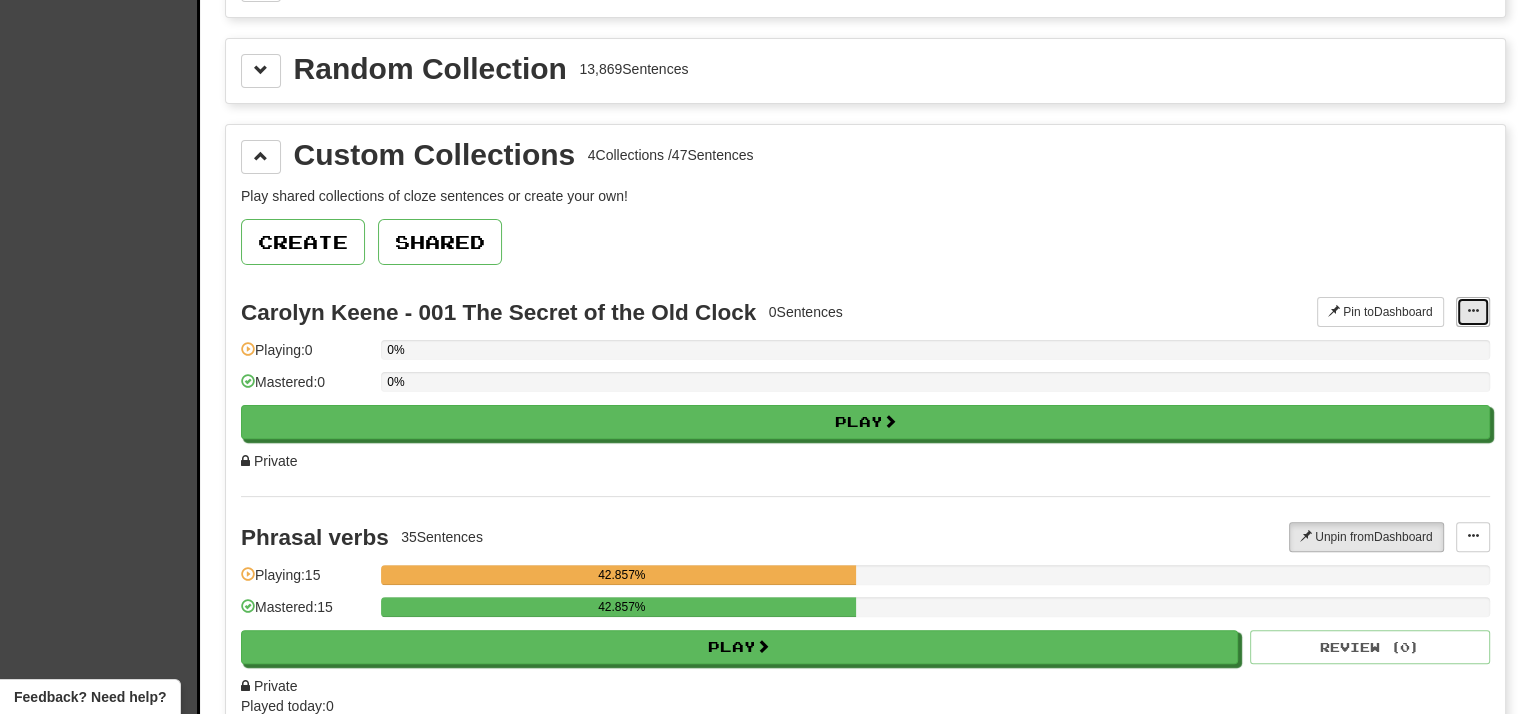 click at bounding box center [1473, 311] 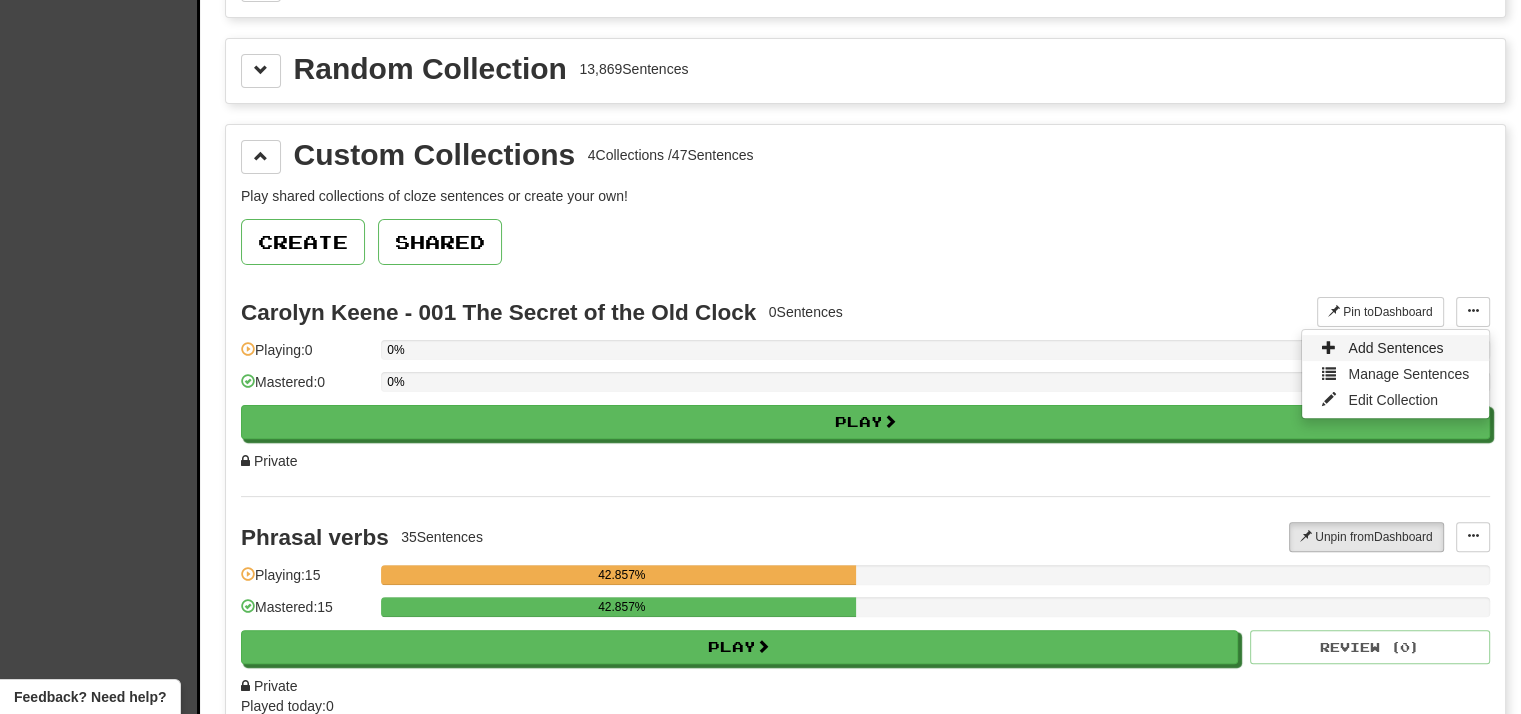 click on "Add Sentences" at bounding box center (1395, 348) 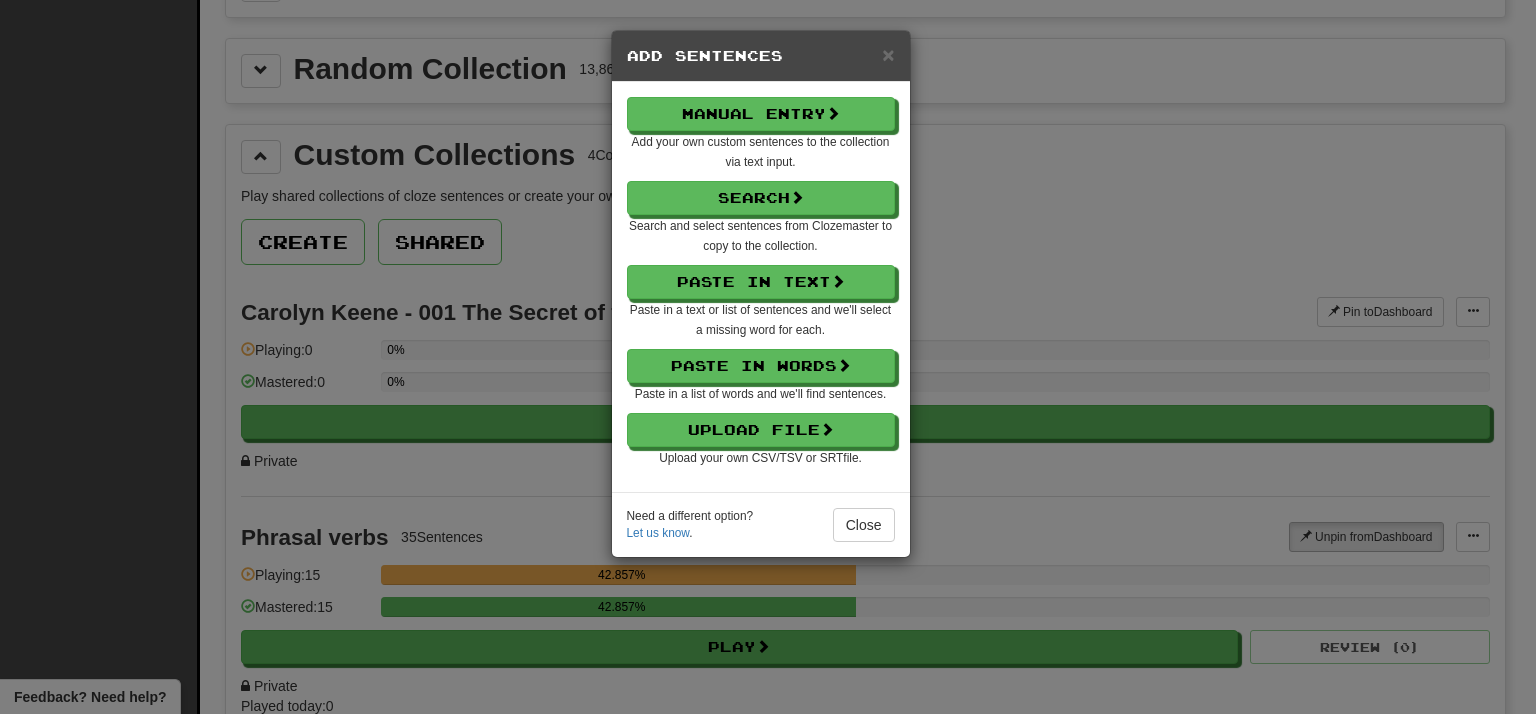 click on "Paste in a list of words and we'll find sentences." at bounding box center [760, 394] 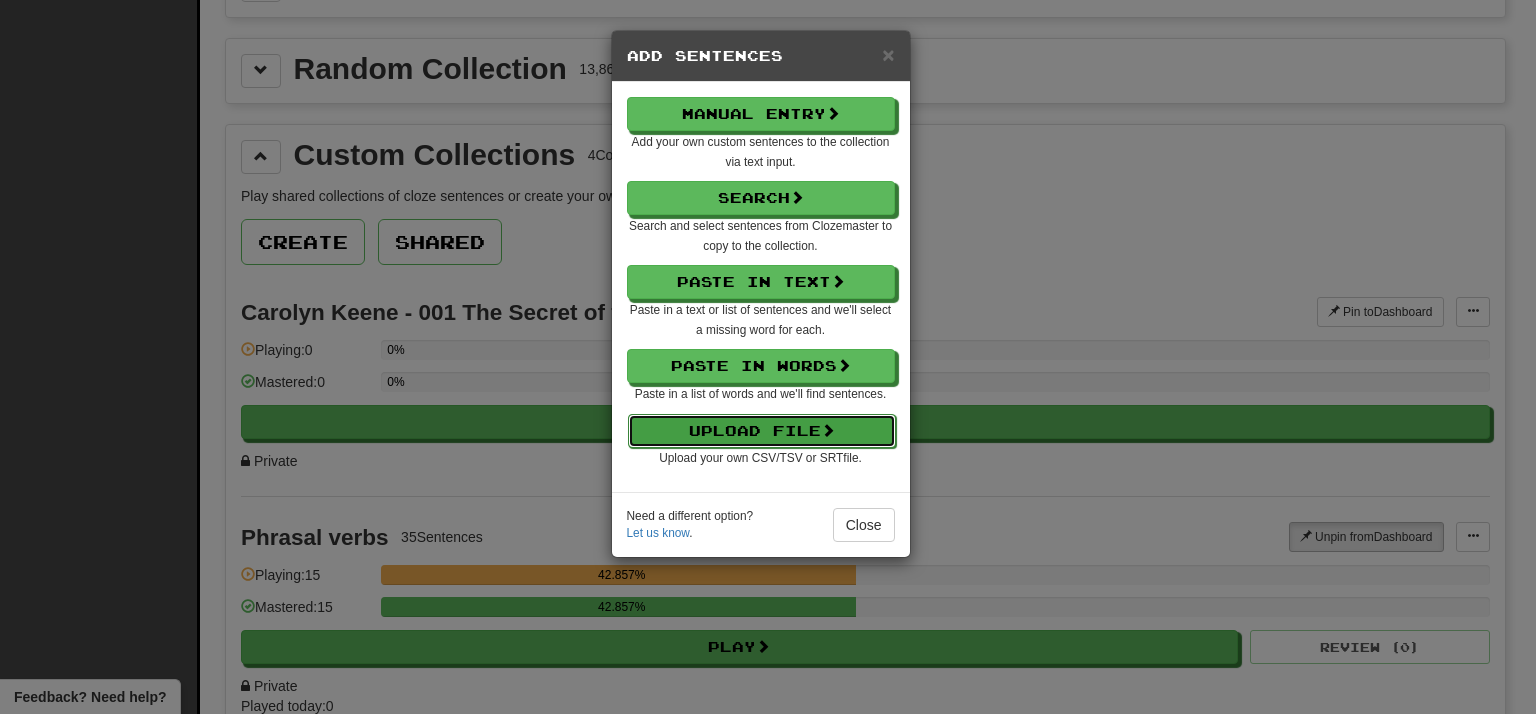 click on "Upload File" at bounding box center (762, 431) 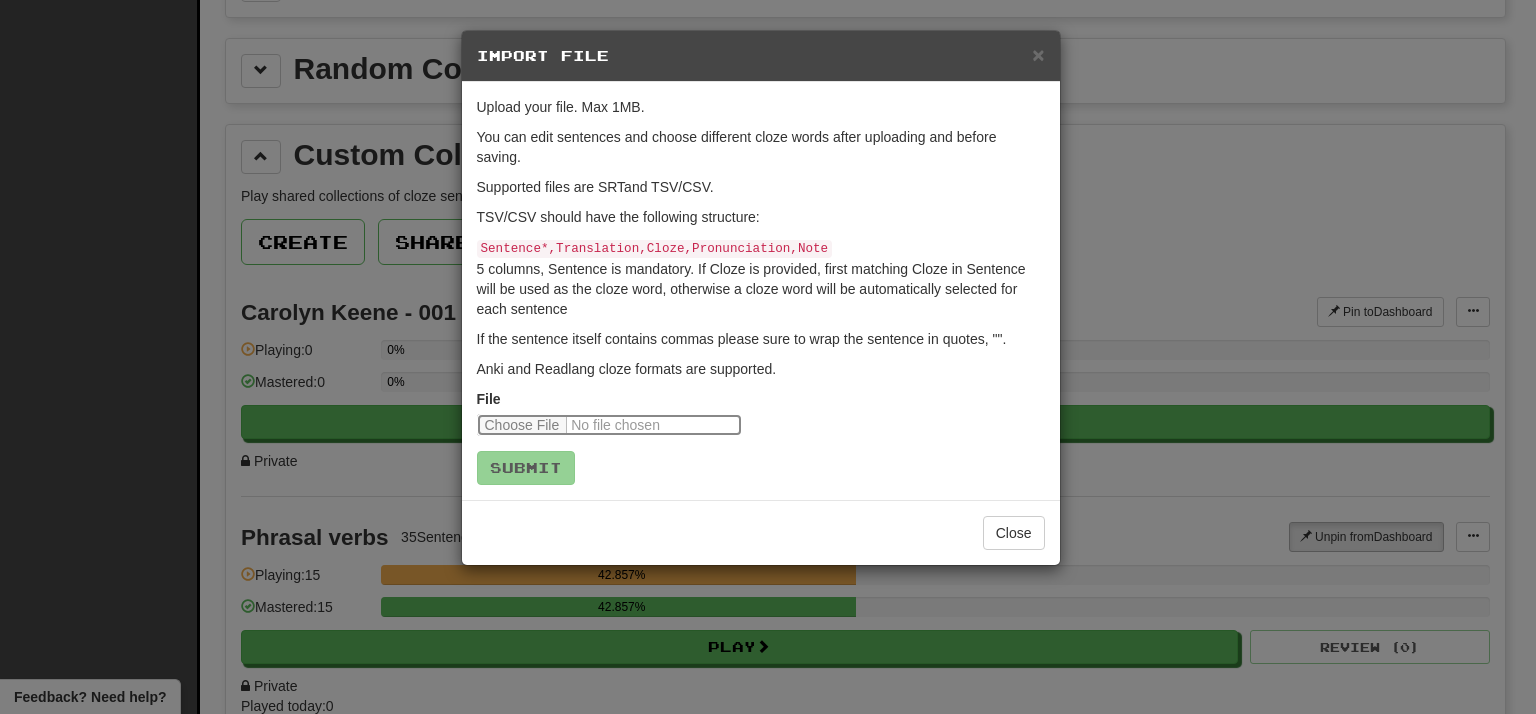 click at bounding box center (609, 425) 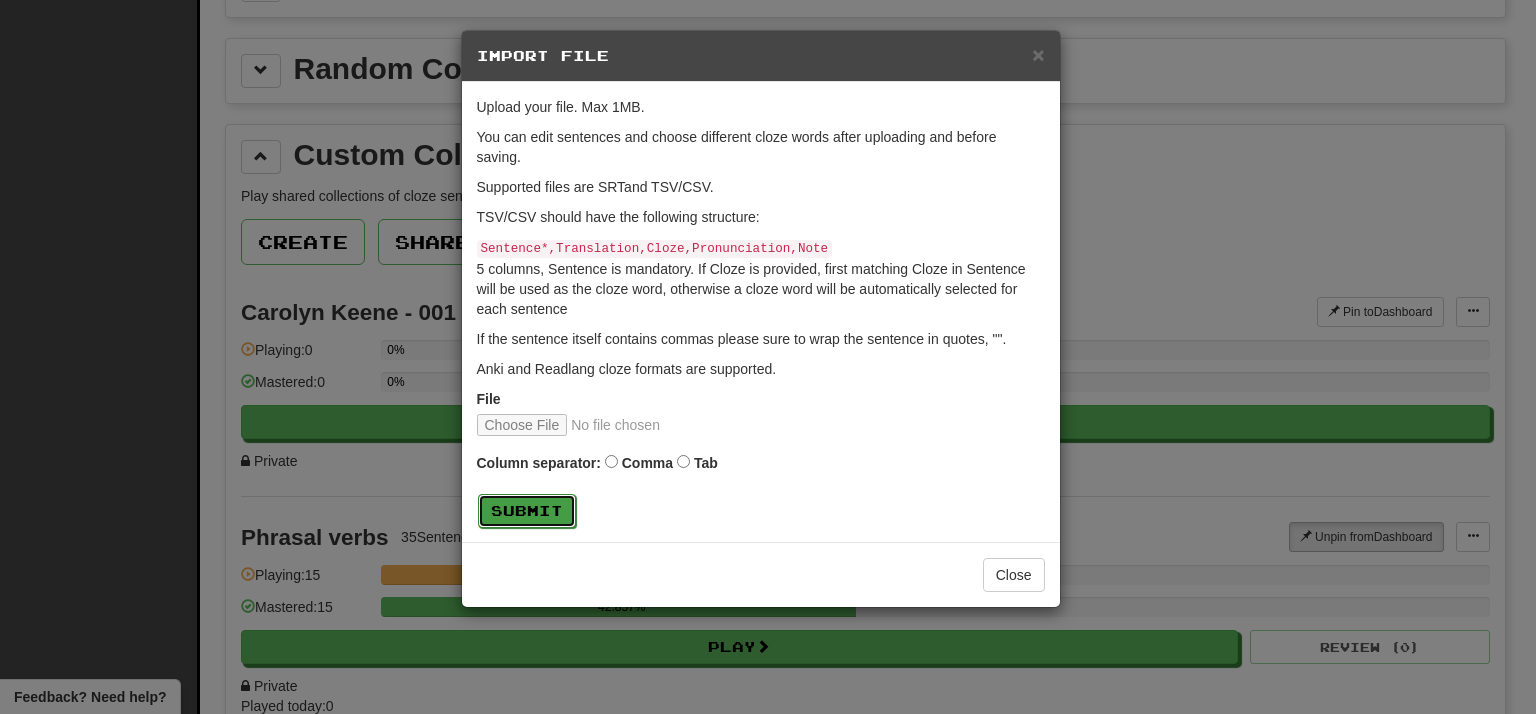 click on "Submit" at bounding box center (527, 511) 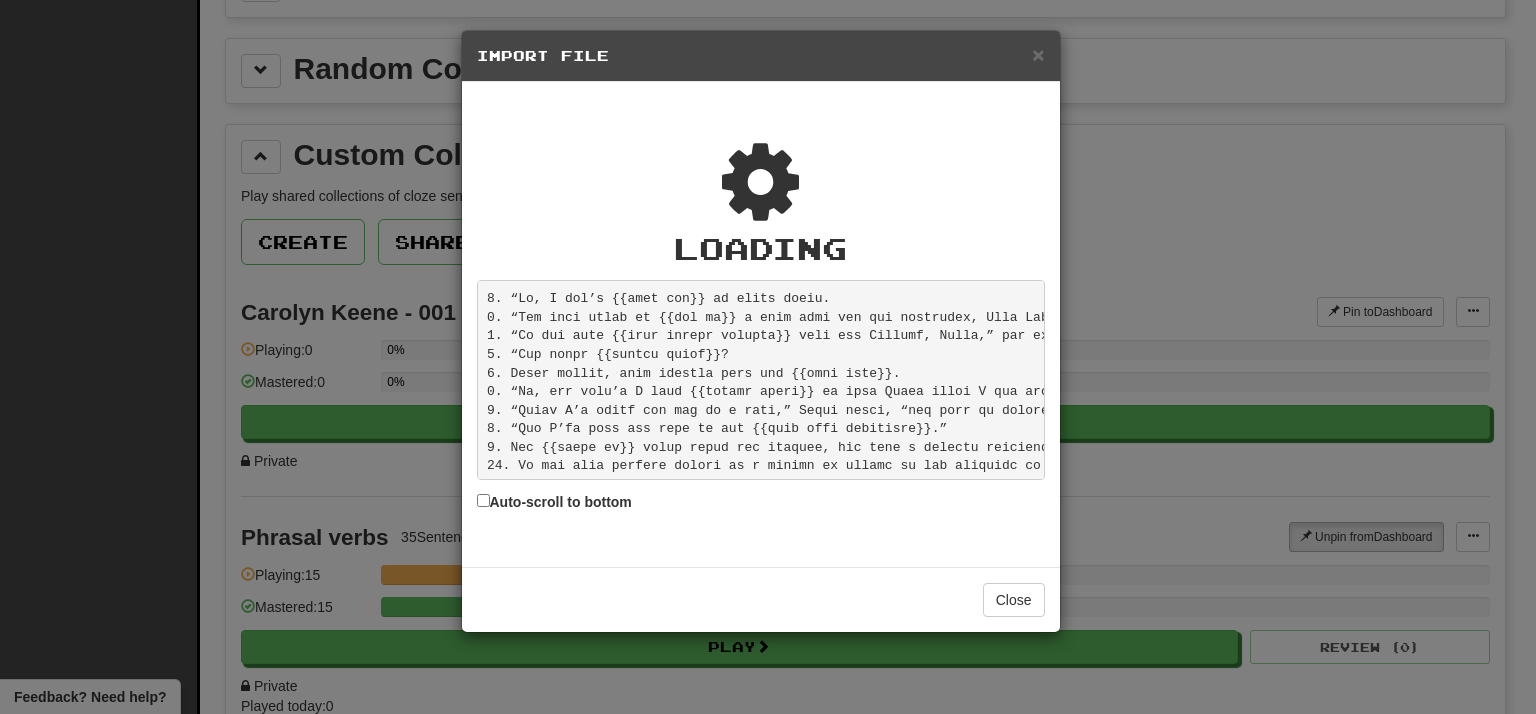 scroll, scrollTop: 6258, scrollLeft: 0, axis: vertical 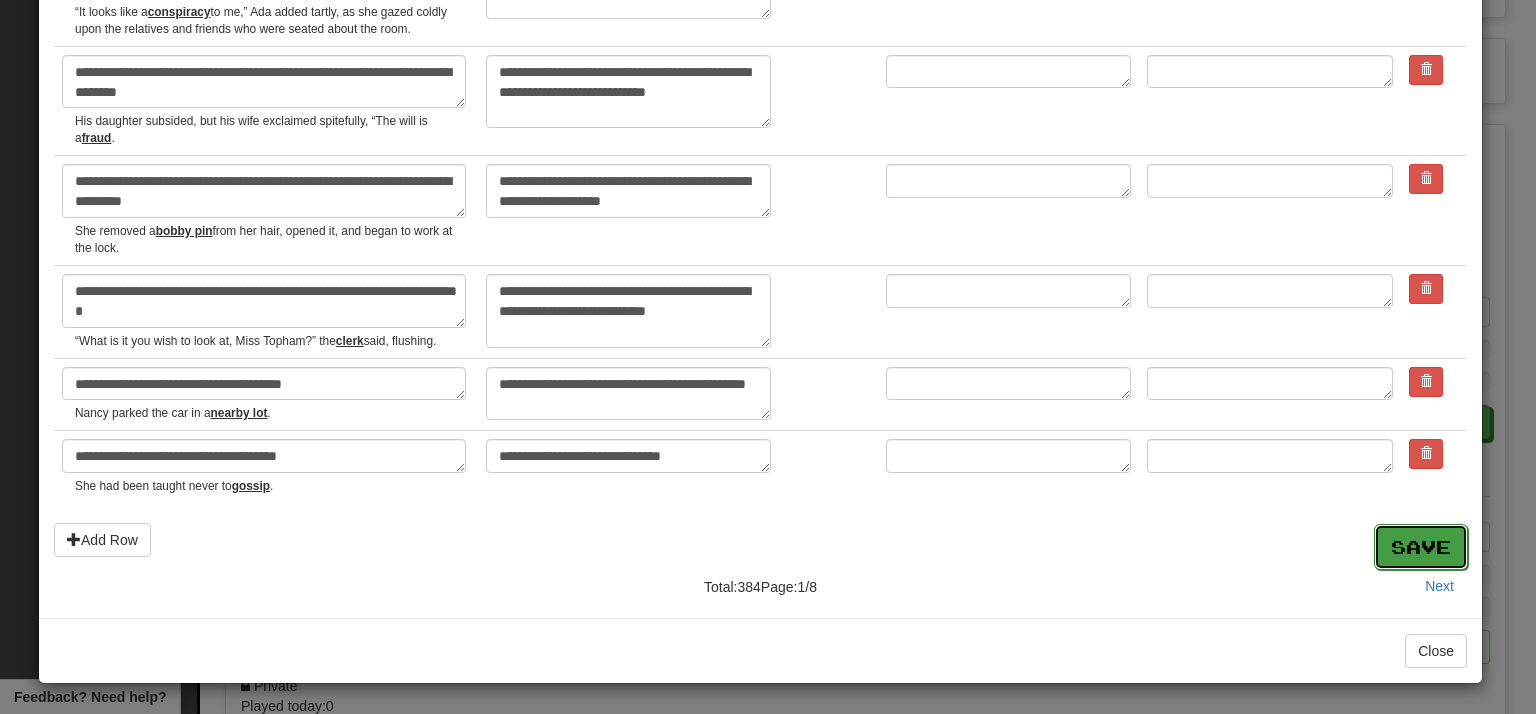 click on "Save" at bounding box center (1421, 547) 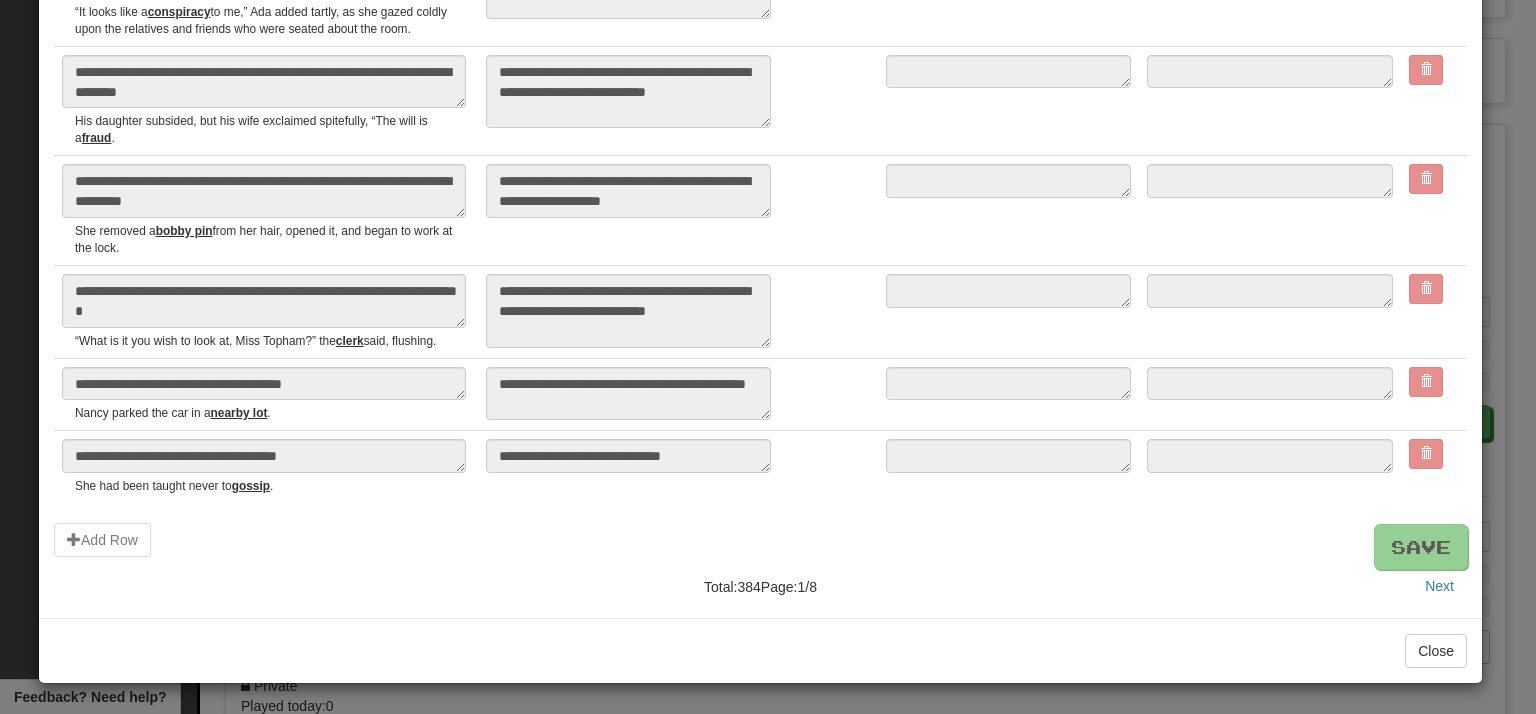 type on "*" 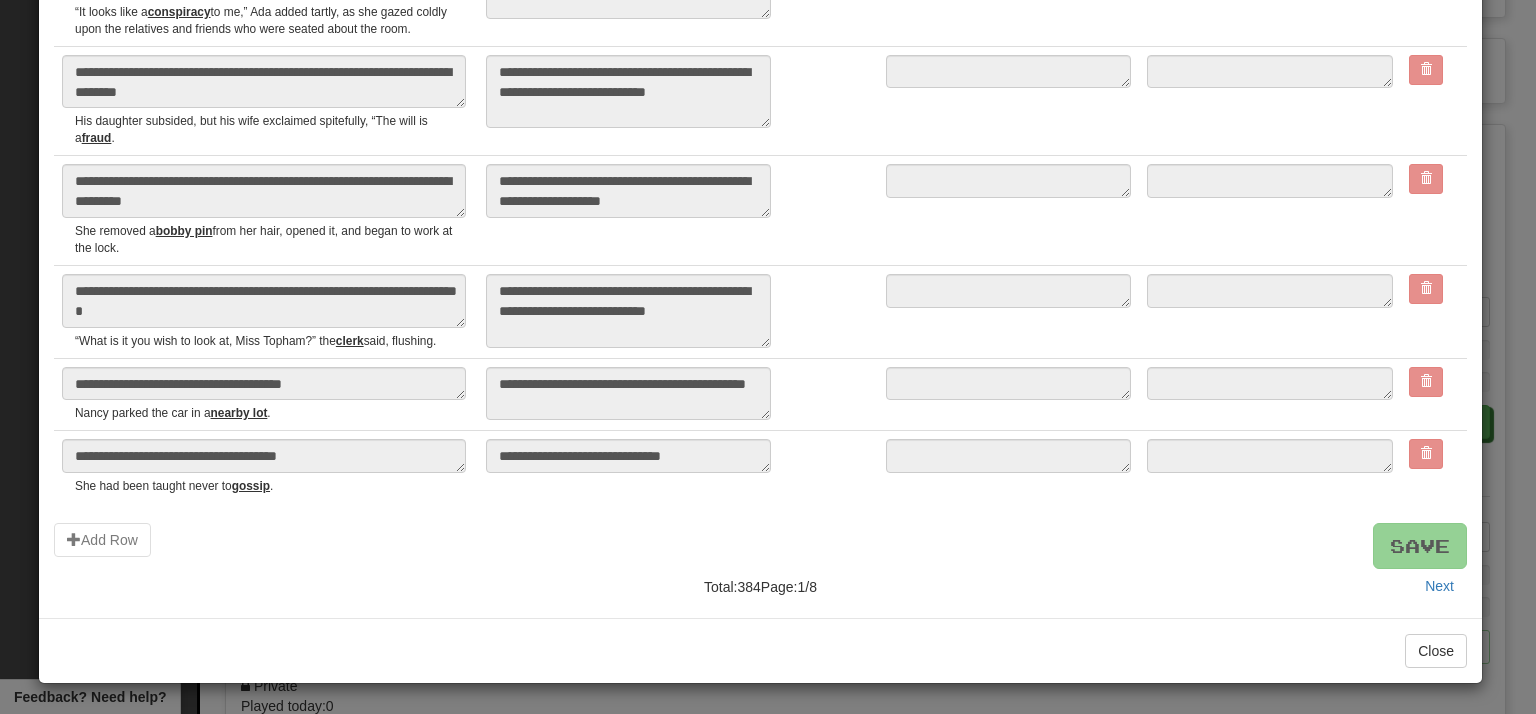 scroll, scrollTop: 0, scrollLeft: 0, axis: both 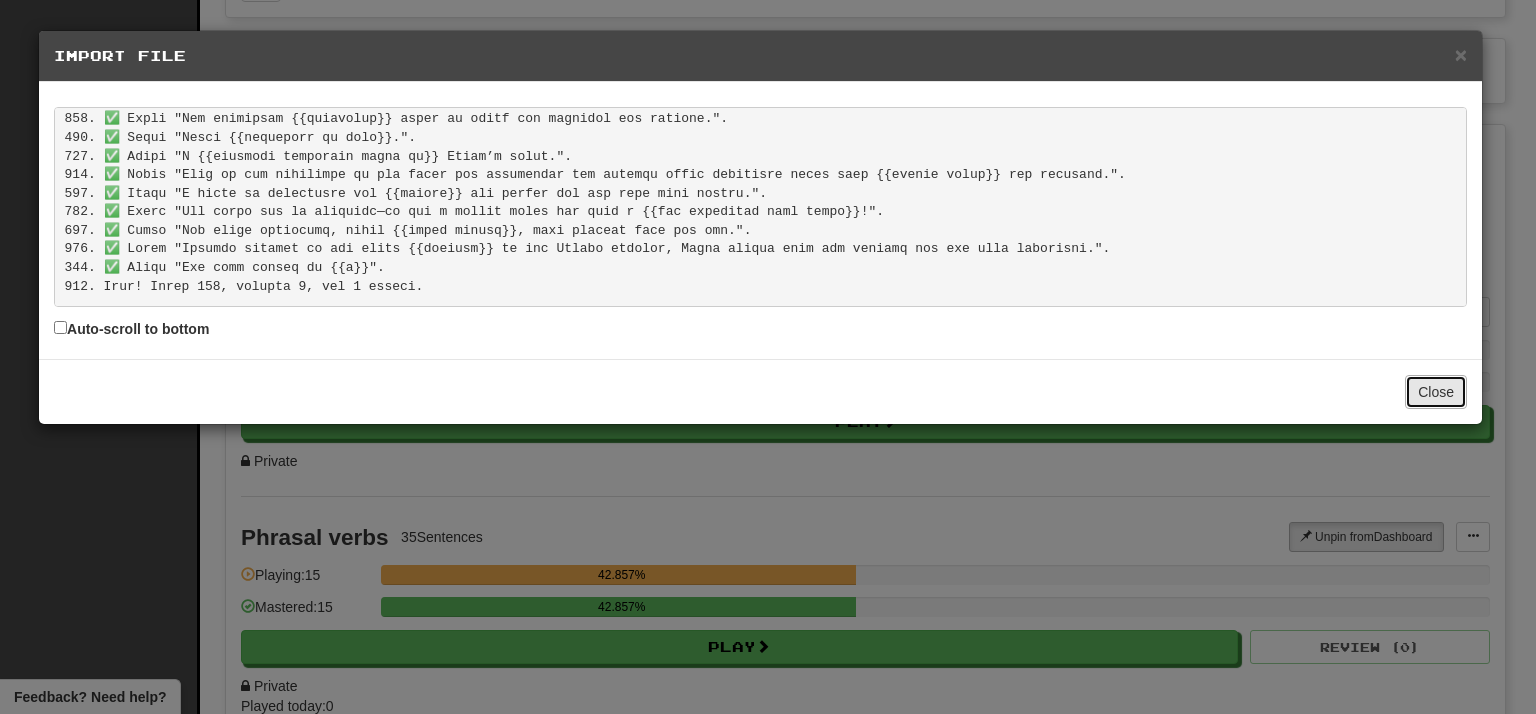 click on "Close" at bounding box center (1436, 392) 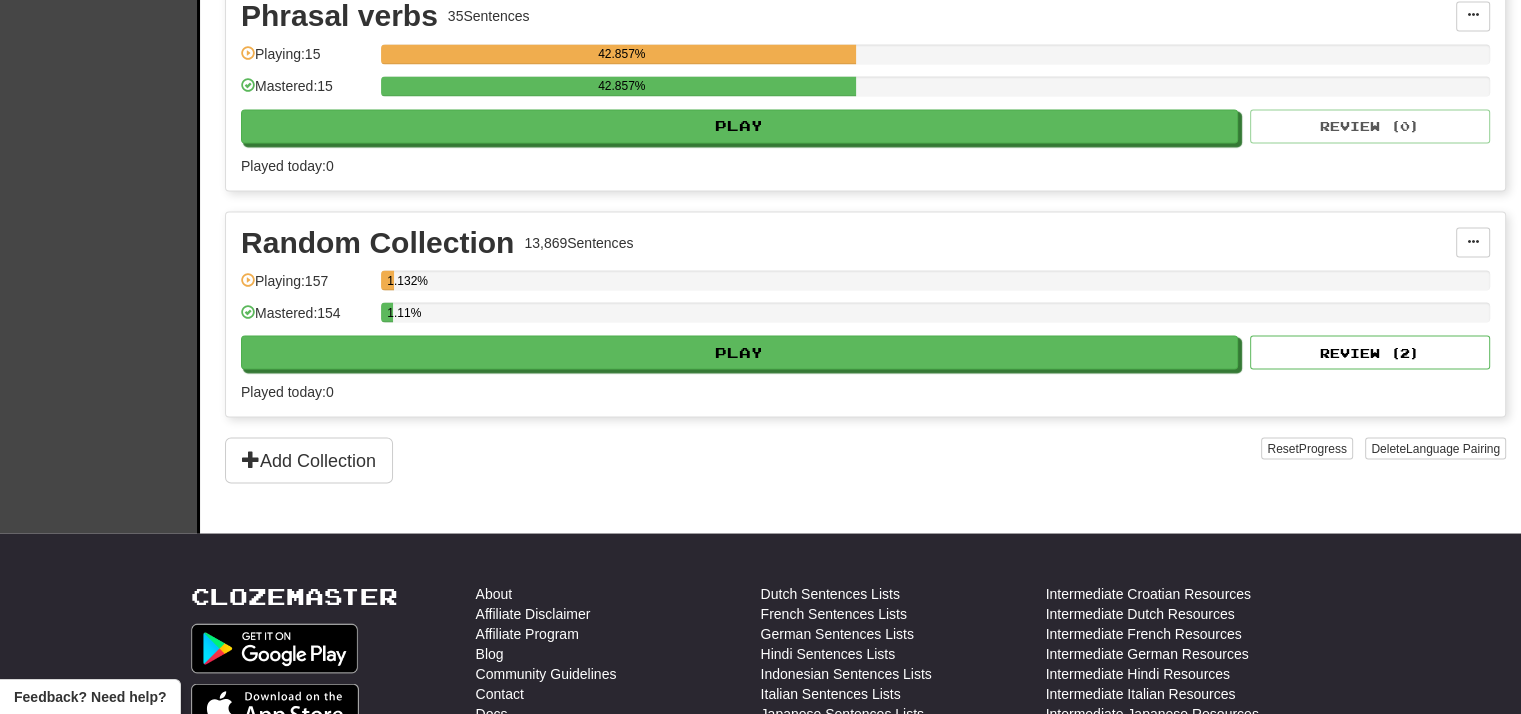 scroll, scrollTop: 3740, scrollLeft: 0, axis: vertical 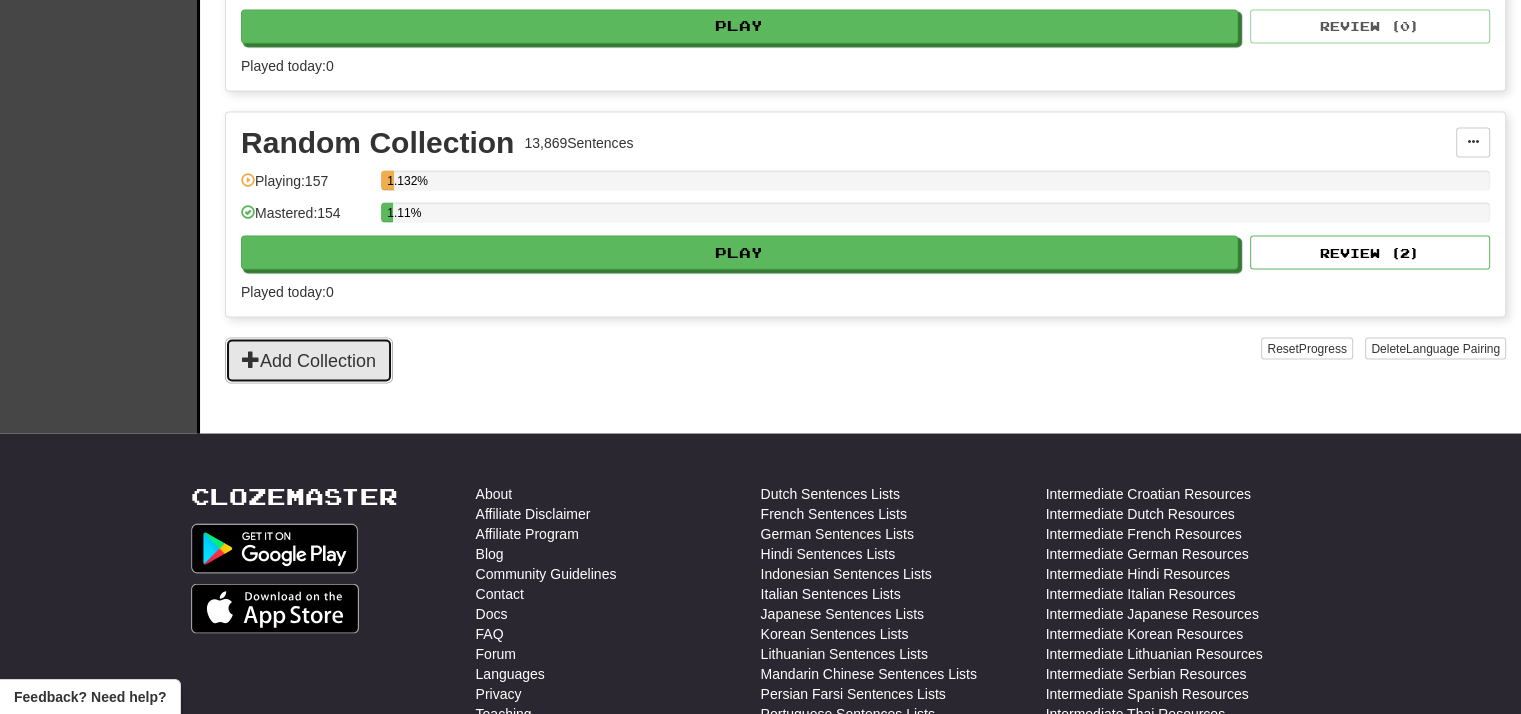 click on "Add Collection" at bounding box center (309, 360) 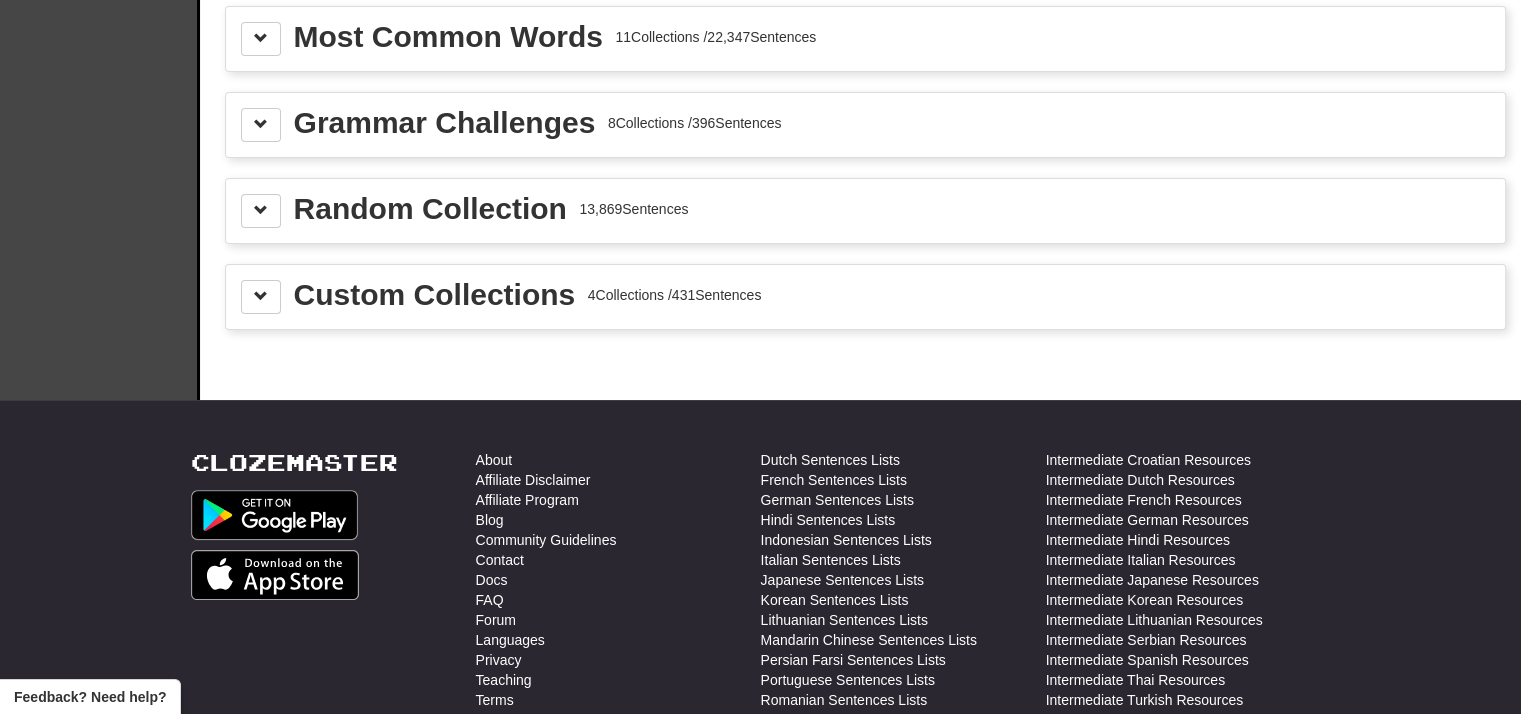 scroll, scrollTop: 600, scrollLeft: 0, axis: vertical 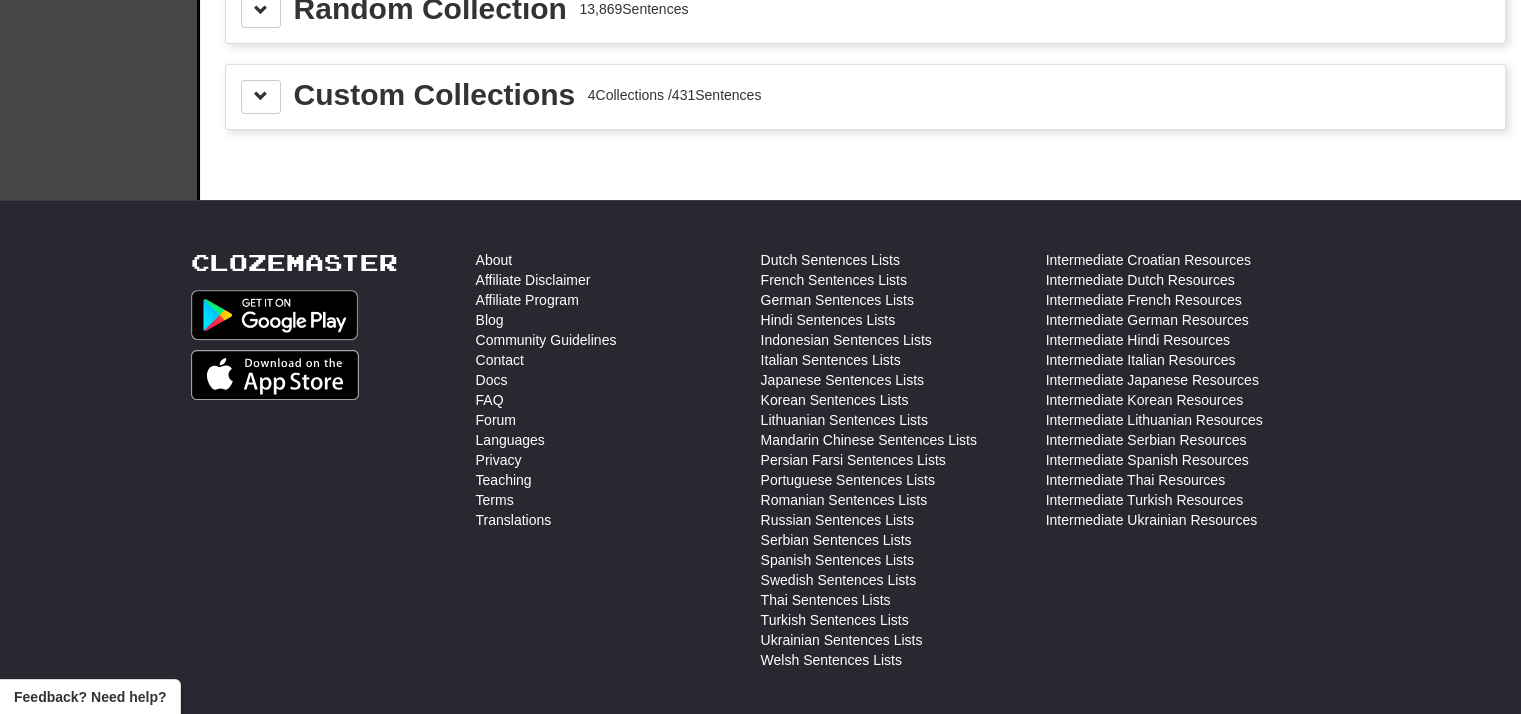 click on "Custom Collections 4  Collections /  431  Sentences" at bounding box center [865, 97] 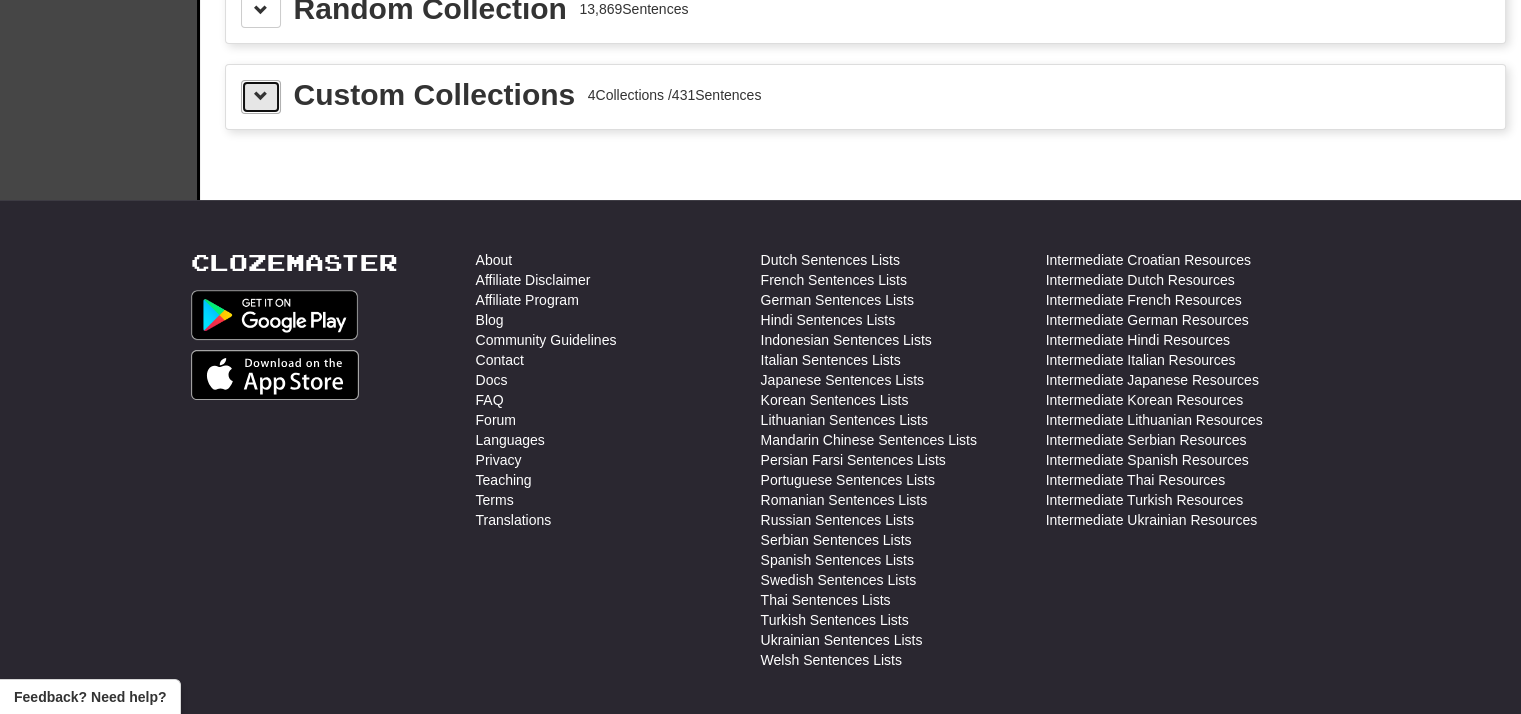 click at bounding box center (261, 96) 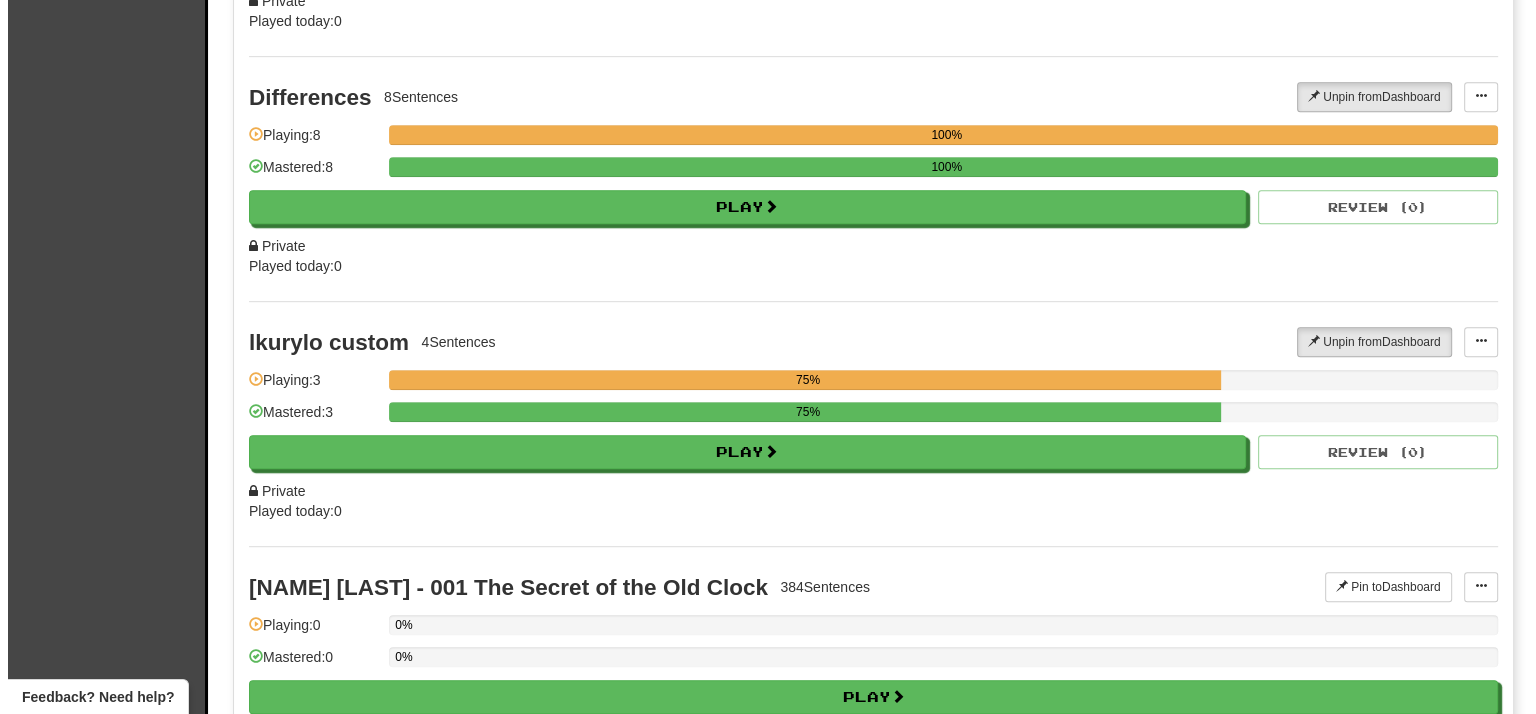 scroll, scrollTop: 1100, scrollLeft: 0, axis: vertical 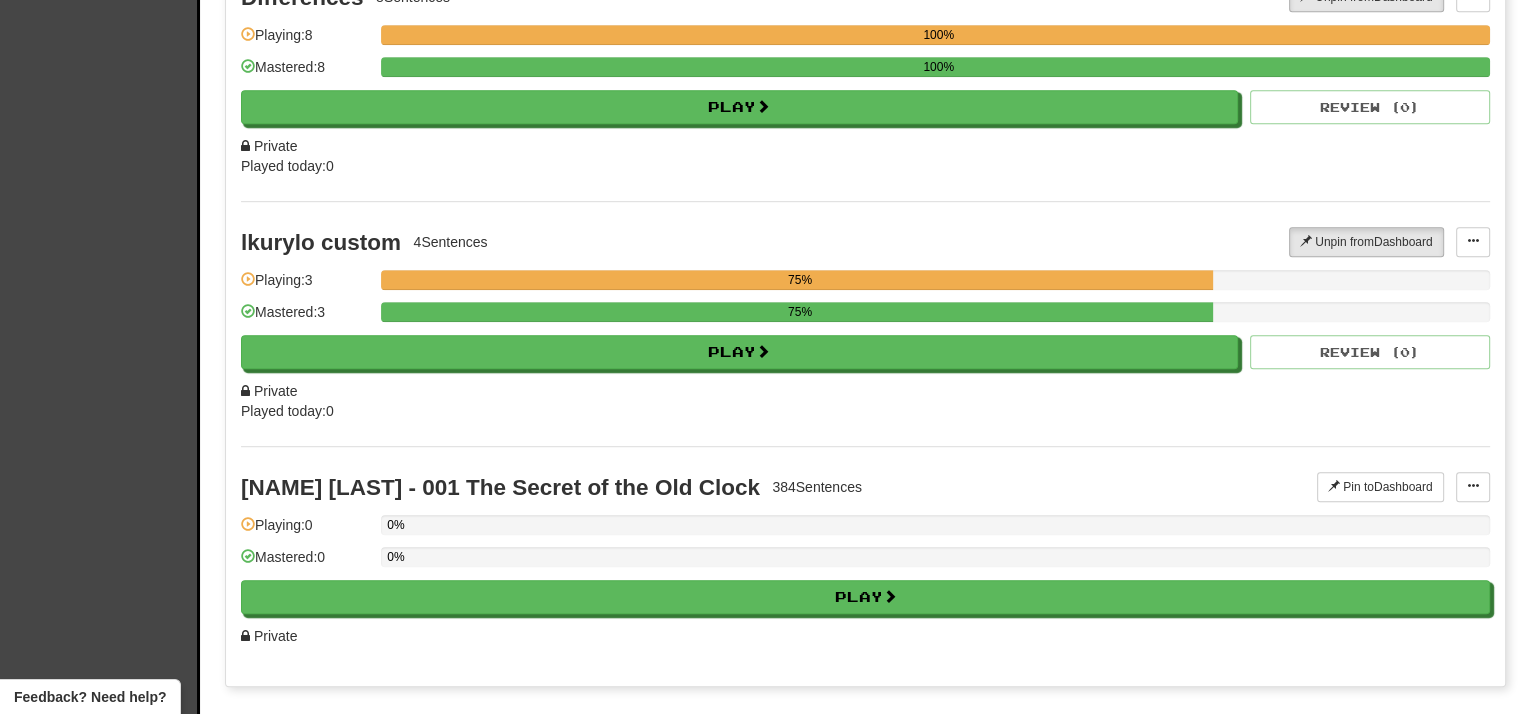 click on "[FIRST] [LAST] - 001 The Secret of the Old Clock" at bounding box center (500, 487) 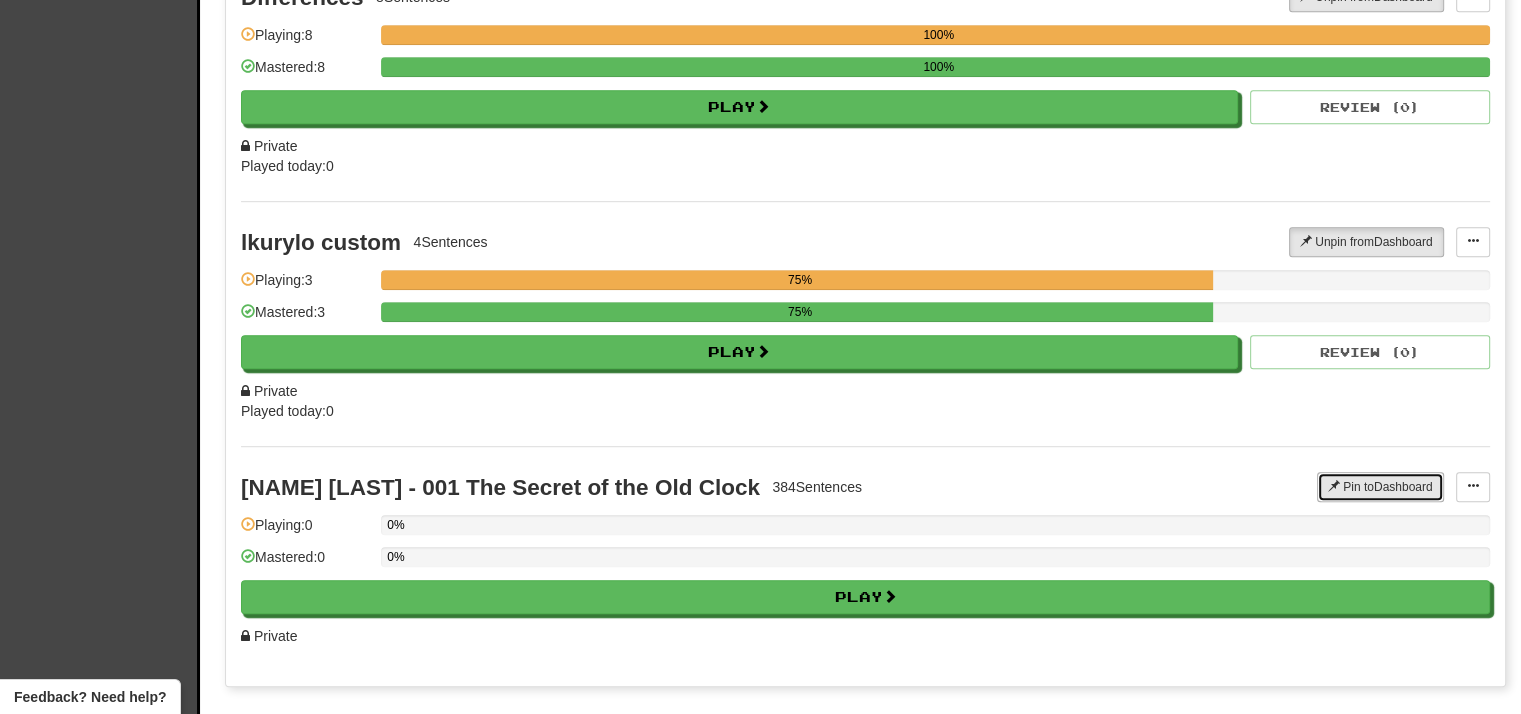 click on "Pin to  Dashboard" at bounding box center [1380, 487] 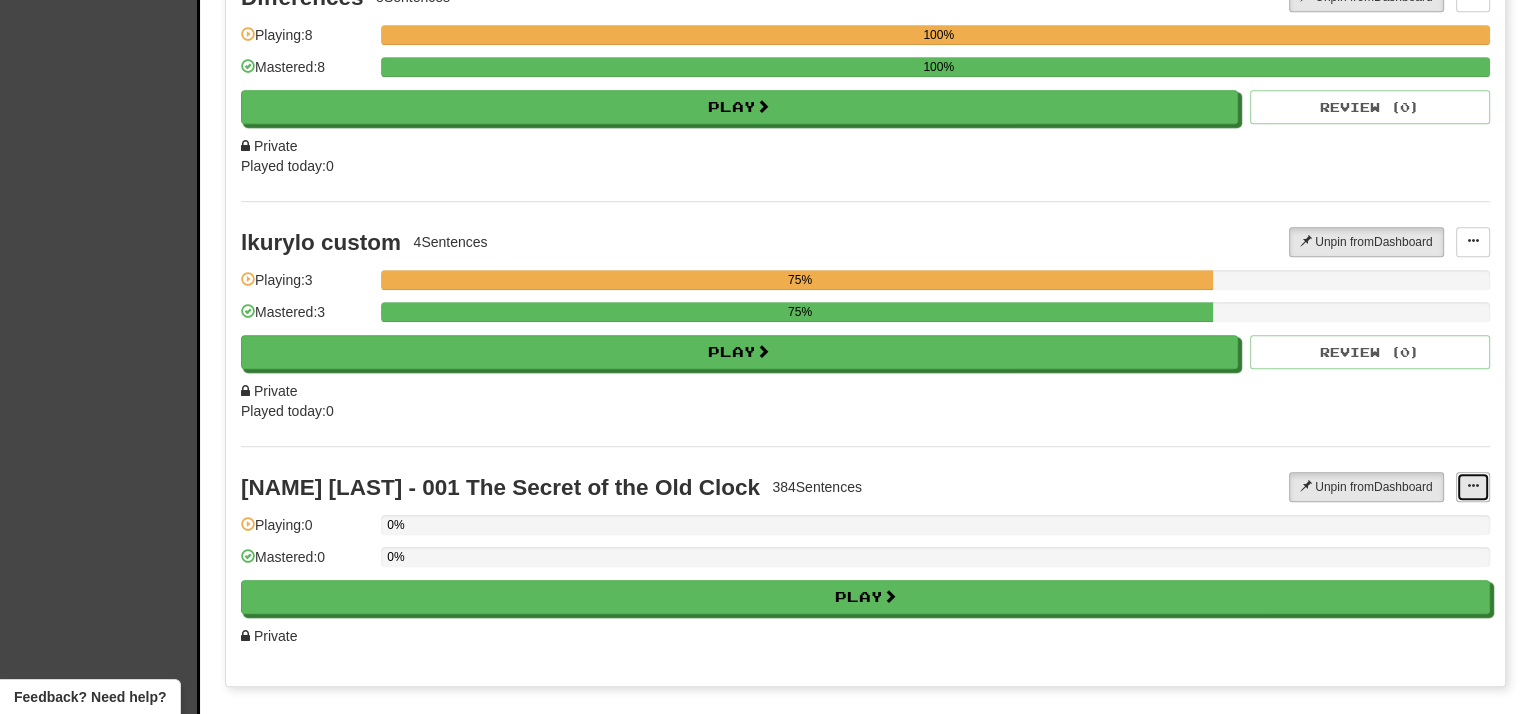 click at bounding box center [1473, 487] 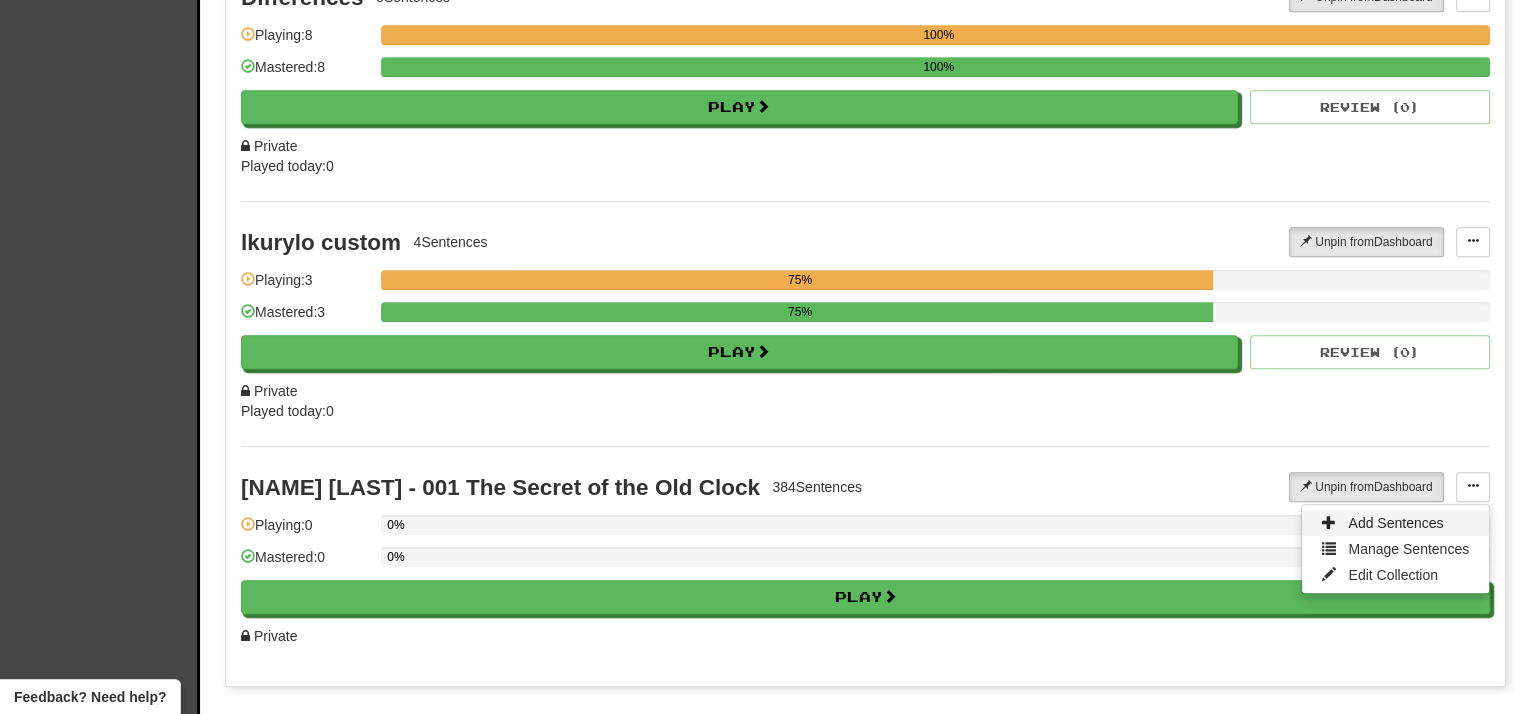 click on "Add Sentences" at bounding box center (1395, 523) 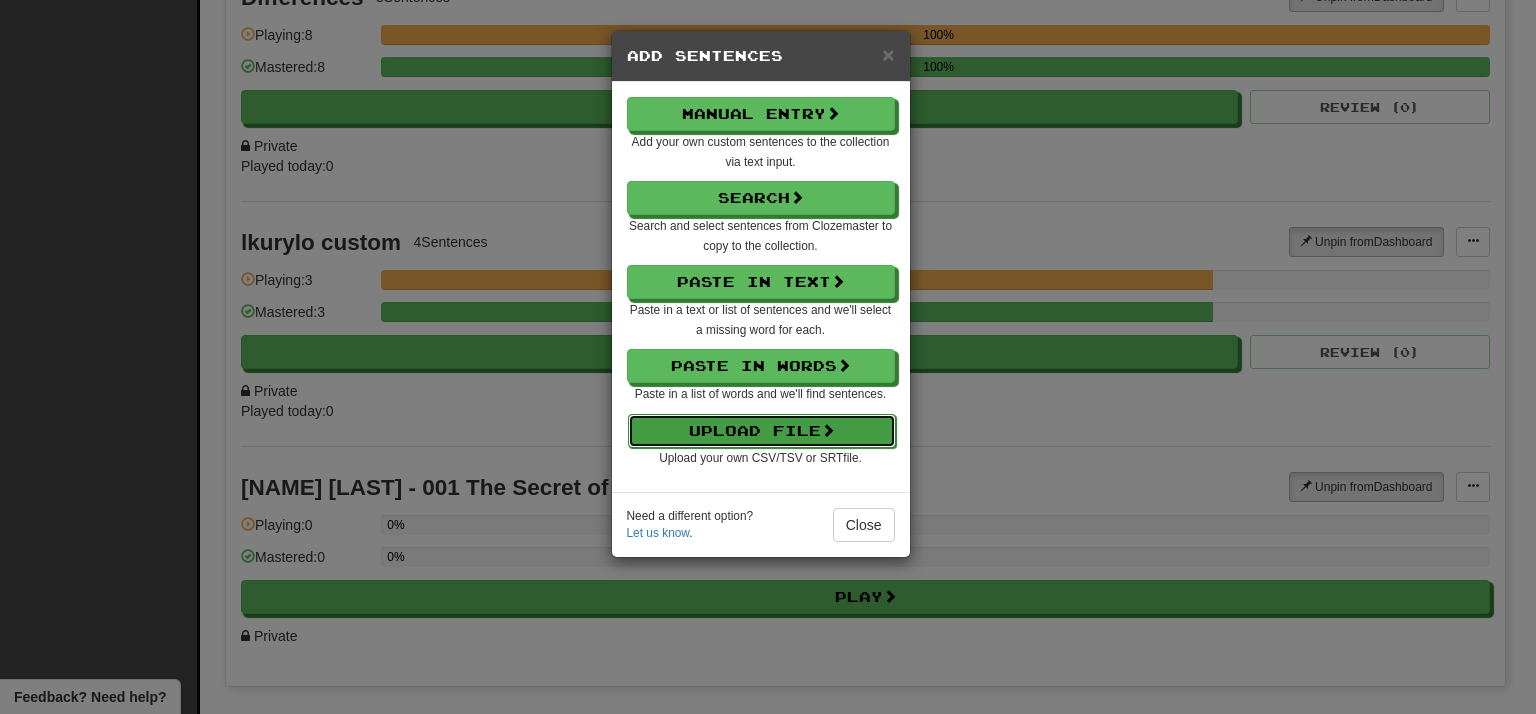 click on "Upload File" at bounding box center (762, 431) 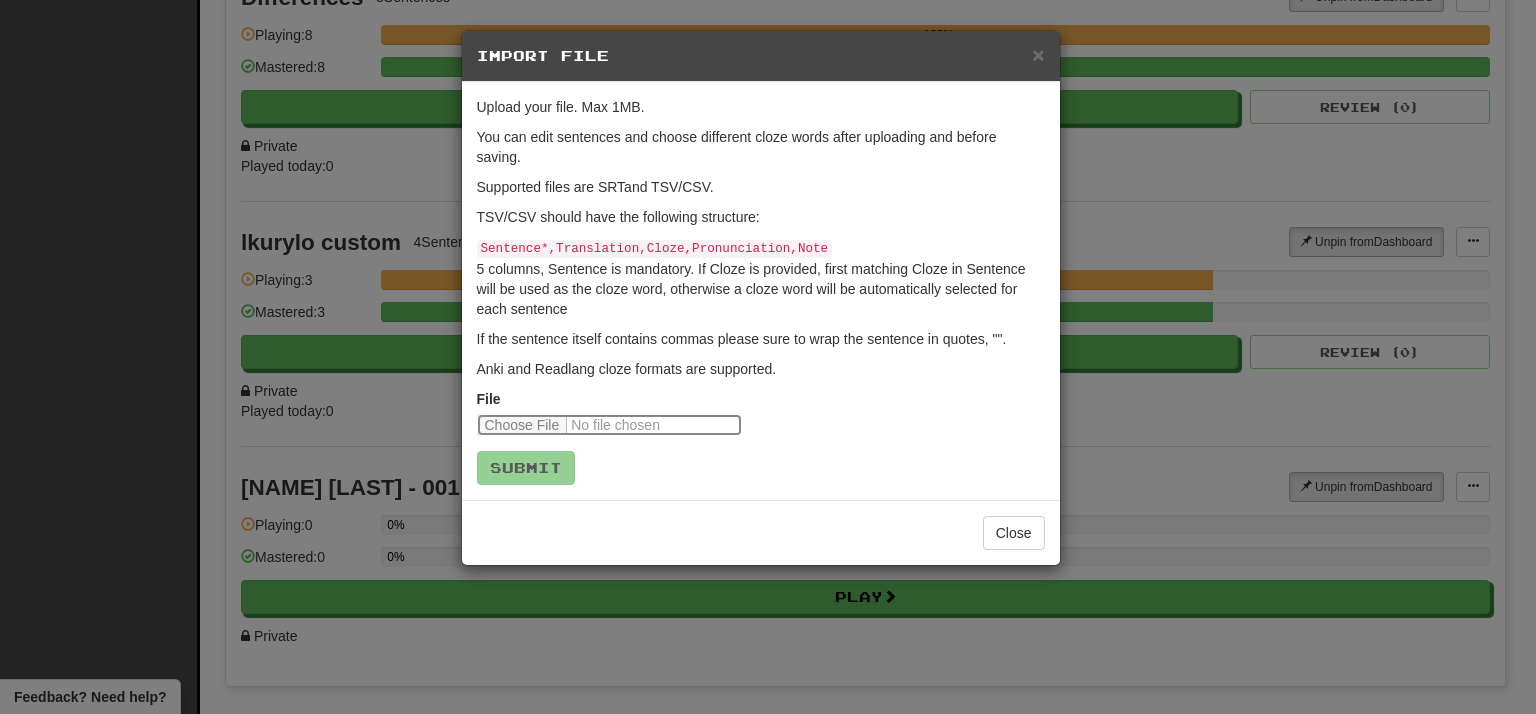 click at bounding box center [609, 425] 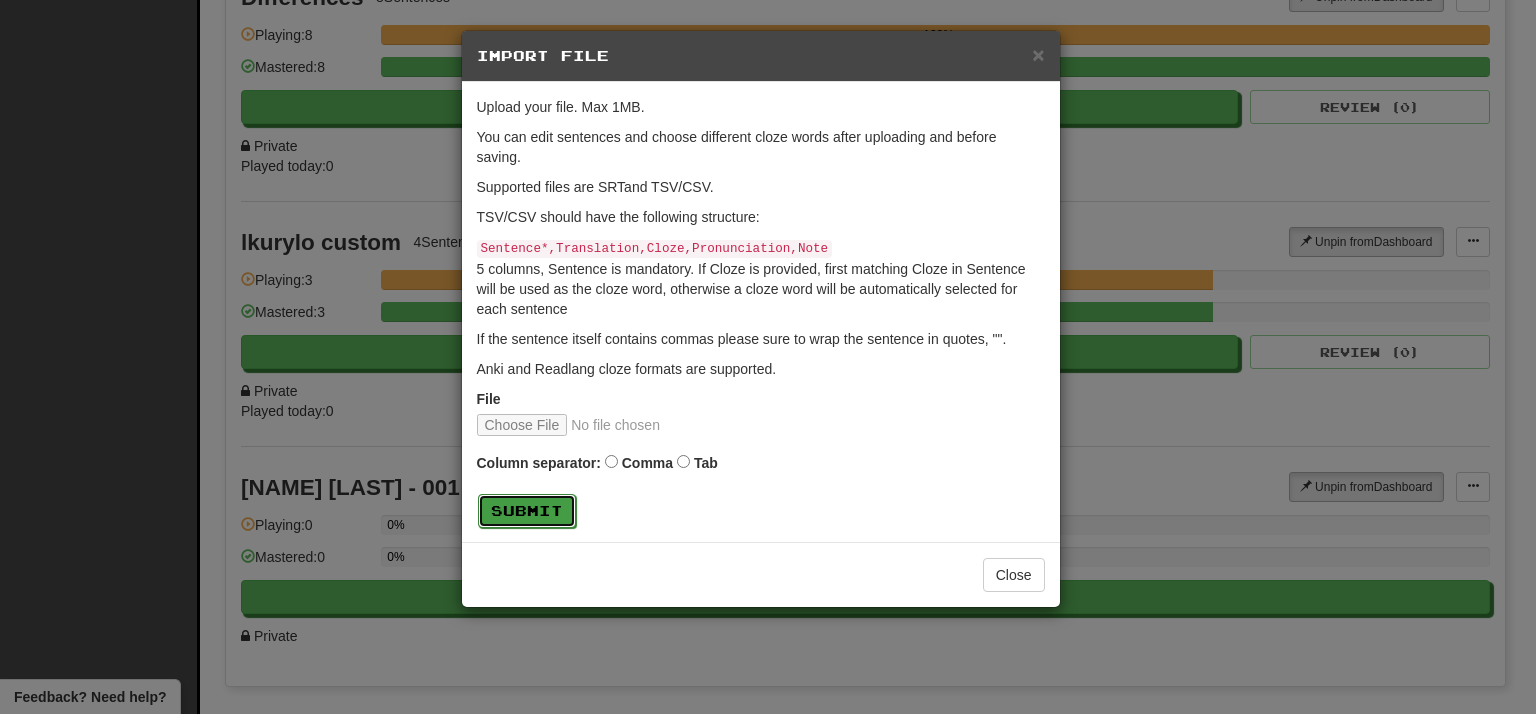 click on "Submit" at bounding box center (527, 511) 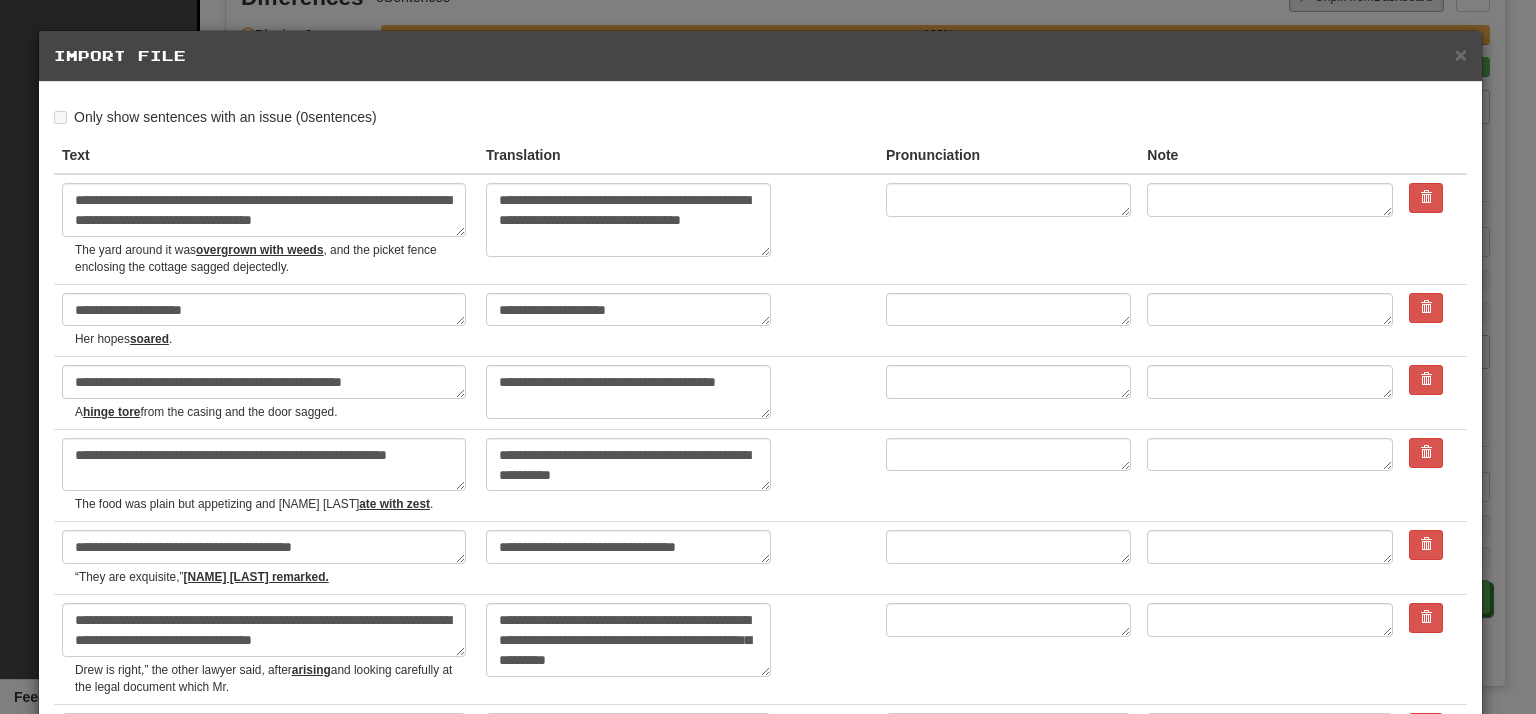 scroll, scrollTop: 800, scrollLeft: 0, axis: vertical 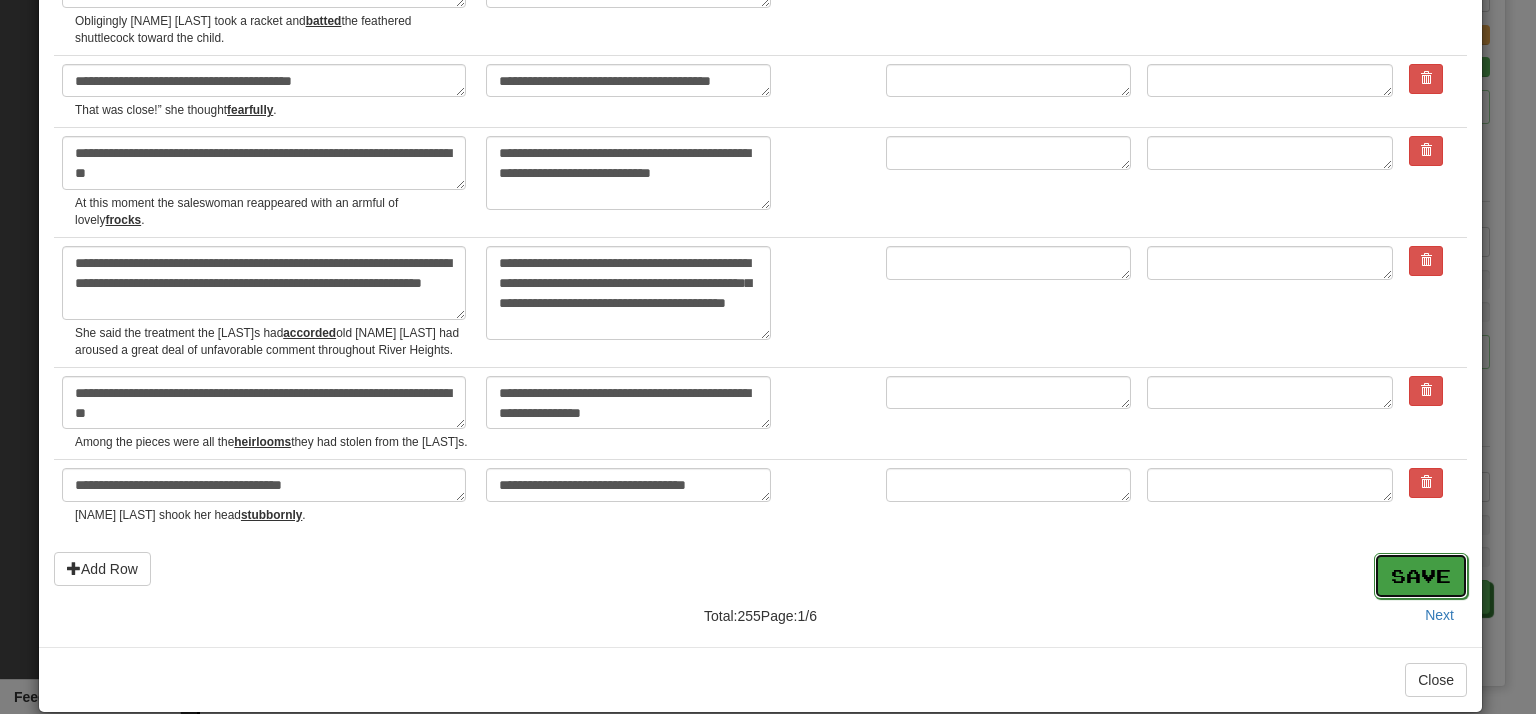 click on "Save" at bounding box center [1421, 576] 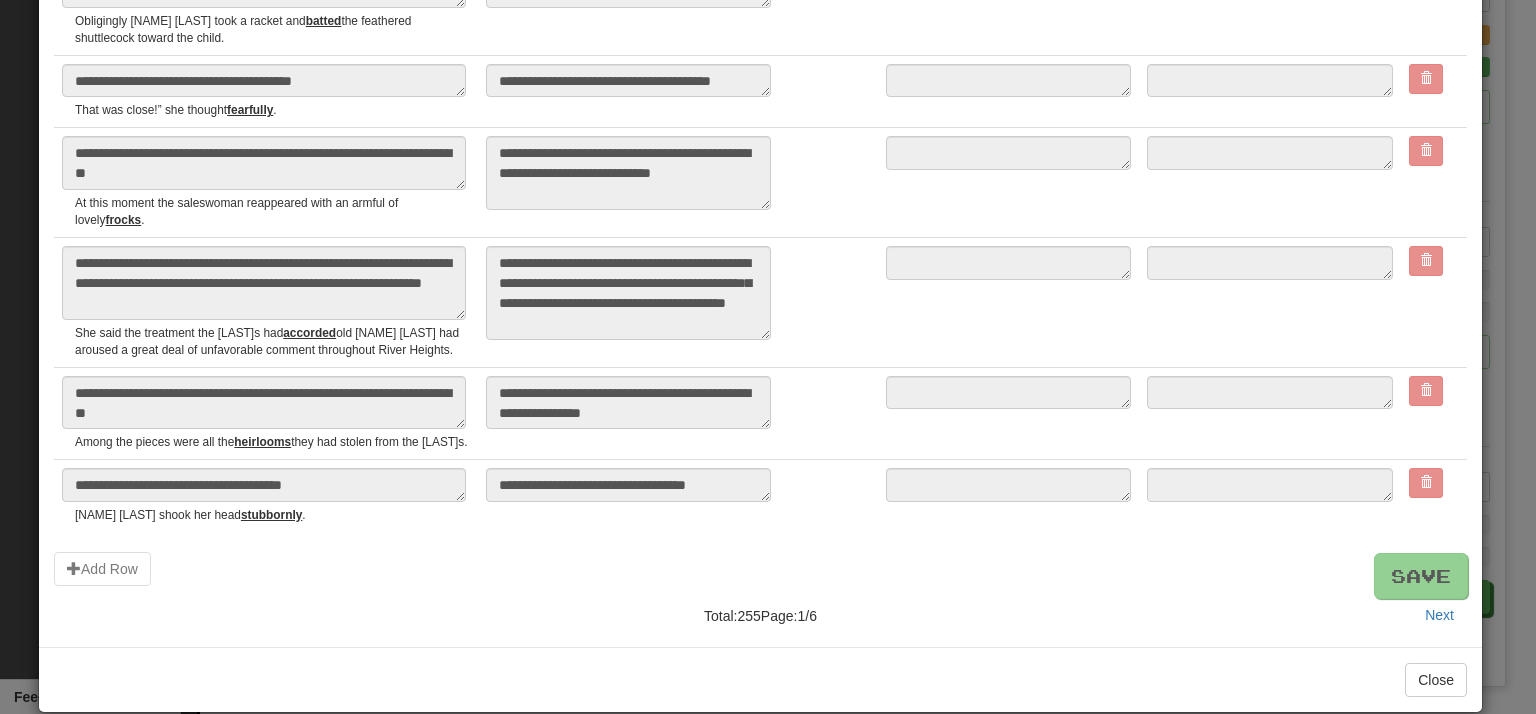 type on "*" 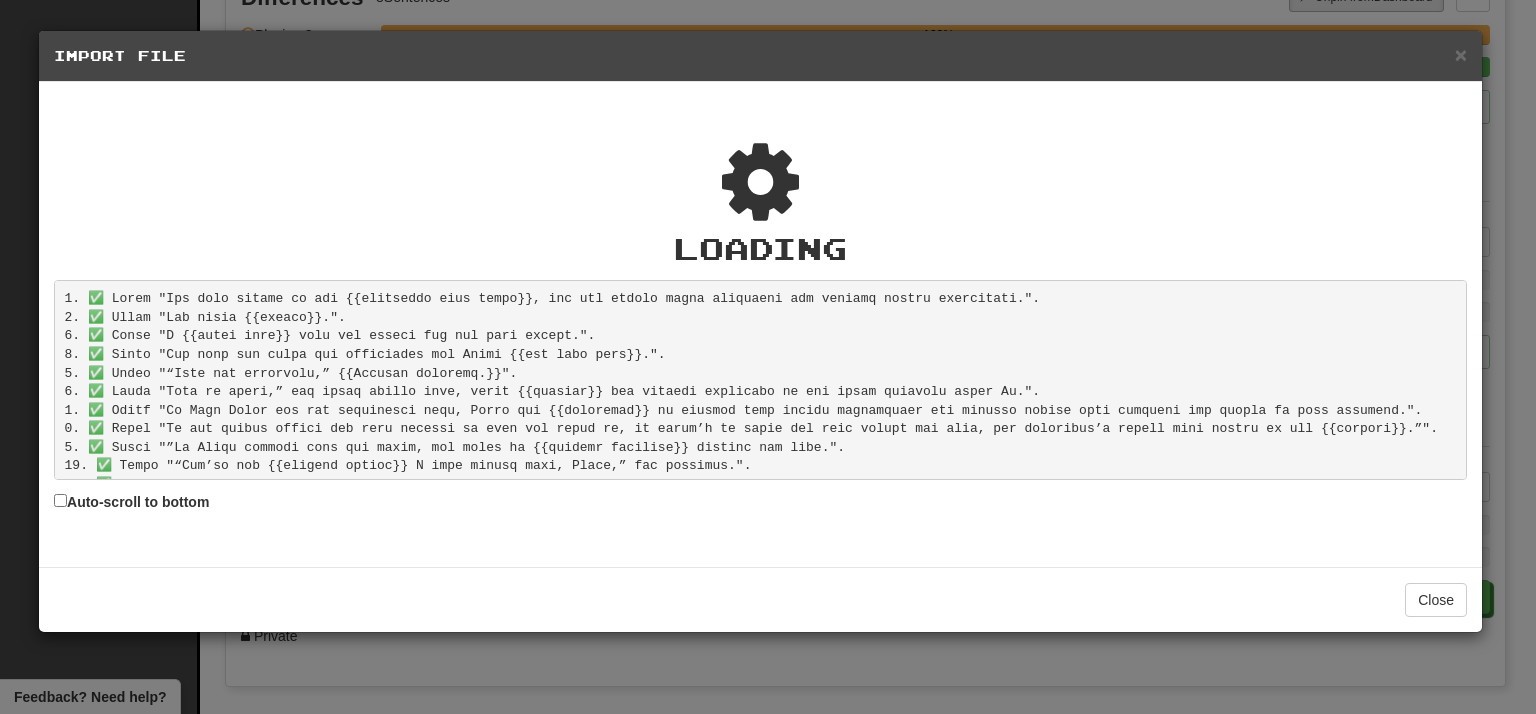 scroll, scrollTop: 0, scrollLeft: 0, axis: both 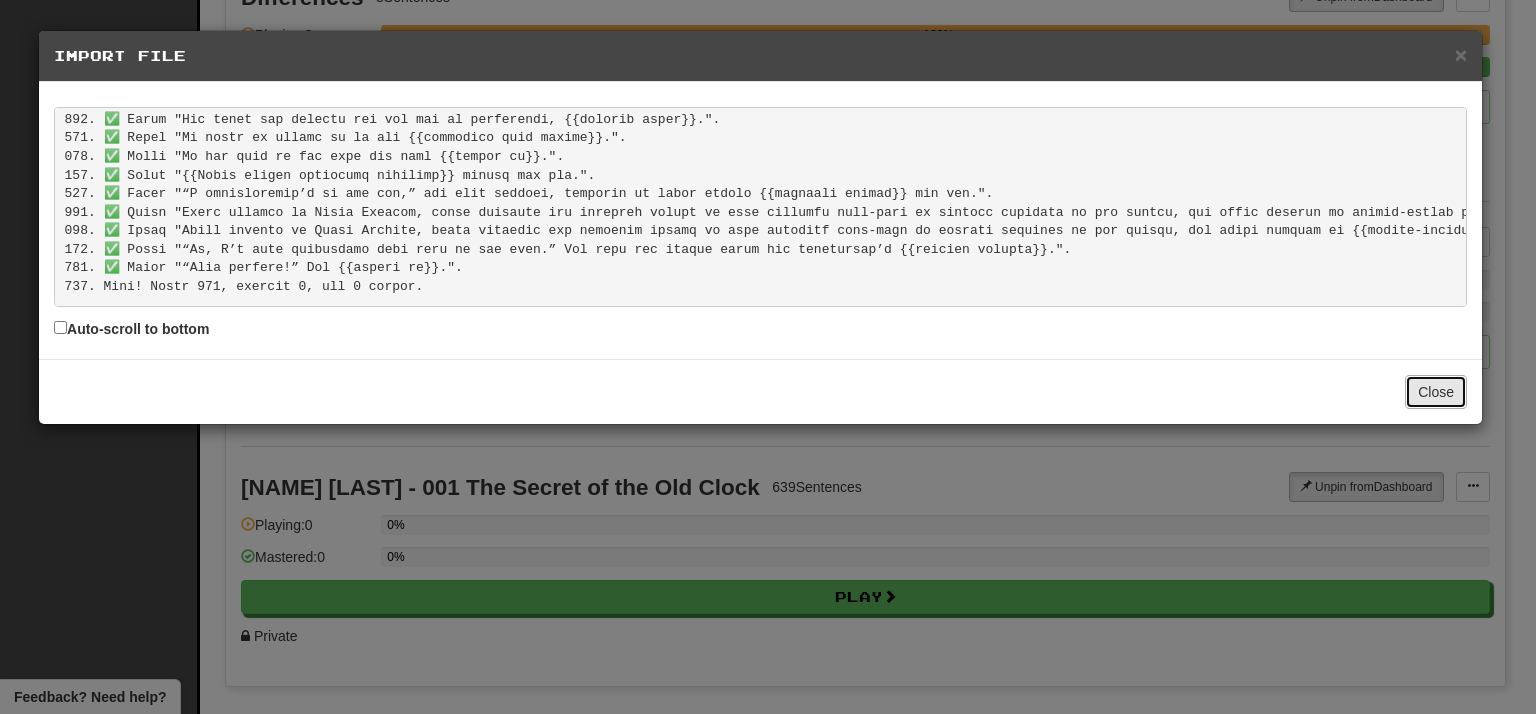 click on "Close" at bounding box center (1436, 392) 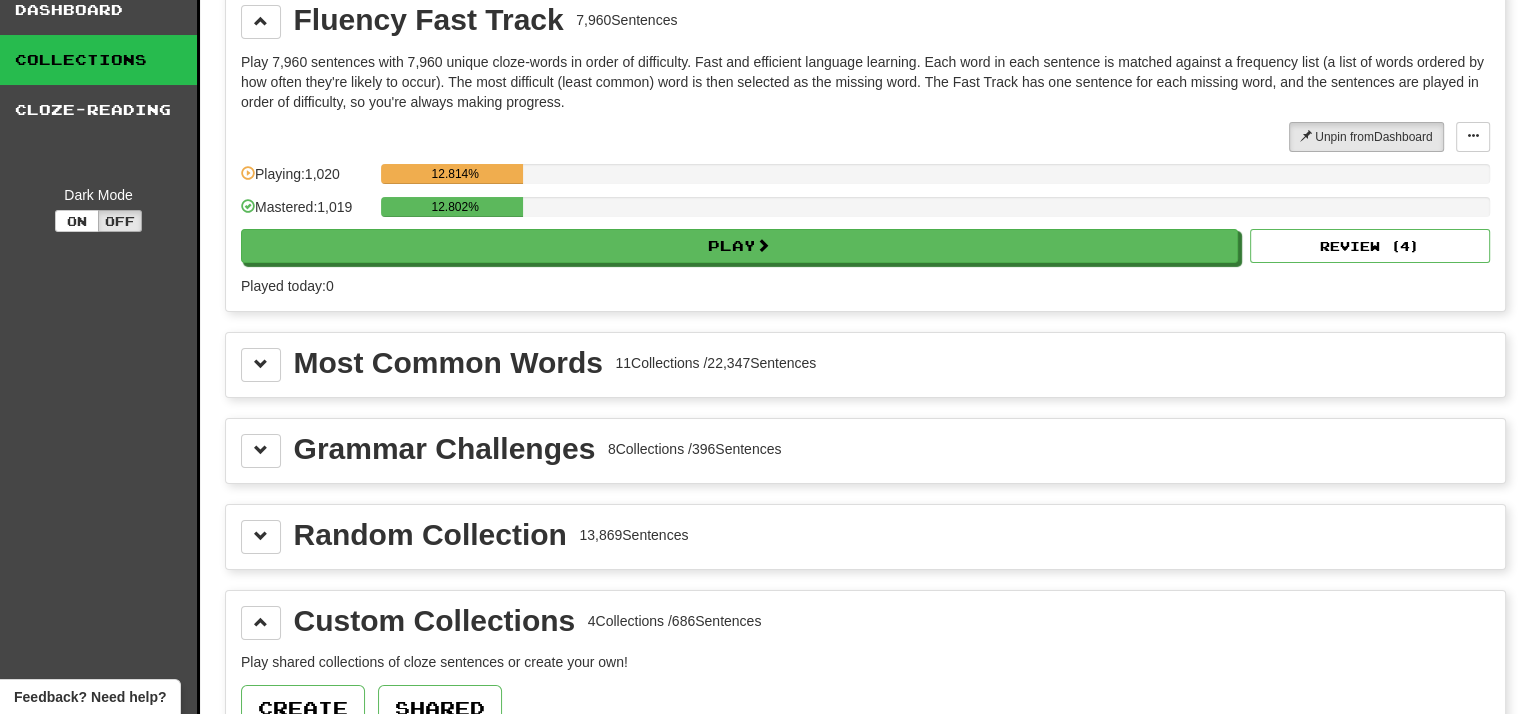 scroll, scrollTop: 0, scrollLeft: 0, axis: both 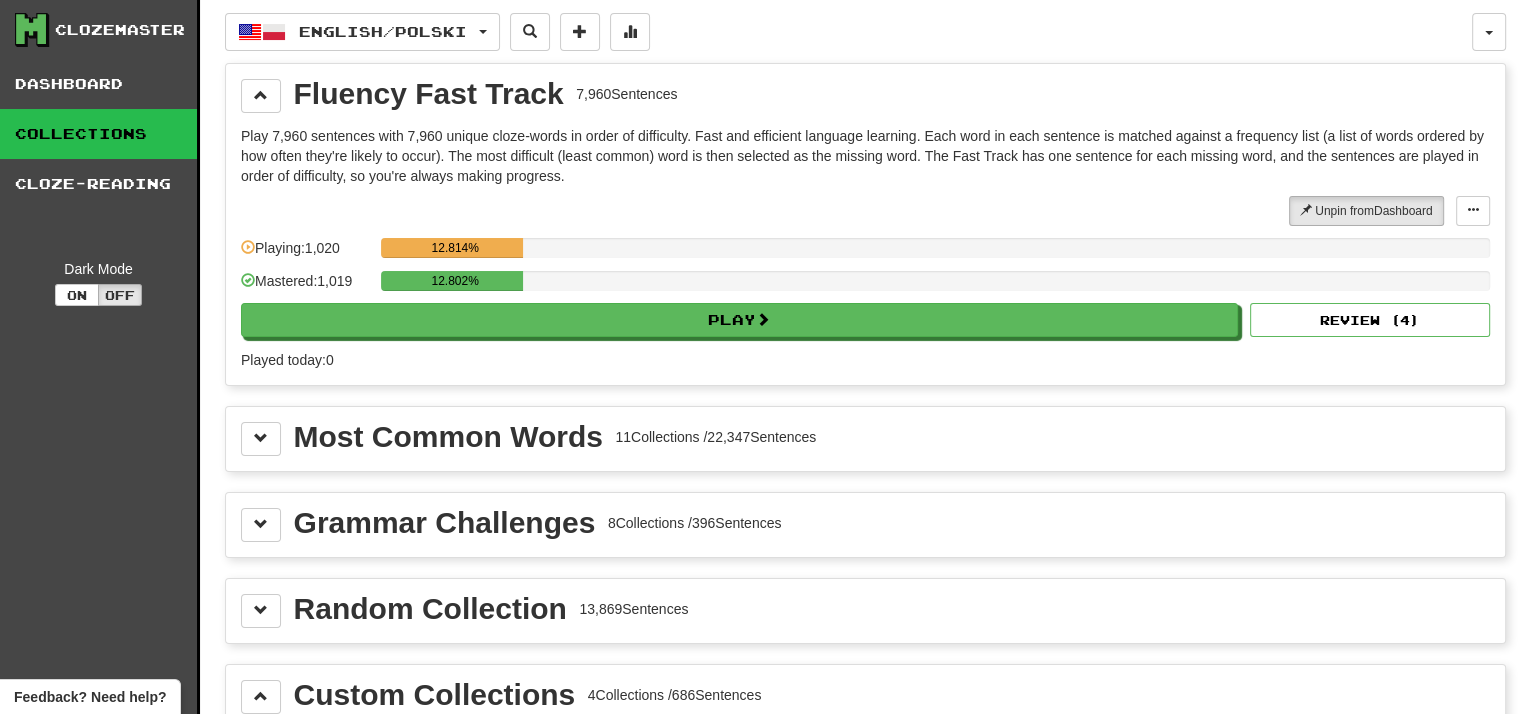 click on "Clozemaster" at bounding box center [120, 30] 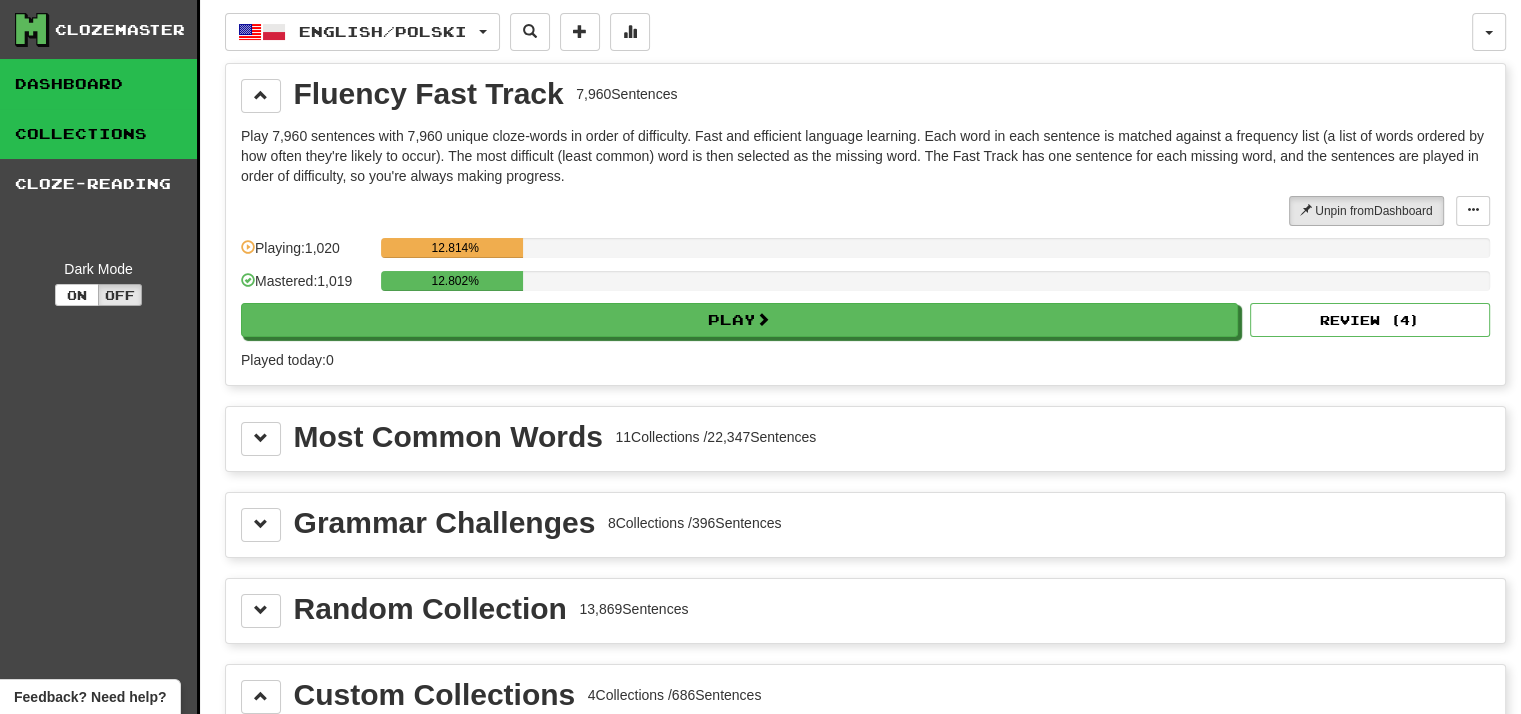 click on "Dashboard" at bounding box center [98, 84] 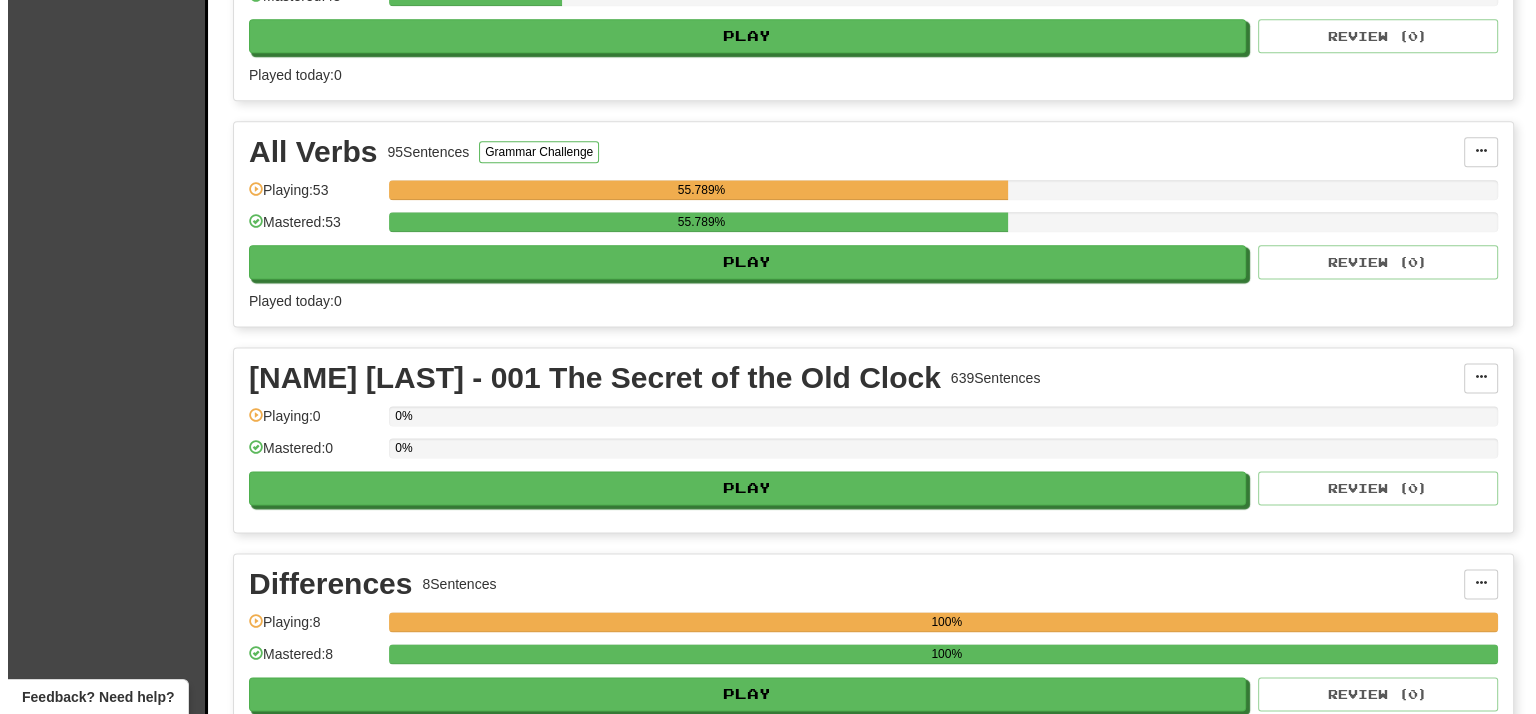 scroll, scrollTop: 2700, scrollLeft: 0, axis: vertical 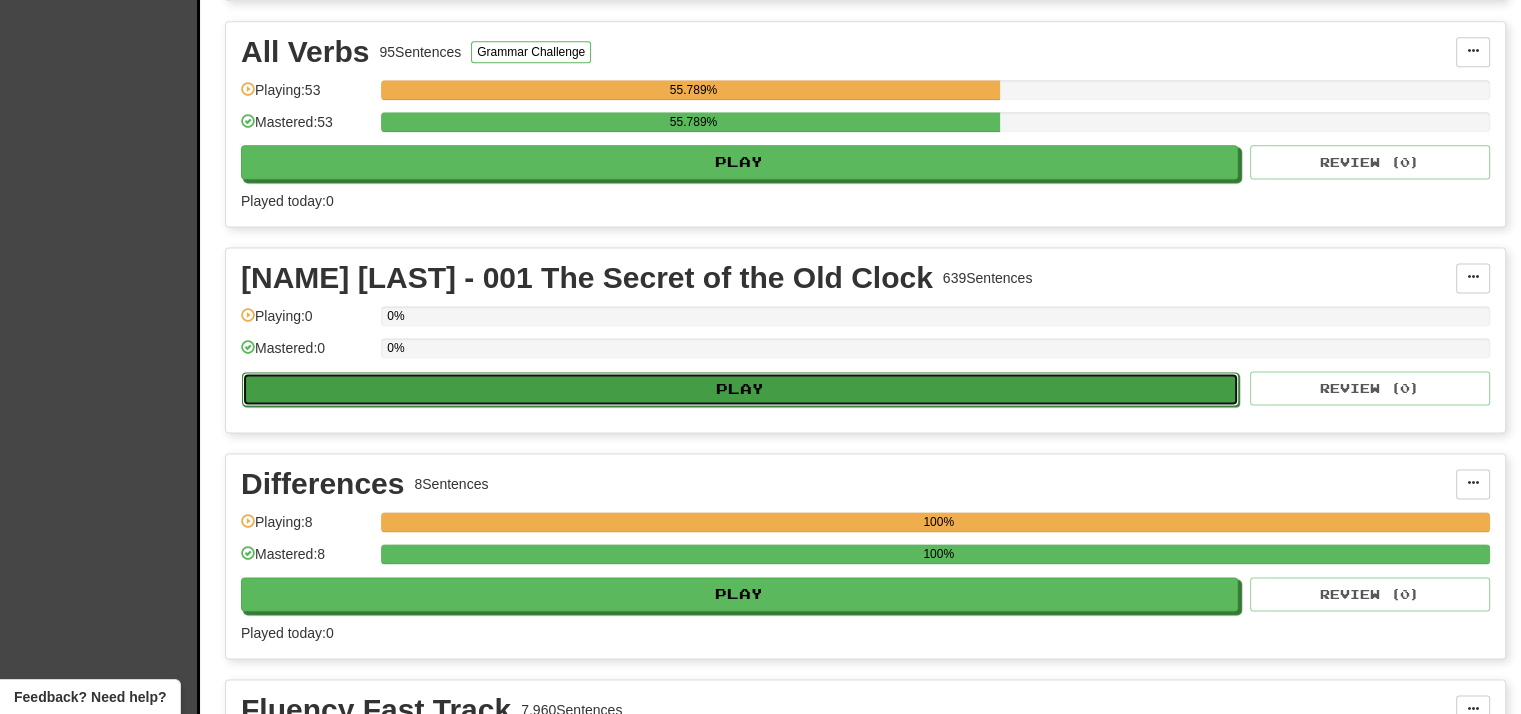 click on "Play" at bounding box center (740, 389) 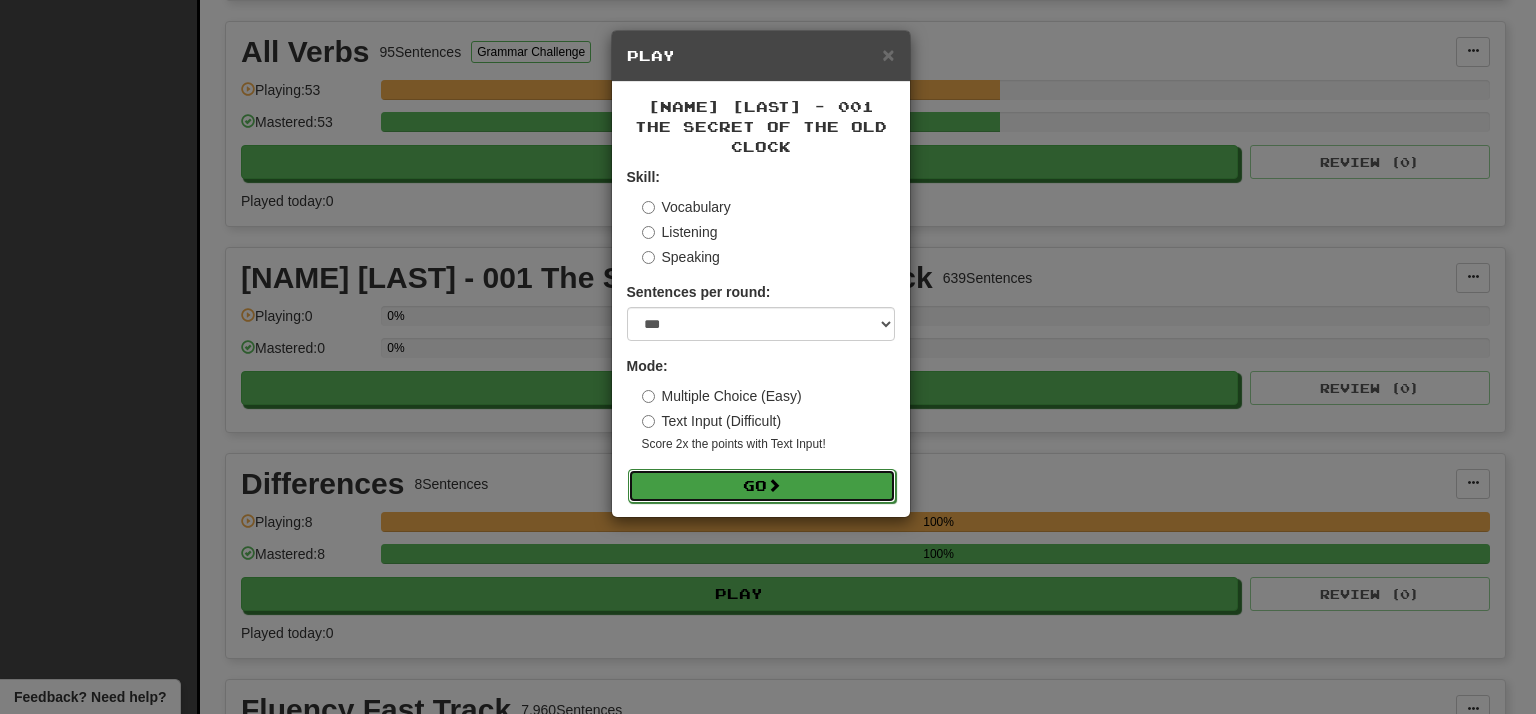 click on "Go" at bounding box center [762, 486] 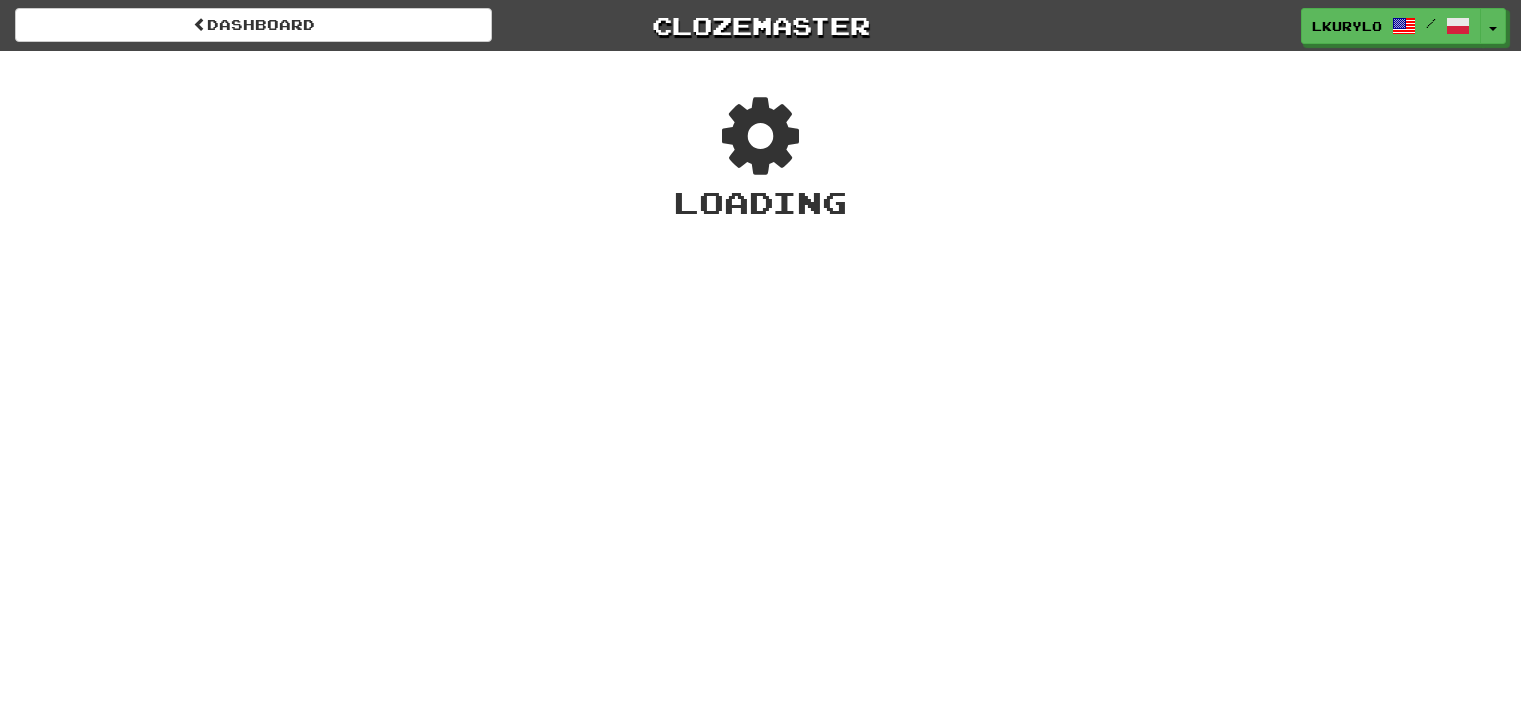 scroll, scrollTop: 0, scrollLeft: 0, axis: both 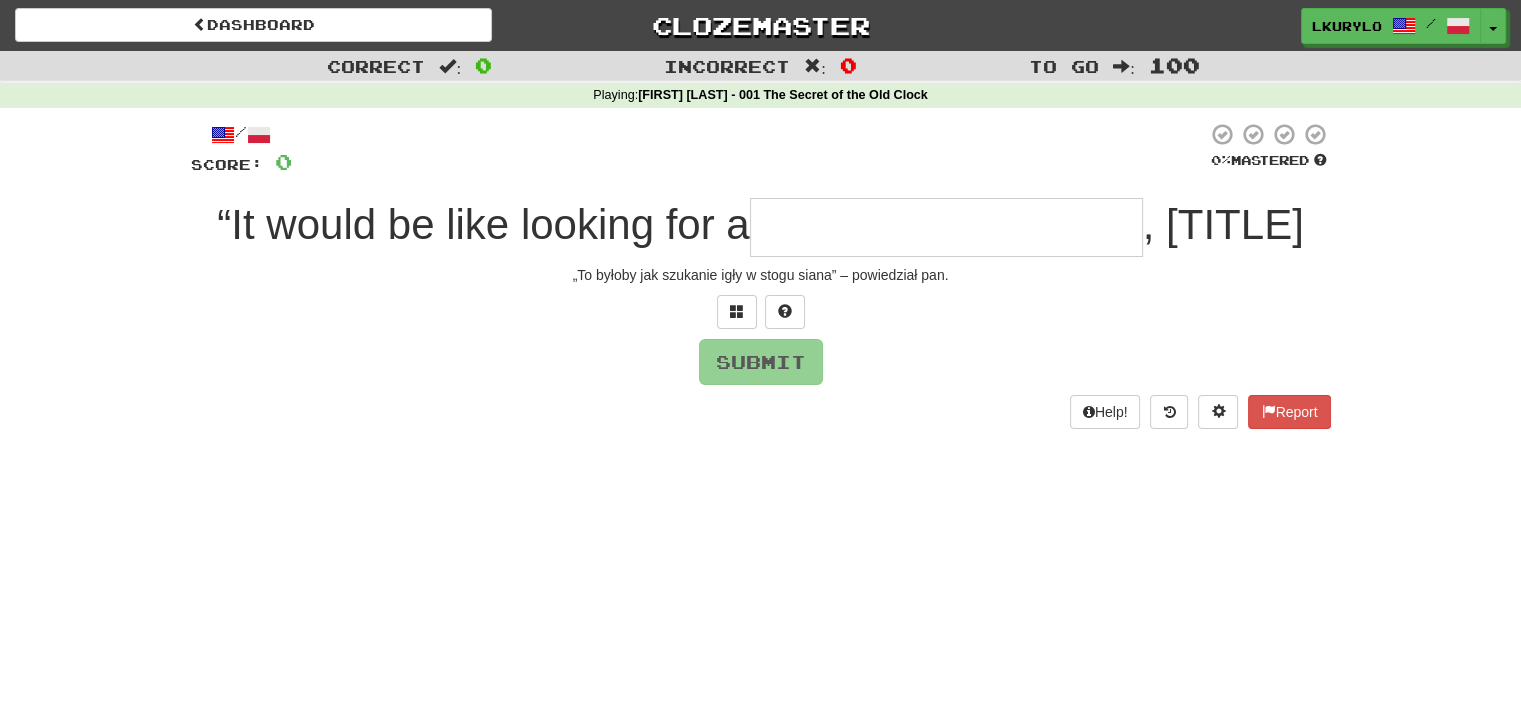 click at bounding box center (946, 227) 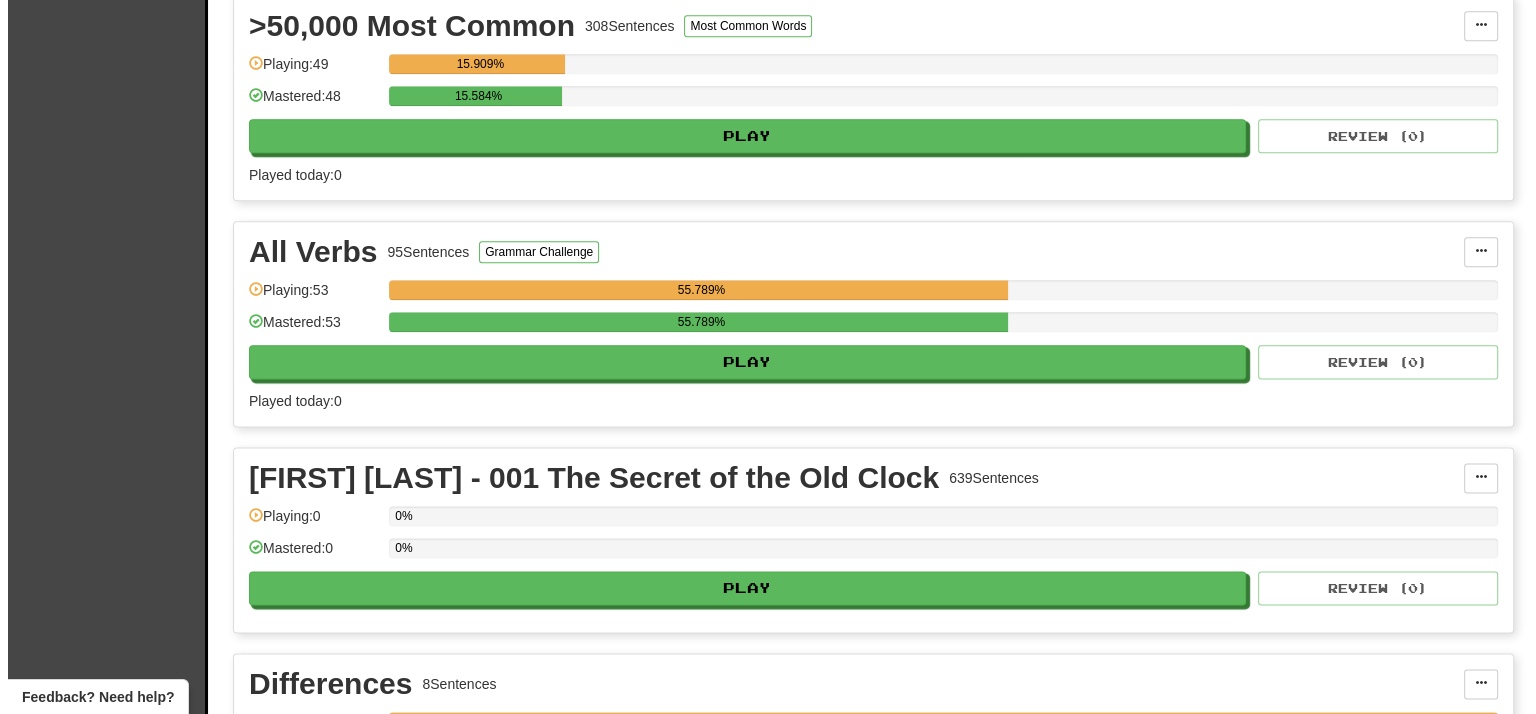 scroll, scrollTop: 2800, scrollLeft: 0, axis: vertical 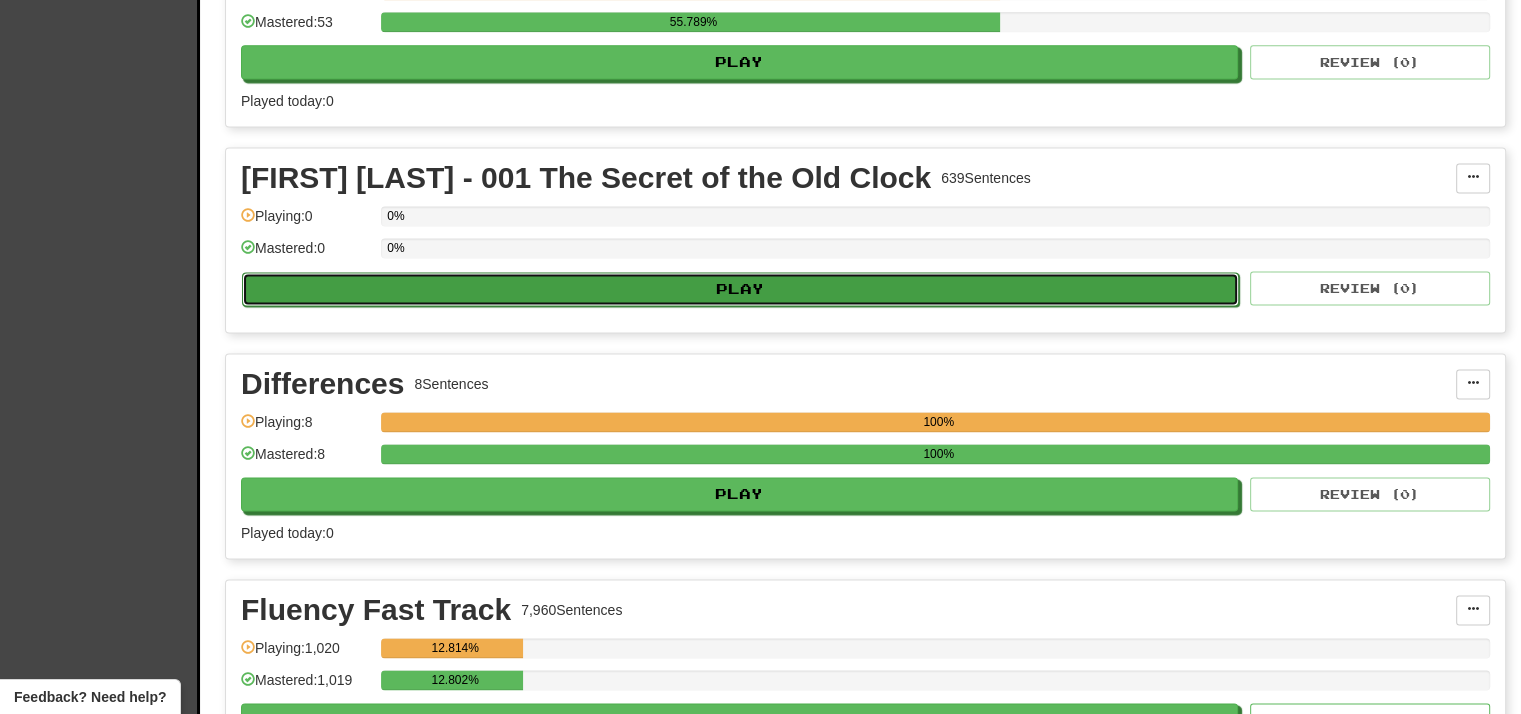 click on "Play" at bounding box center [740, 289] 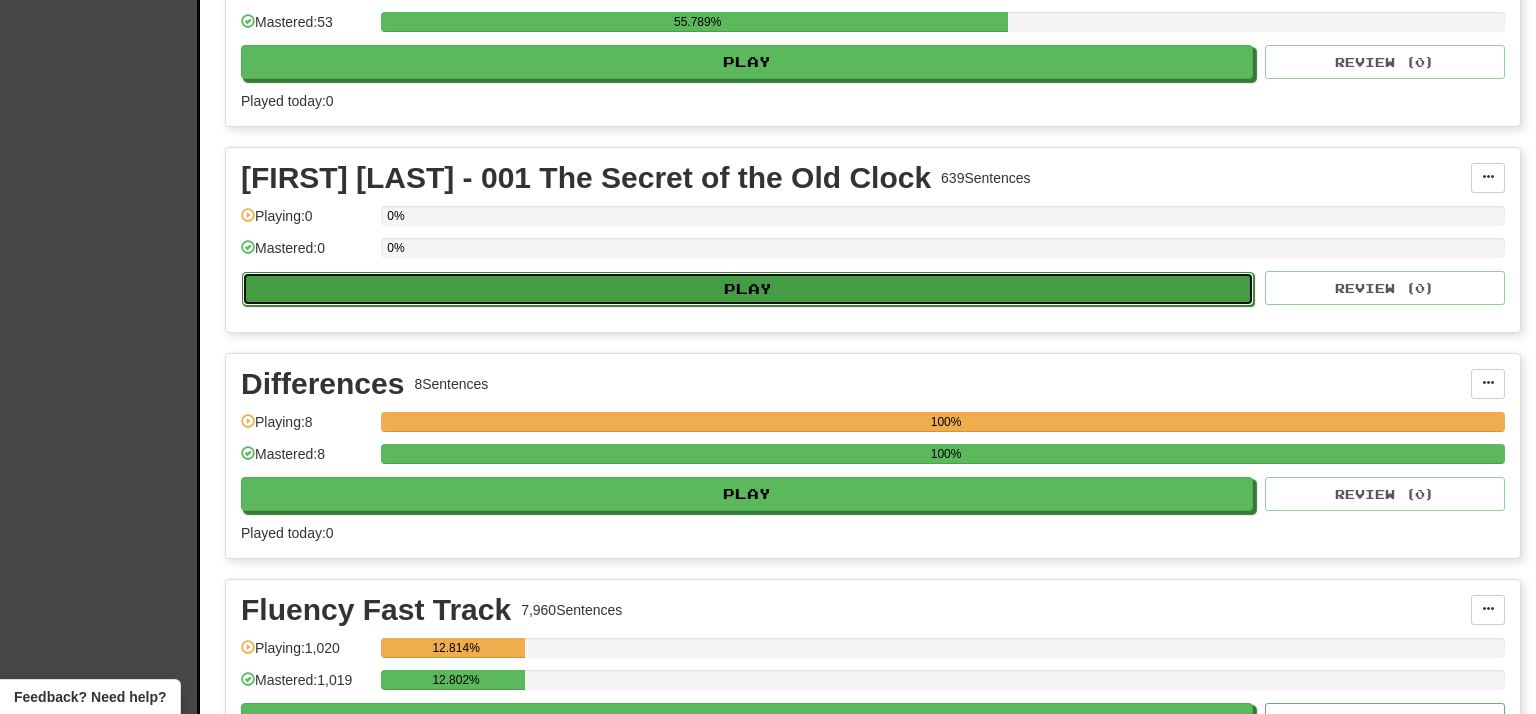 select on "***" 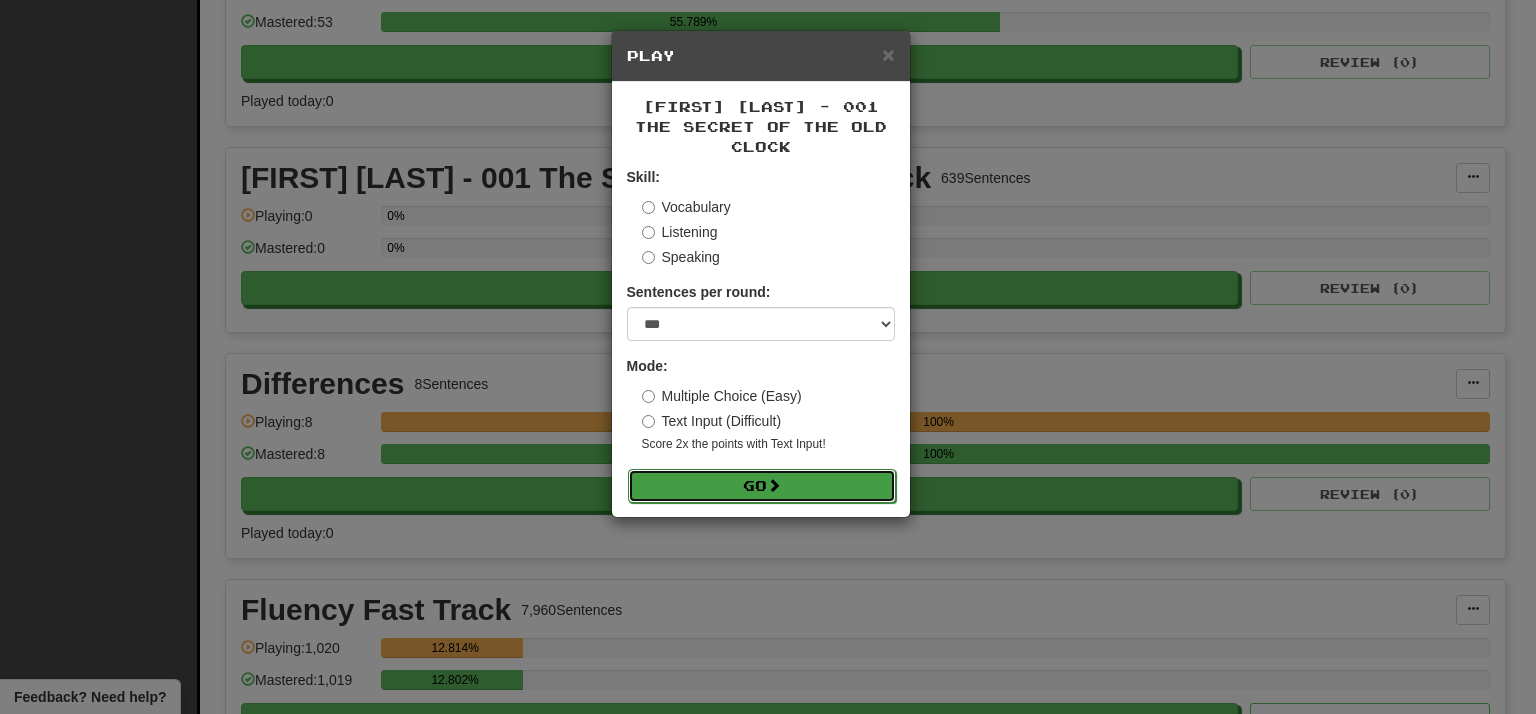 click on "Go" at bounding box center (762, 486) 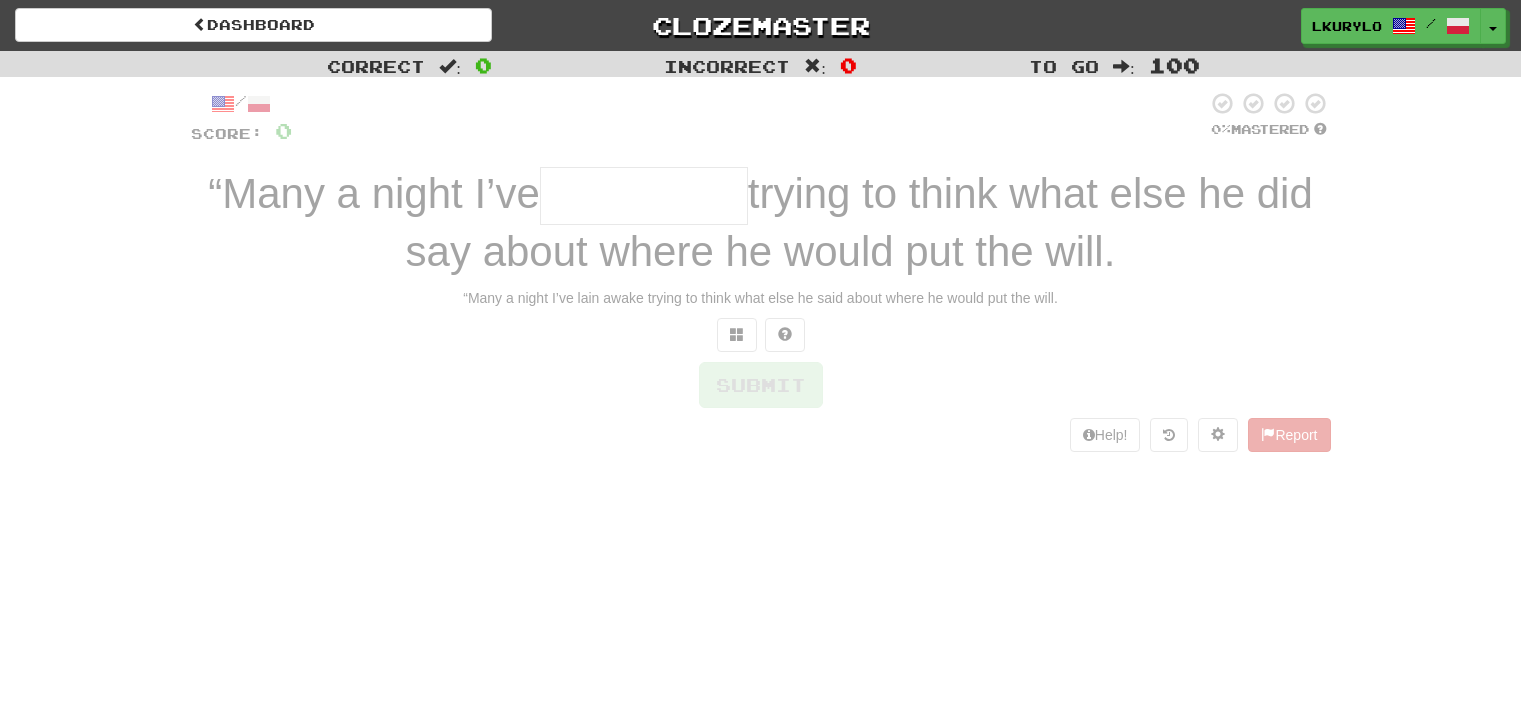 scroll, scrollTop: 0, scrollLeft: 0, axis: both 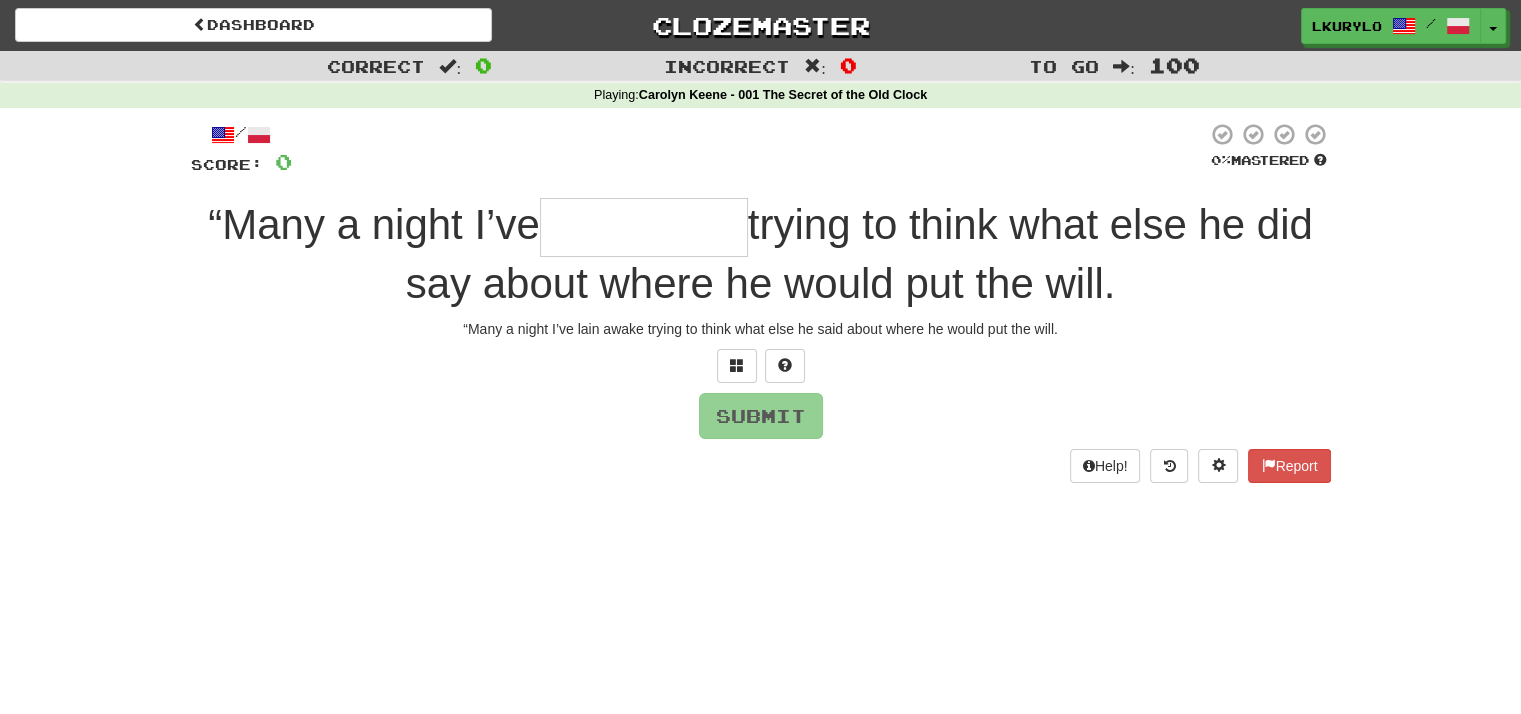 type on "**********" 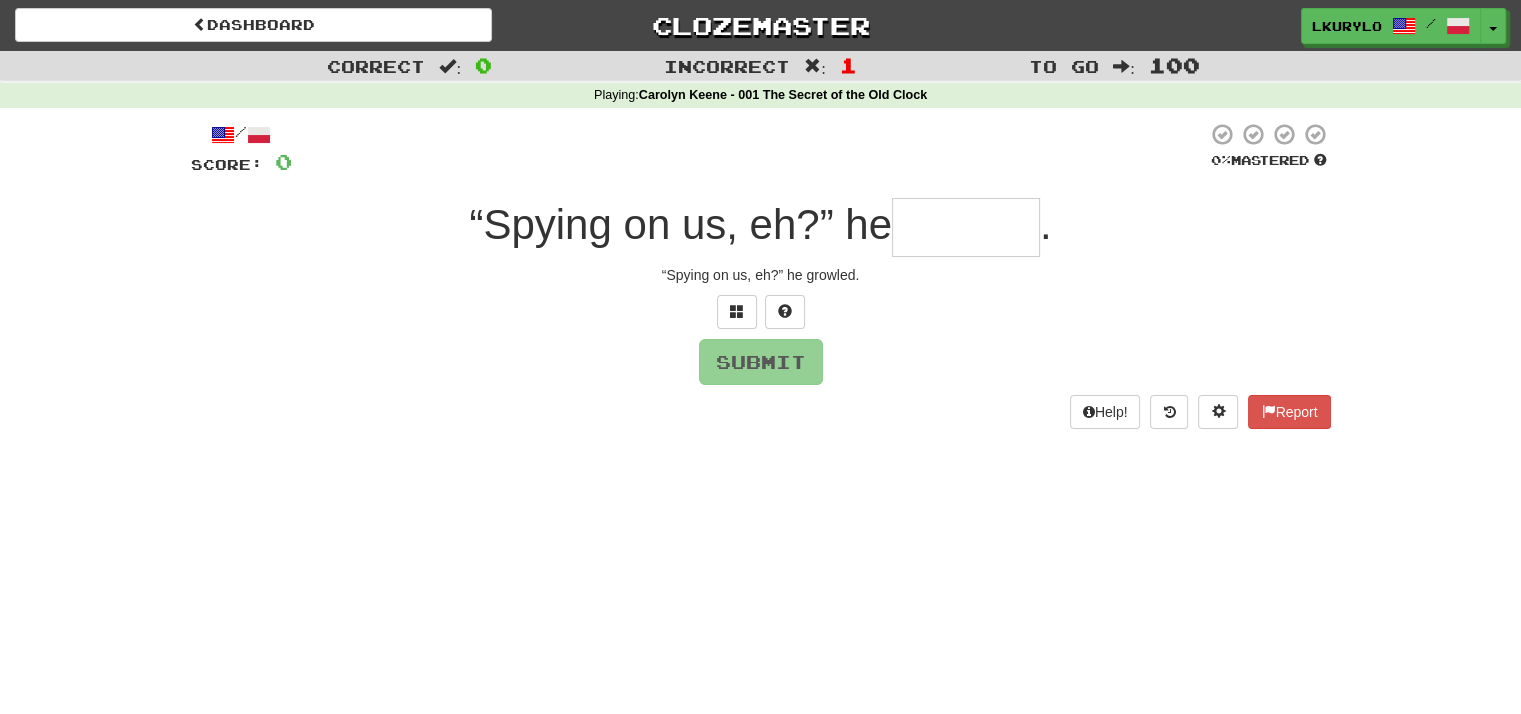 type on "*******" 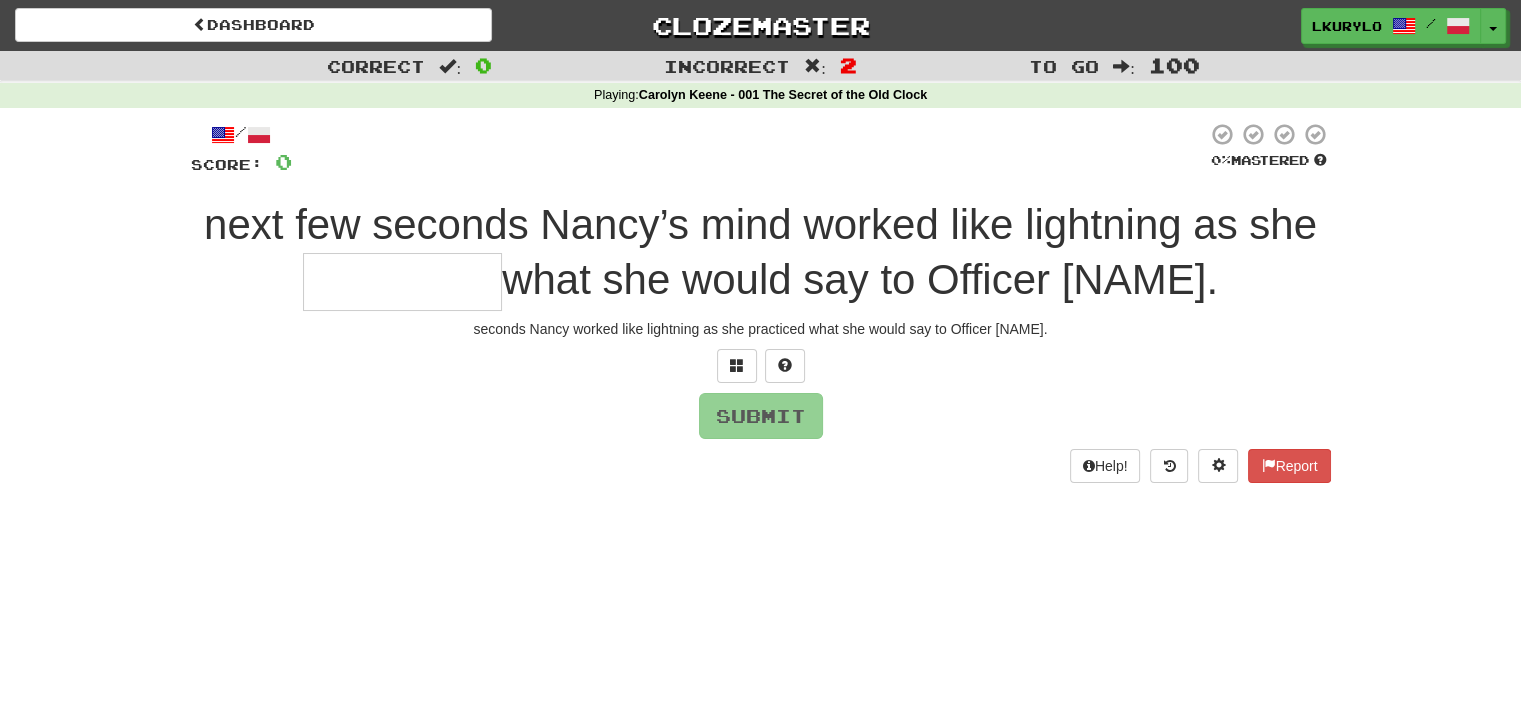 type on "*********" 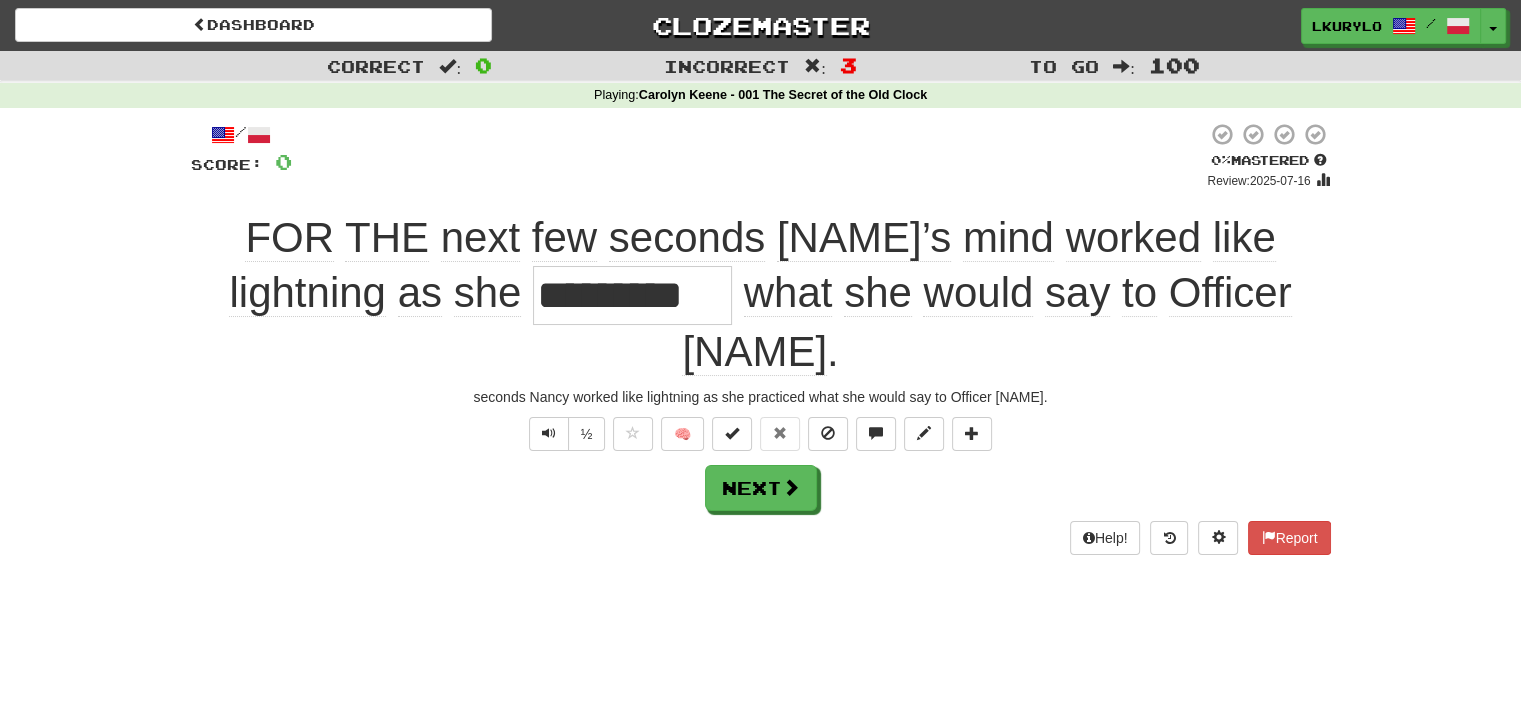 click on "seconds Nancy worked like lightning as she practiced what she would say to Officer [NAME]." at bounding box center [761, 397] 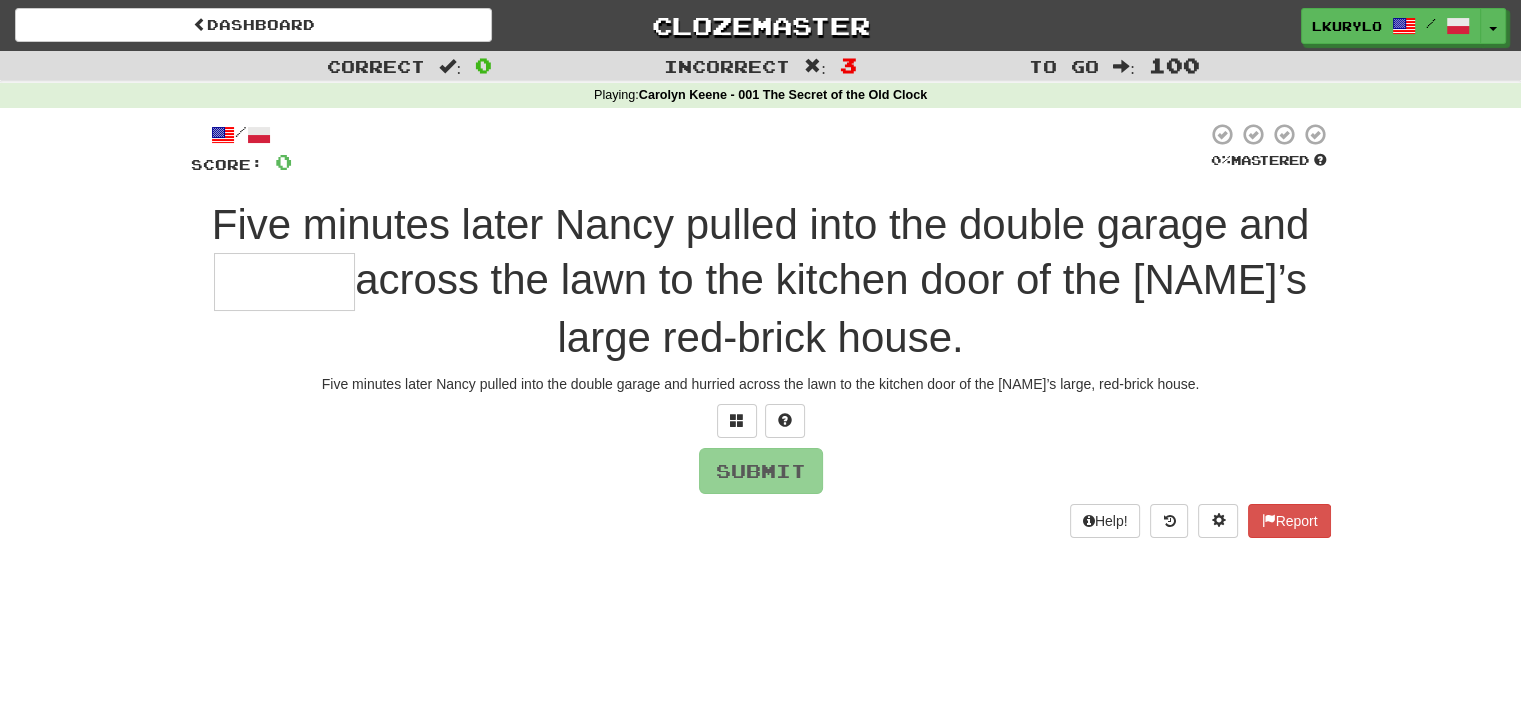 type on "*******" 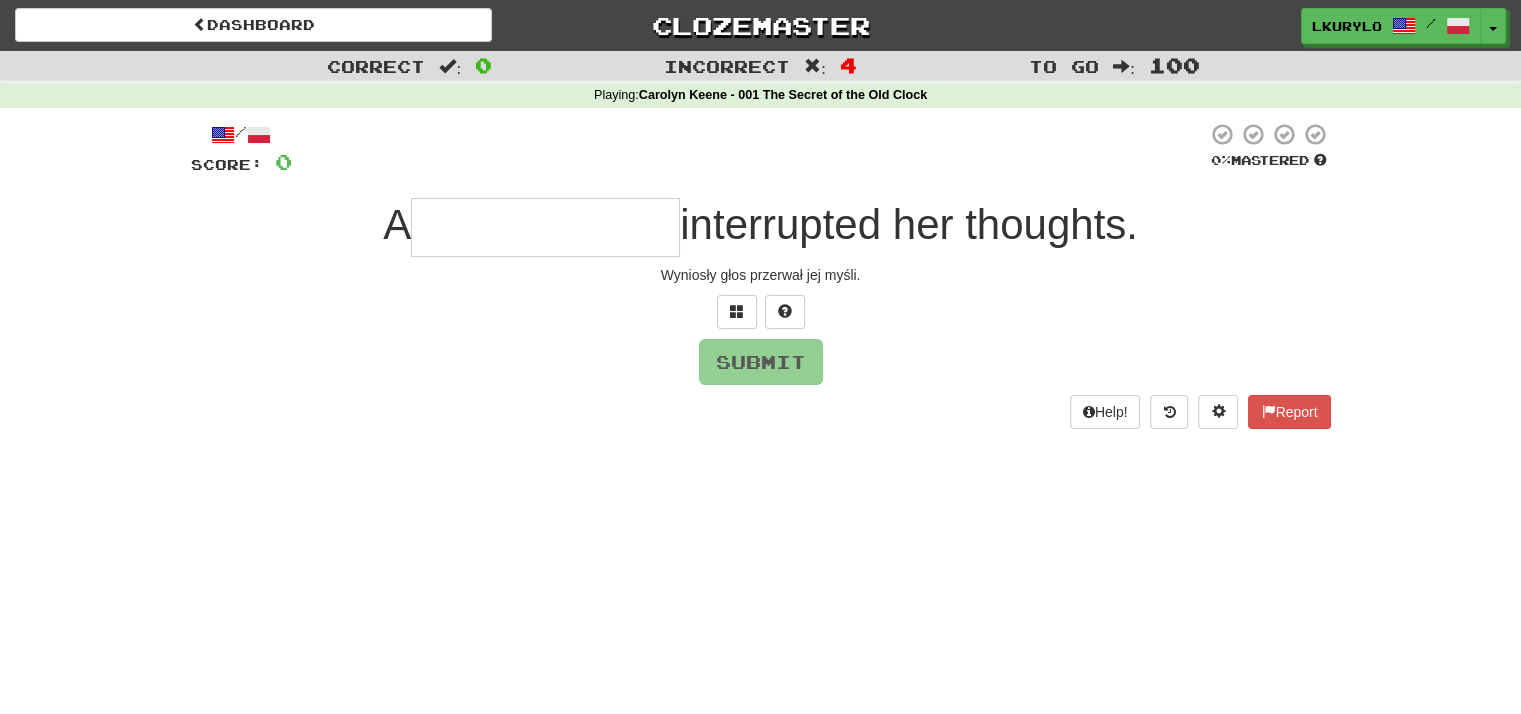 type on "**********" 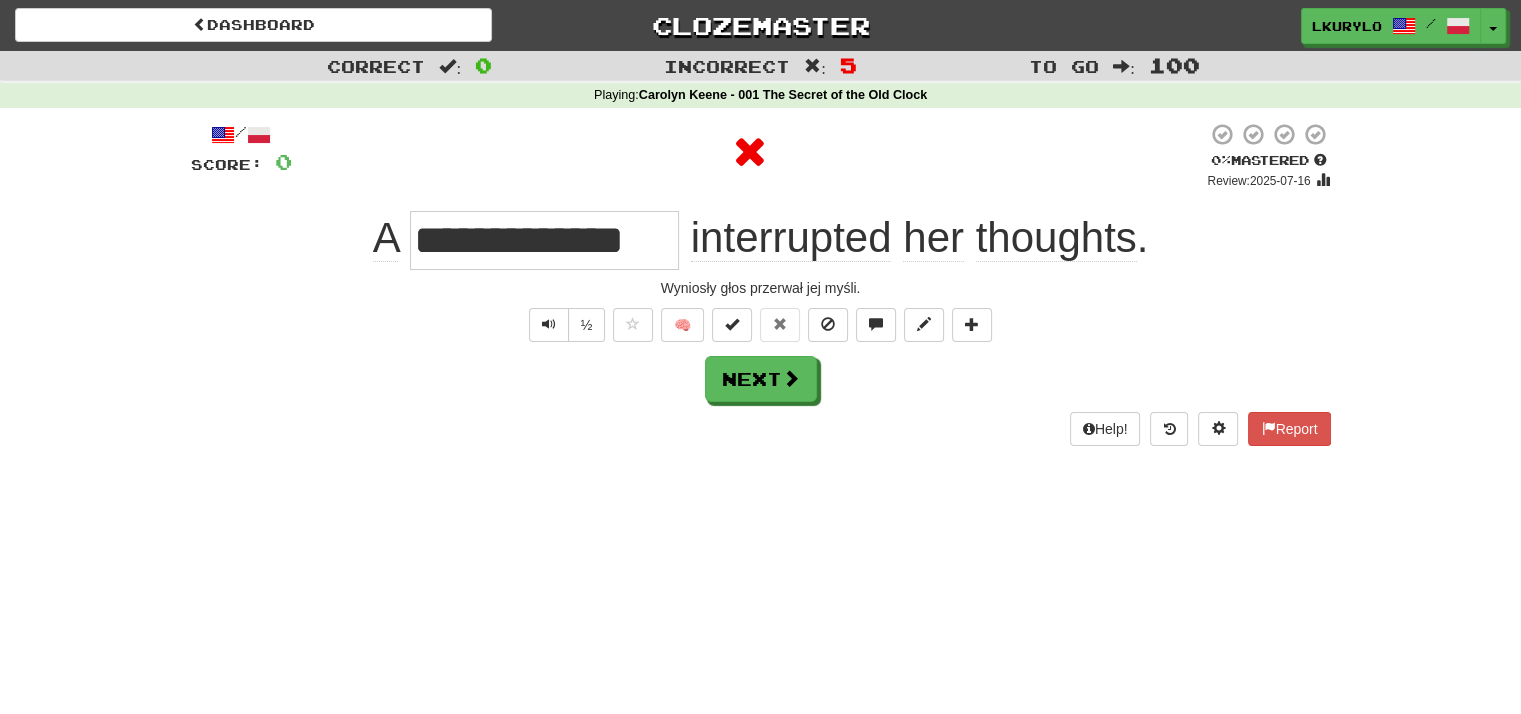 type 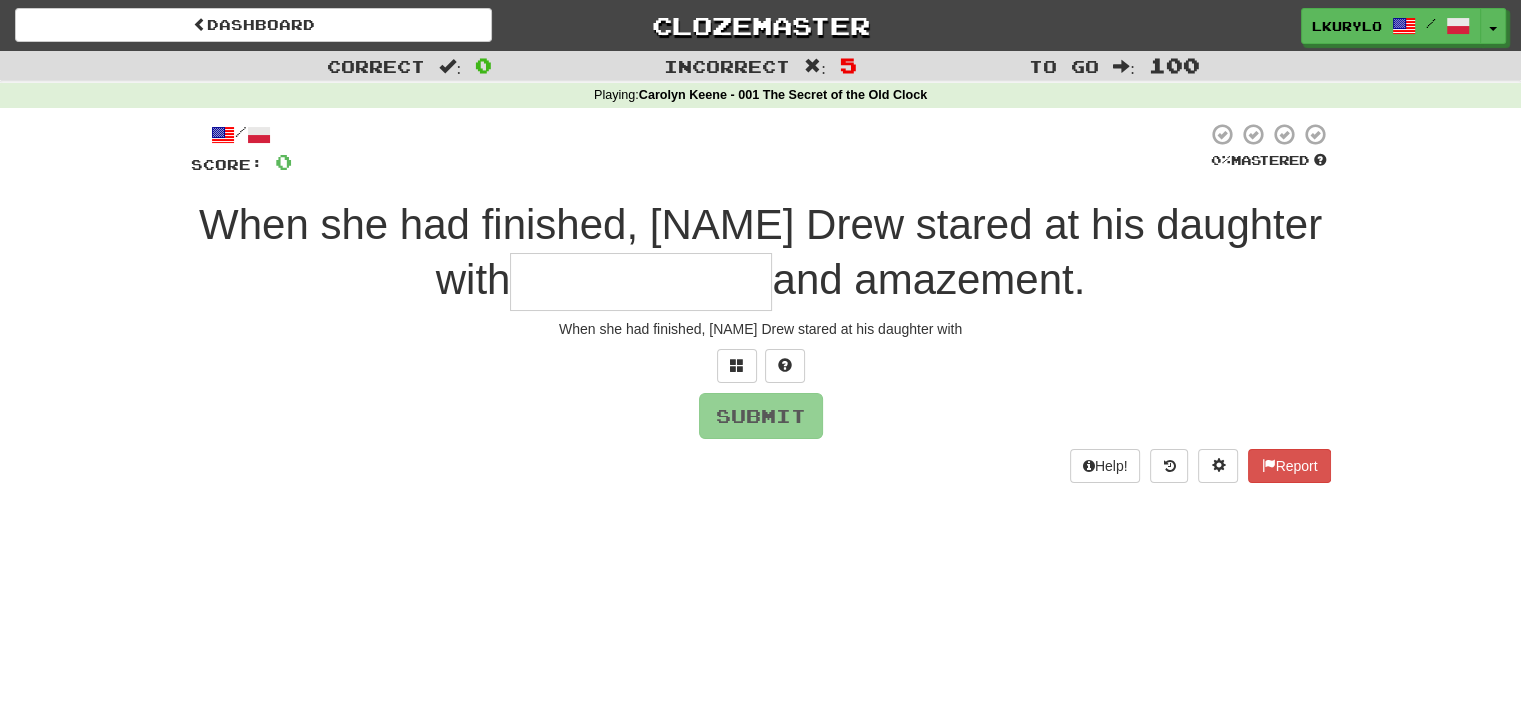 click on "[NAME]" at bounding box center (760, 25) 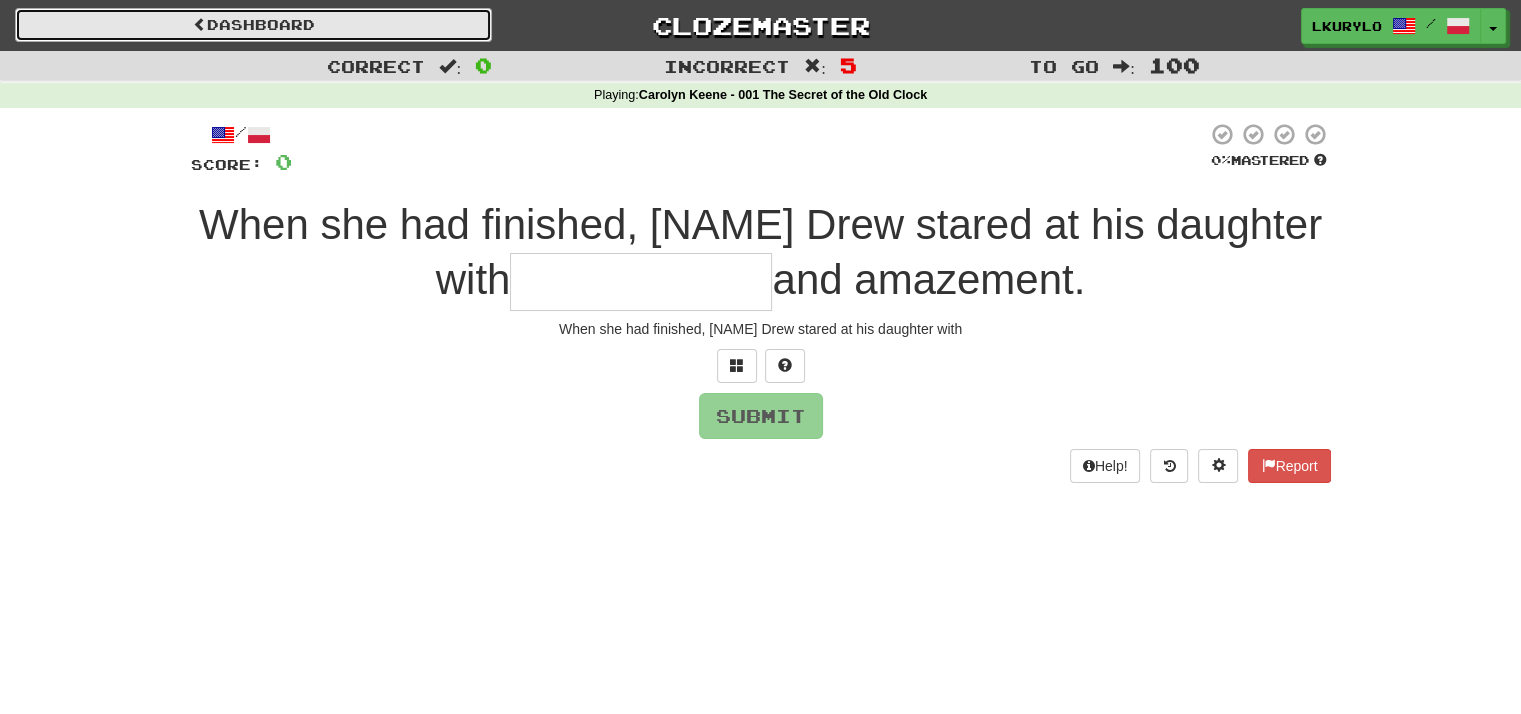 click on "Dashboard" at bounding box center [253, 25] 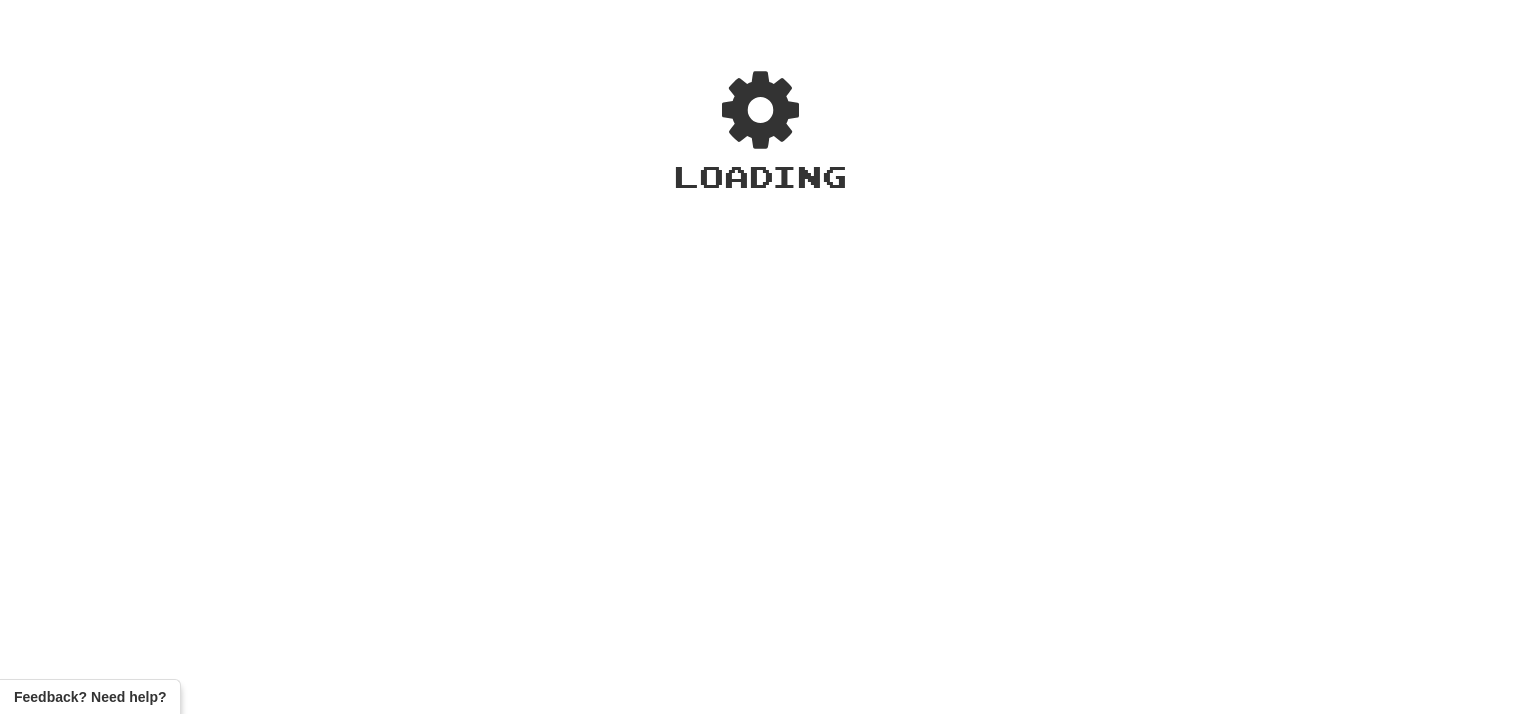 scroll, scrollTop: 0, scrollLeft: 0, axis: both 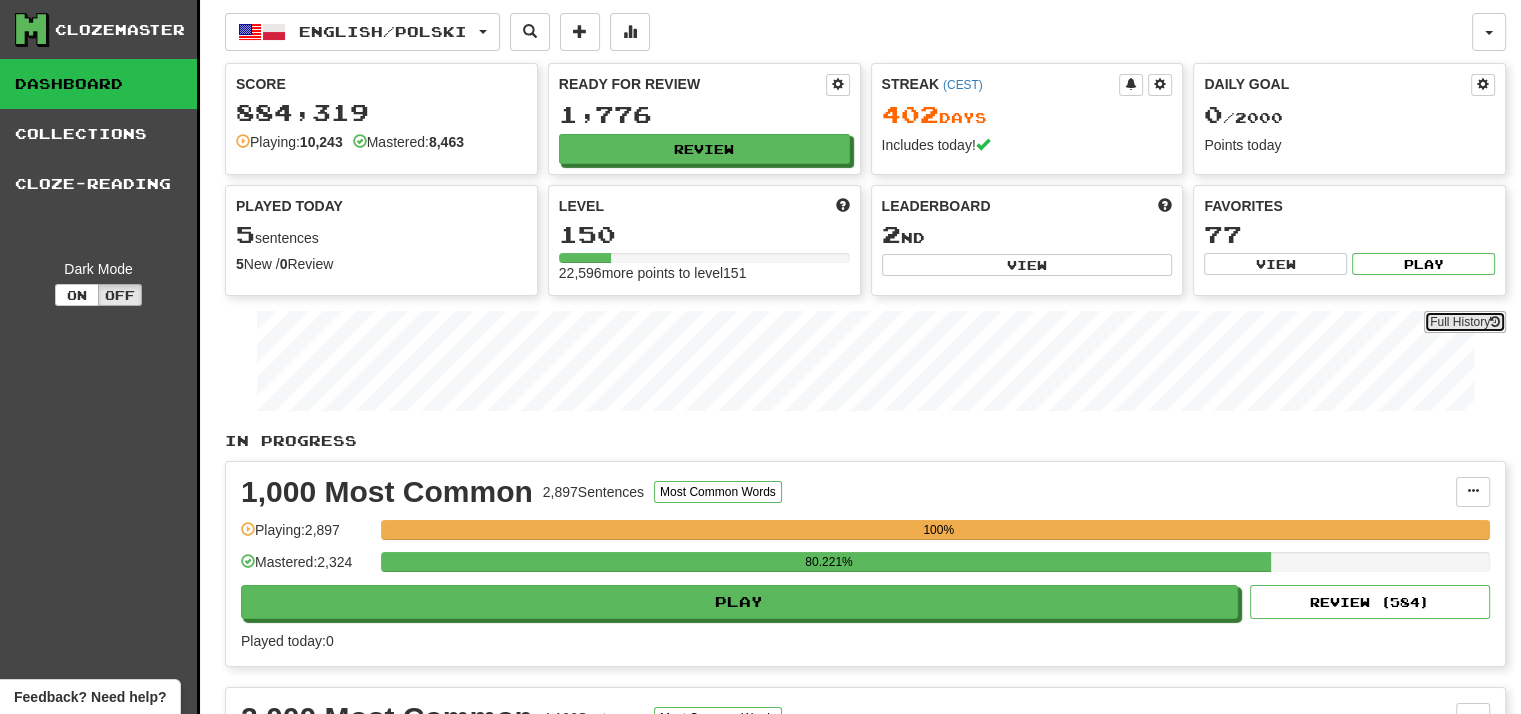 click on "Full History" at bounding box center [1465, 322] 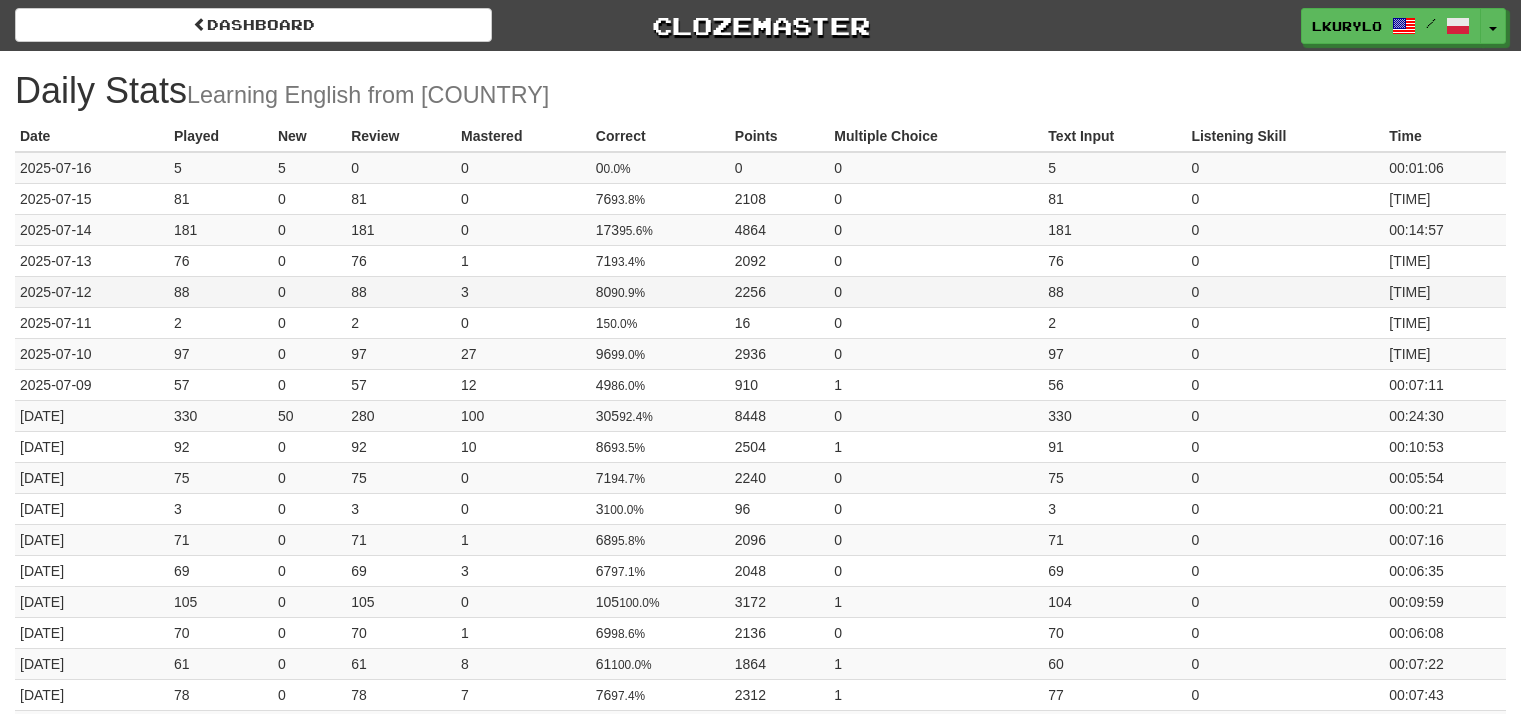 scroll, scrollTop: 0, scrollLeft: 0, axis: both 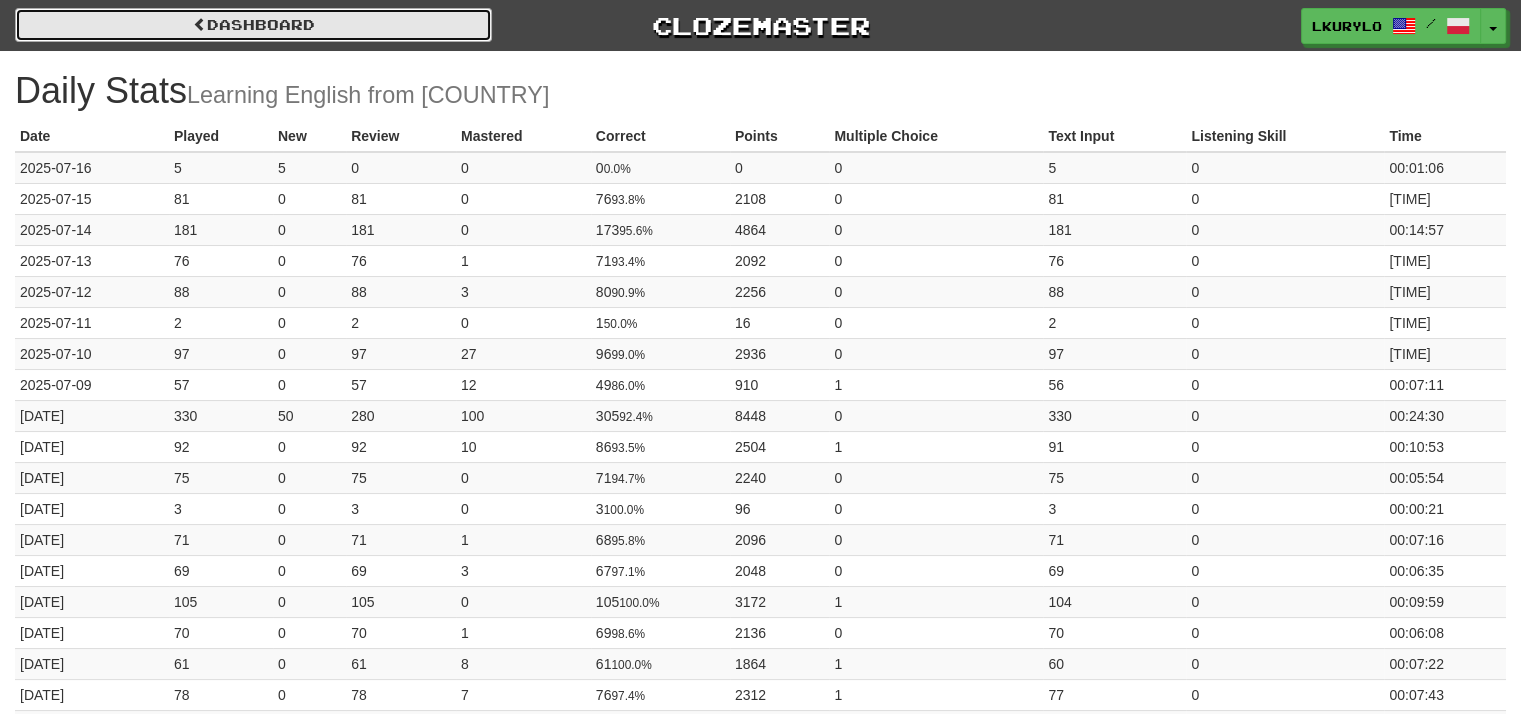 click on "Dashboard" at bounding box center [253, 25] 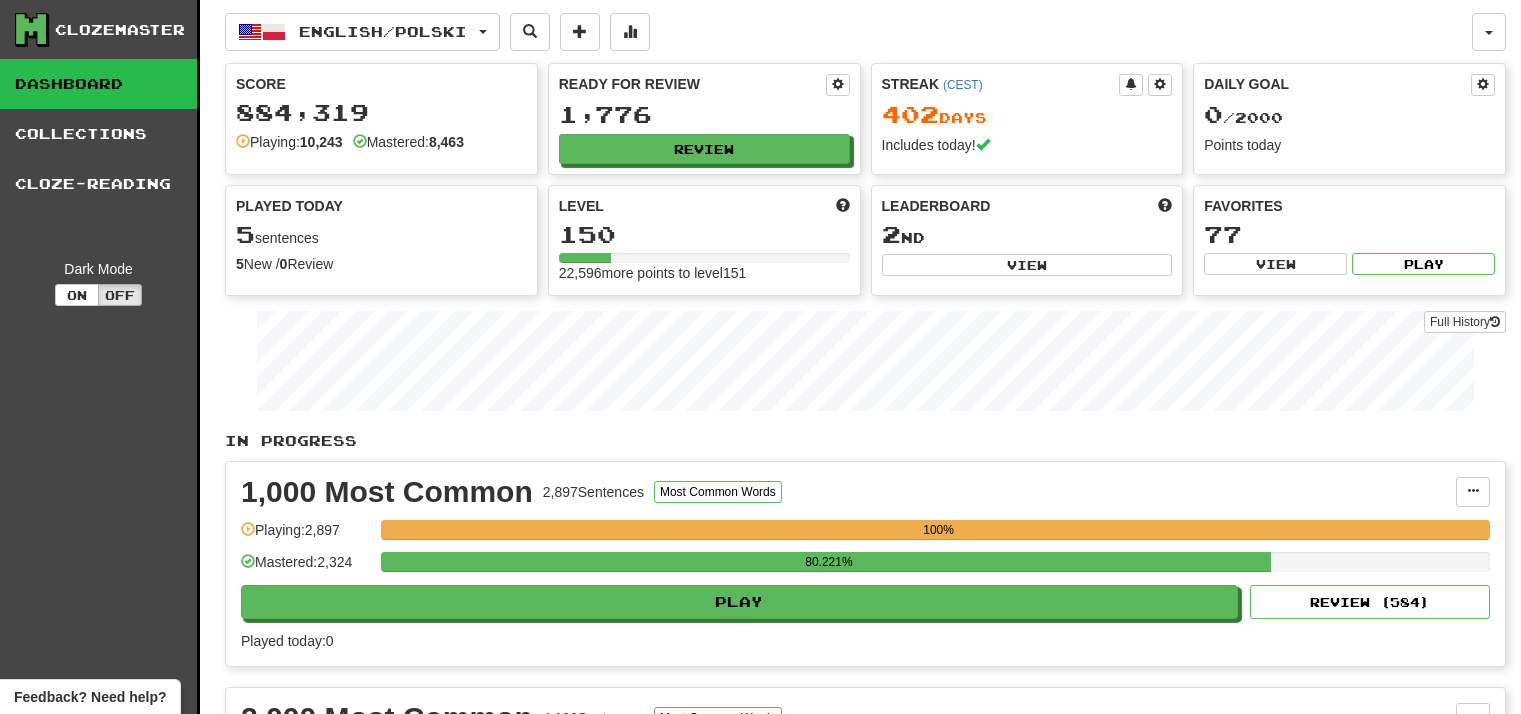 scroll, scrollTop: 0, scrollLeft: 0, axis: both 